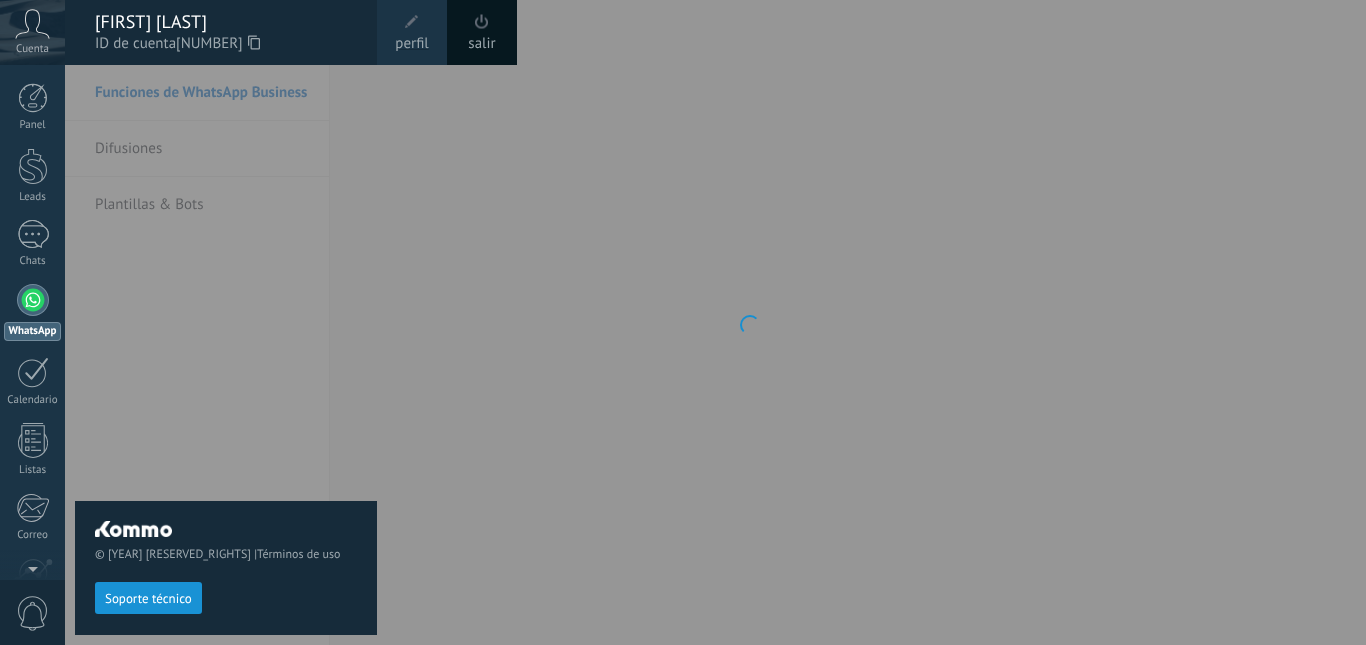 scroll, scrollTop: 0, scrollLeft: 0, axis: both 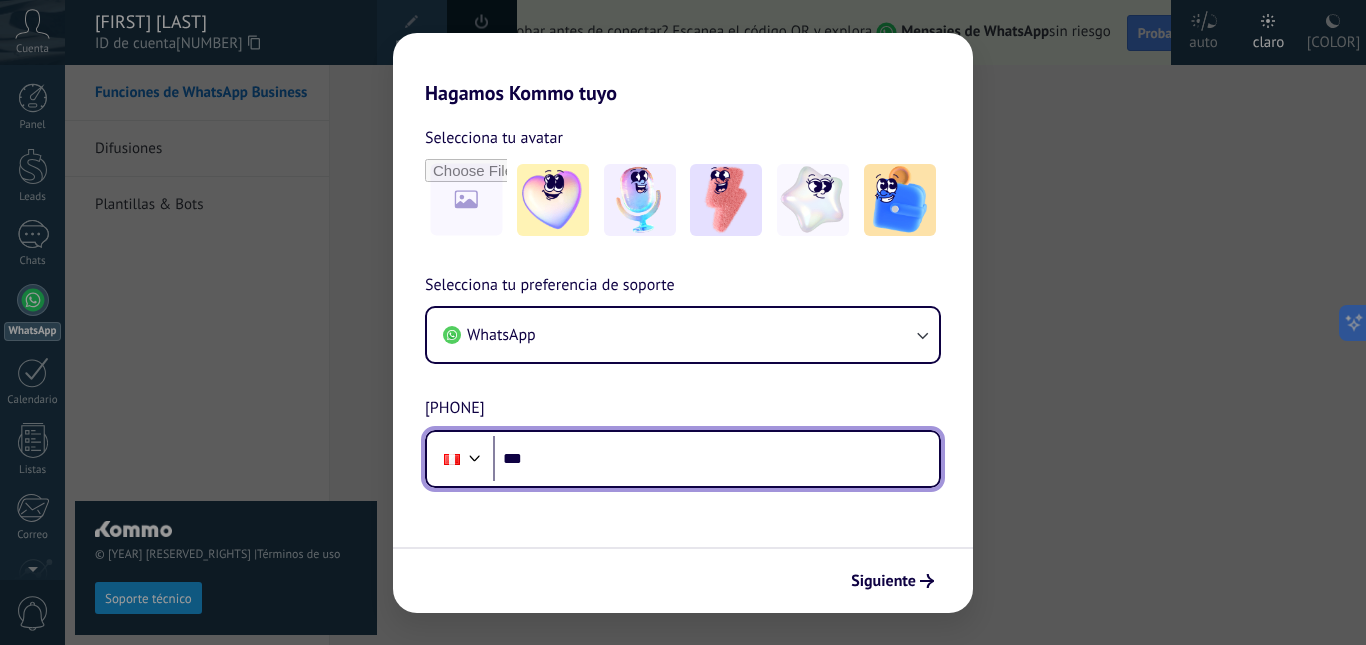 drag, startPoint x: 574, startPoint y: 452, endPoint x: 550, endPoint y: 456, distance: 24.33105 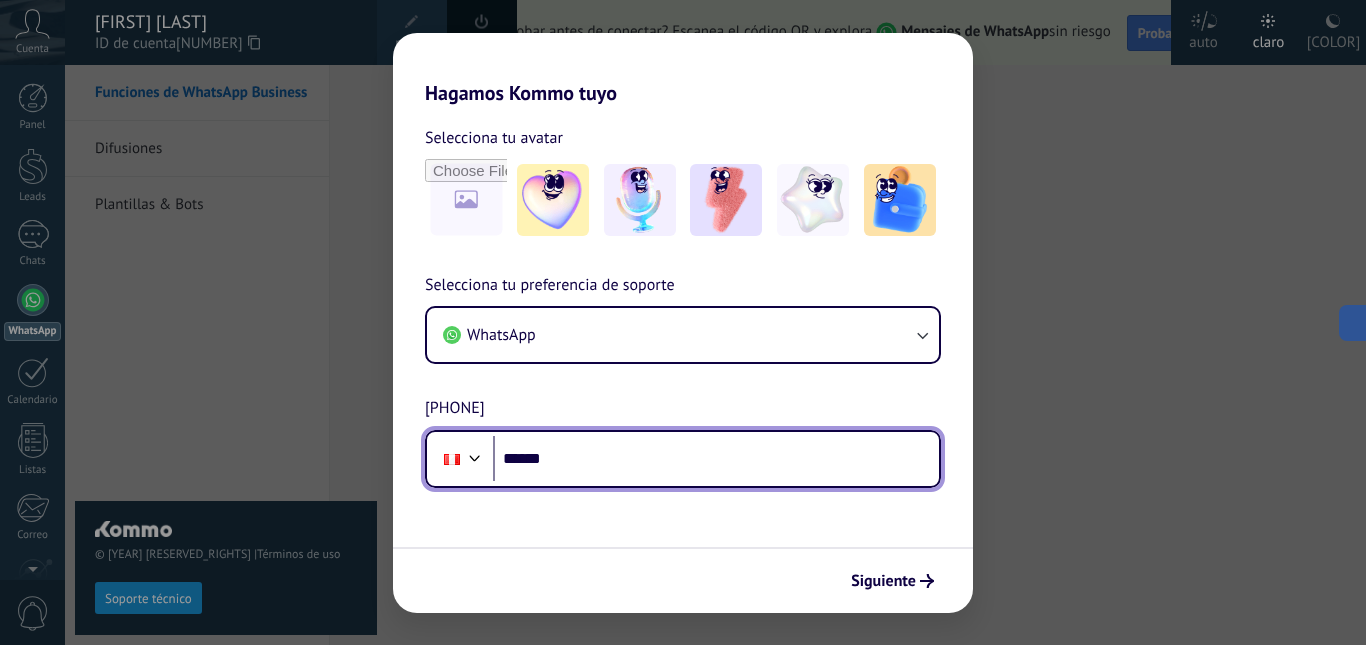 drag, startPoint x: 596, startPoint y: 461, endPoint x: 562, endPoint y: 469, distance: 34.928497 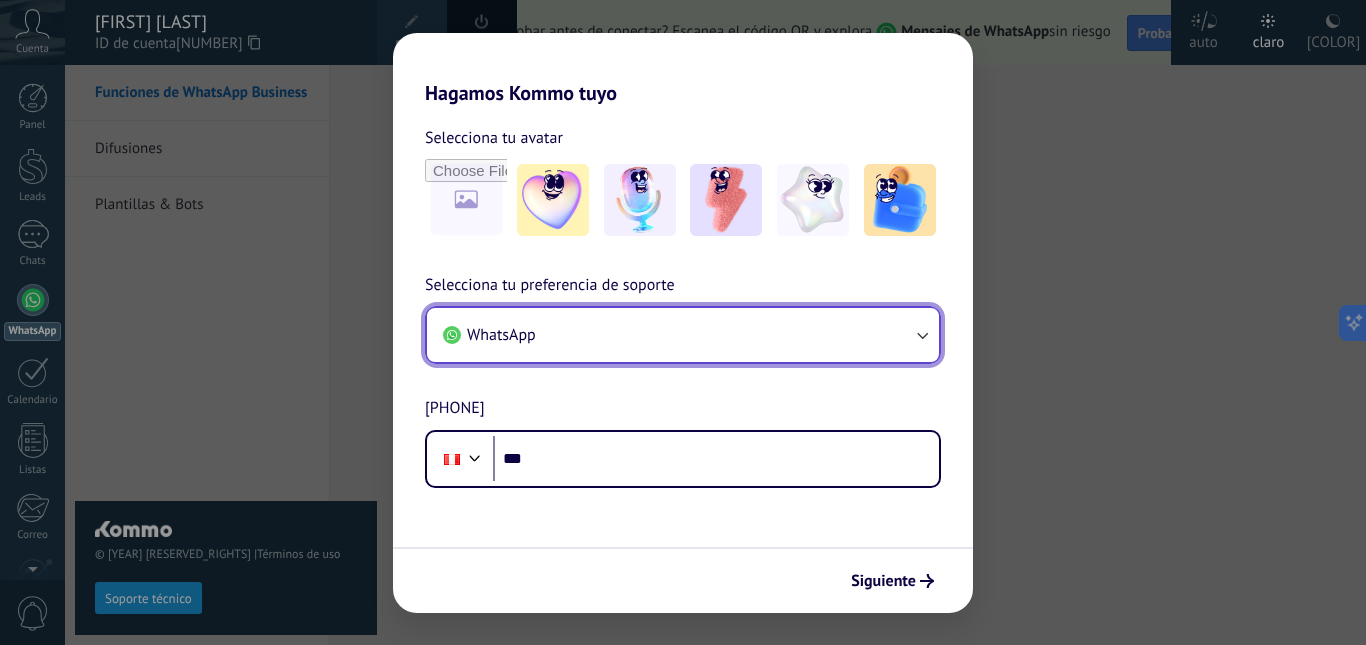 click on "WhatsApp" at bounding box center (683, 335) 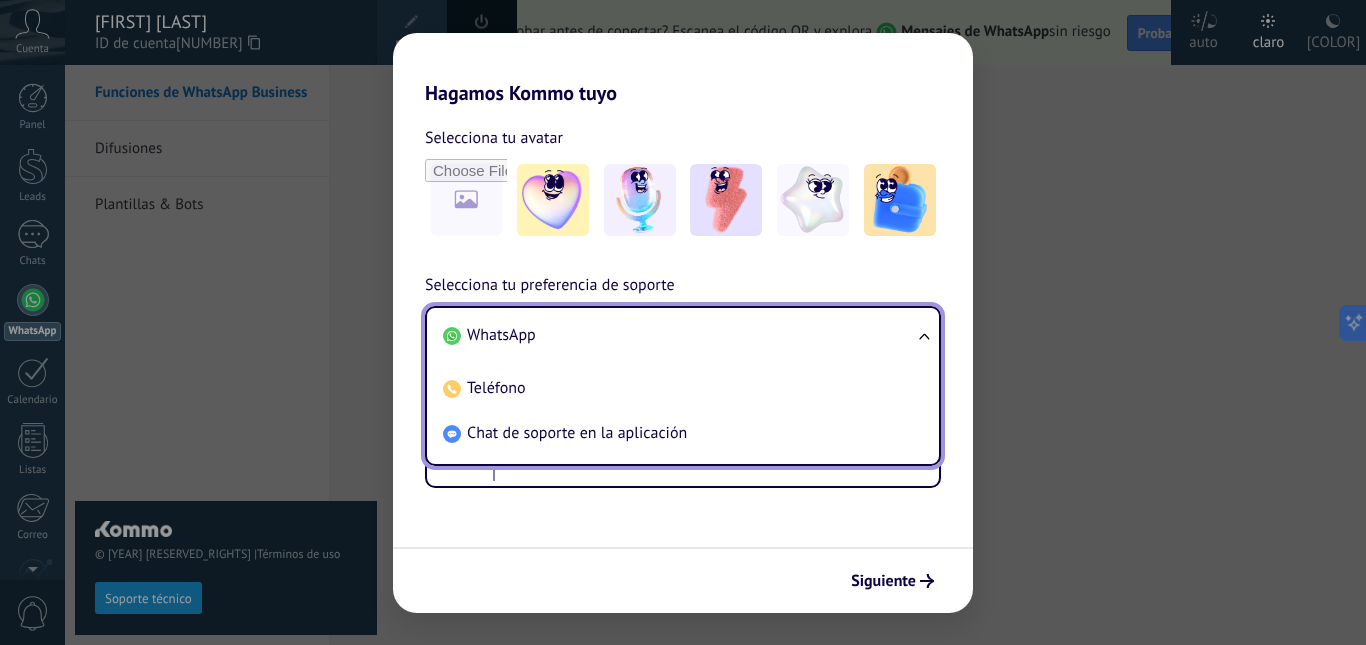 click on "WhatsApp" at bounding box center [679, 335] 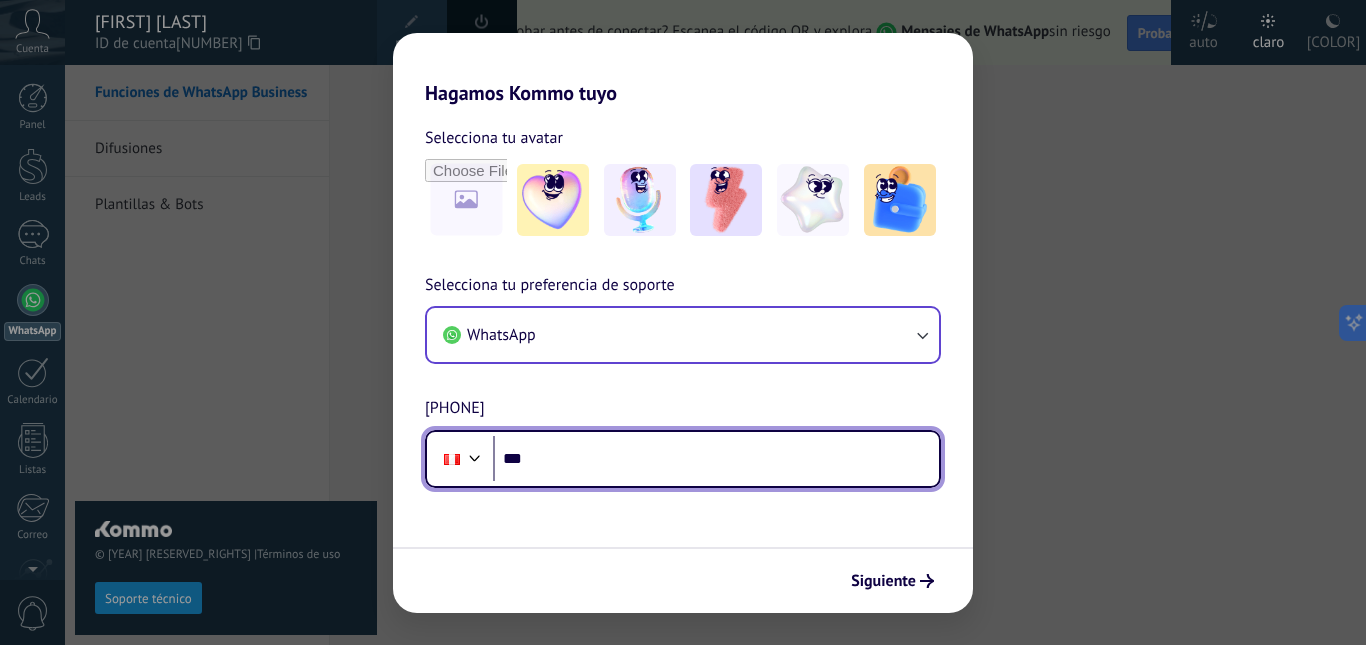 click on "***" at bounding box center (716, 459) 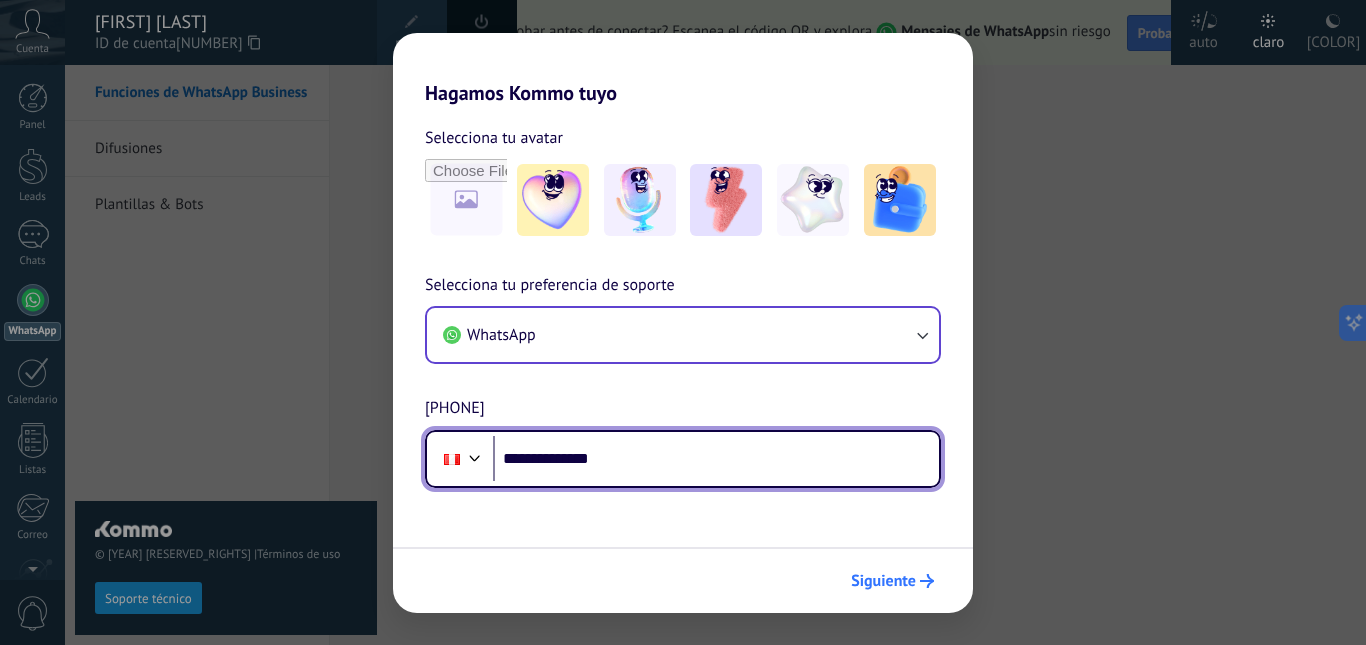 type on "**********" 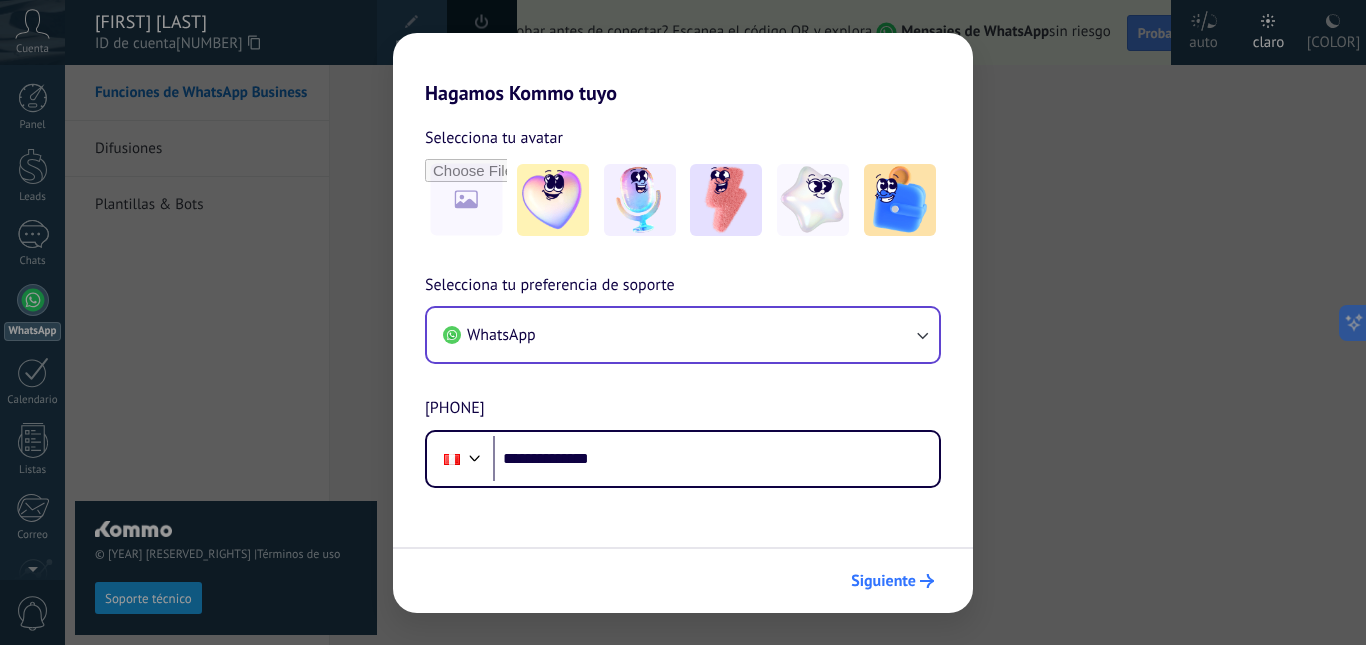 click on "Siguiente" at bounding box center [883, 581] 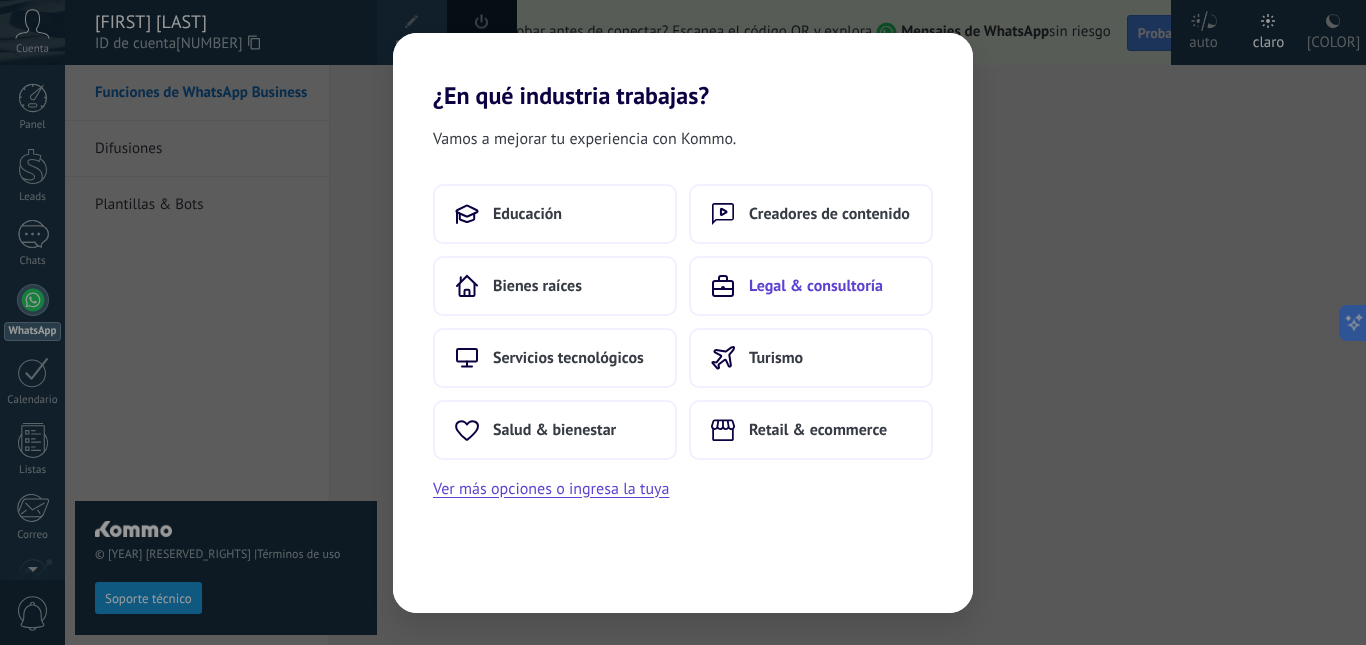 click on "Legal & consultoría" at bounding box center [527, 214] 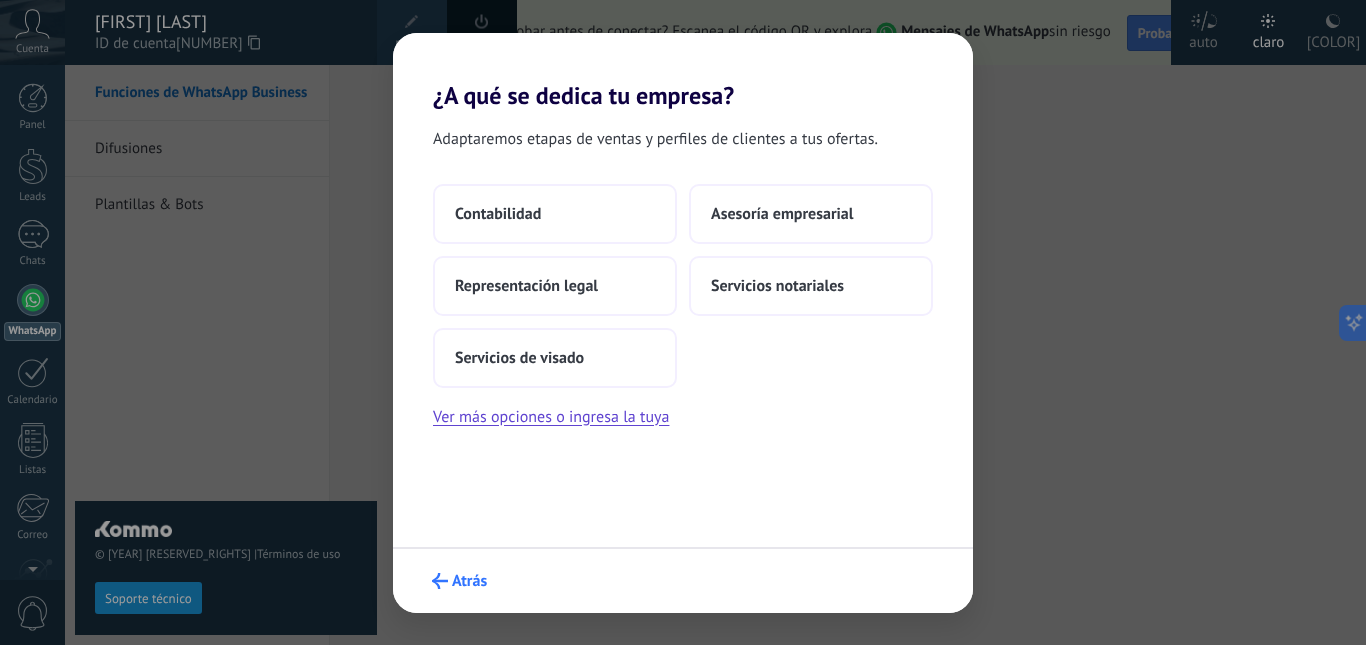 click on "Atrás" at bounding box center [469, 581] 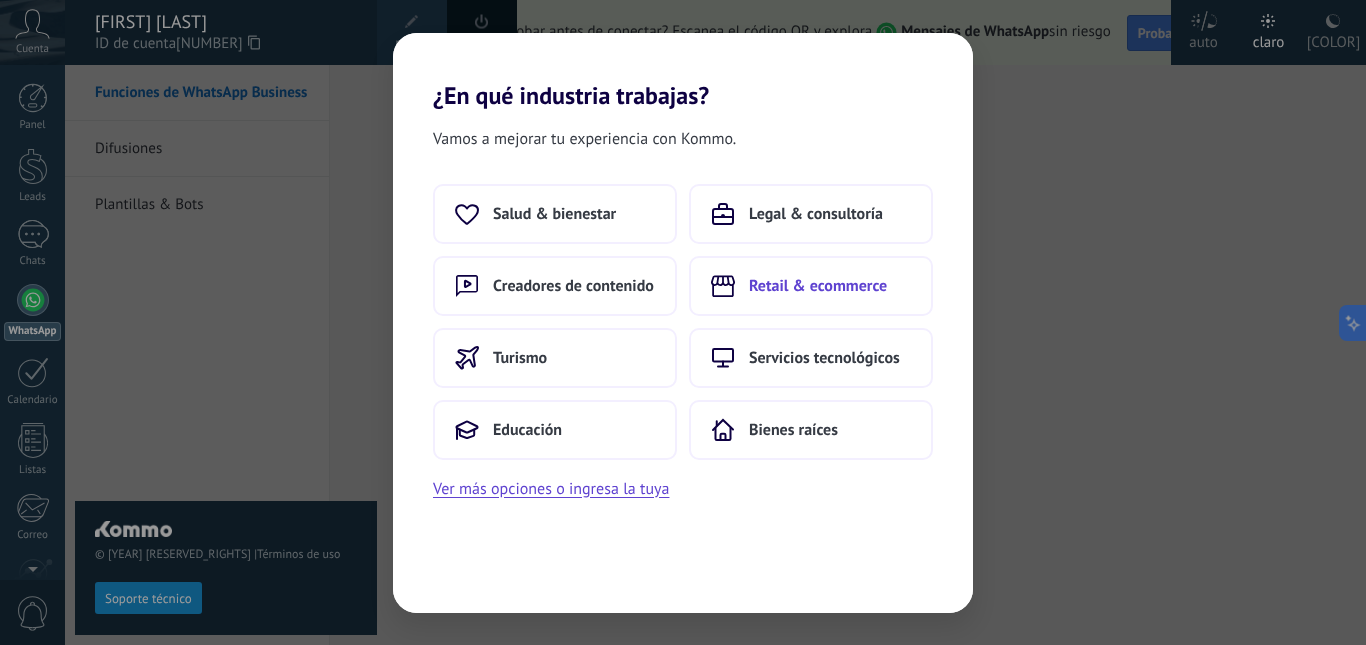 click on "Retail & ecommerce" at bounding box center [554, 214] 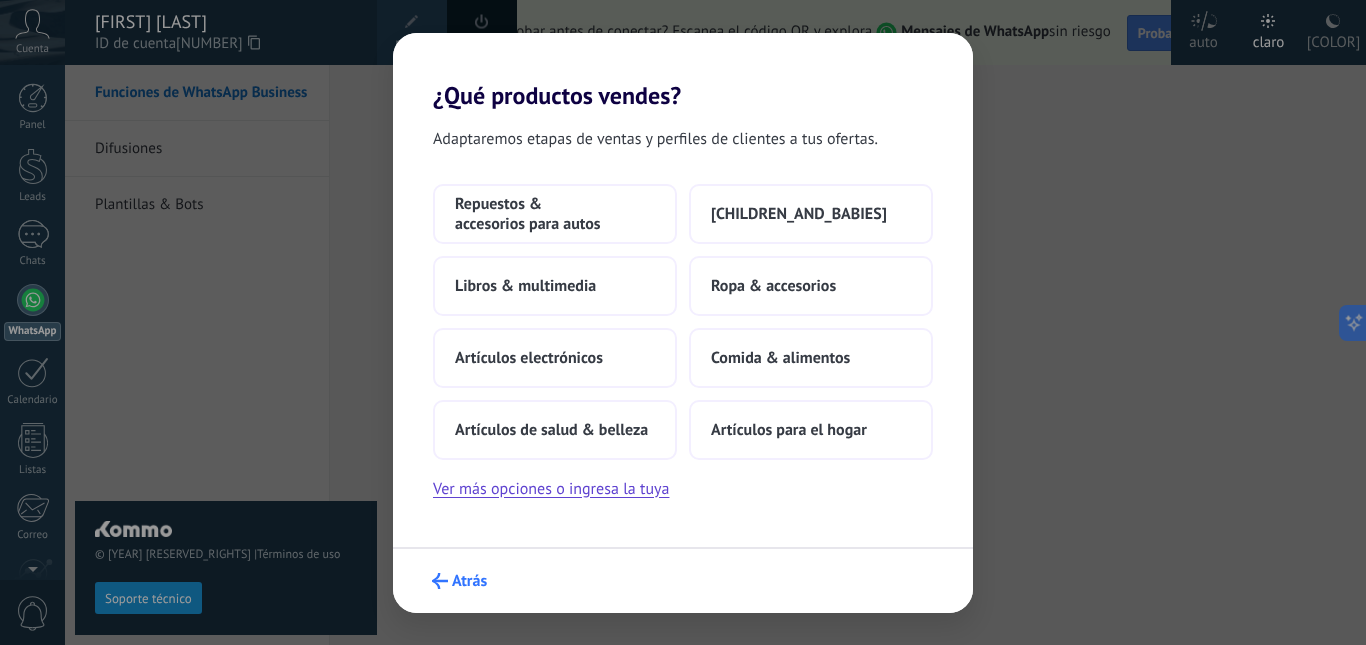click on "Atrás" at bounding box center [459, 581] 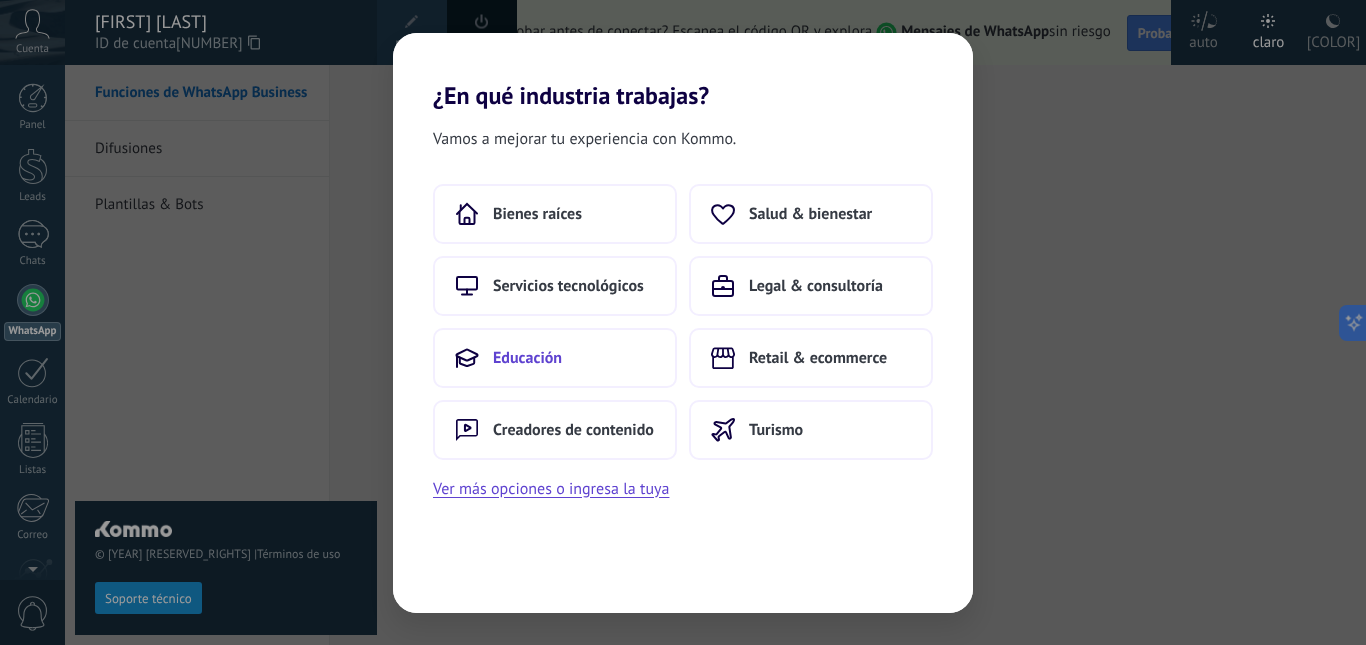 click on "Educación" at bounding box center [537, 214] 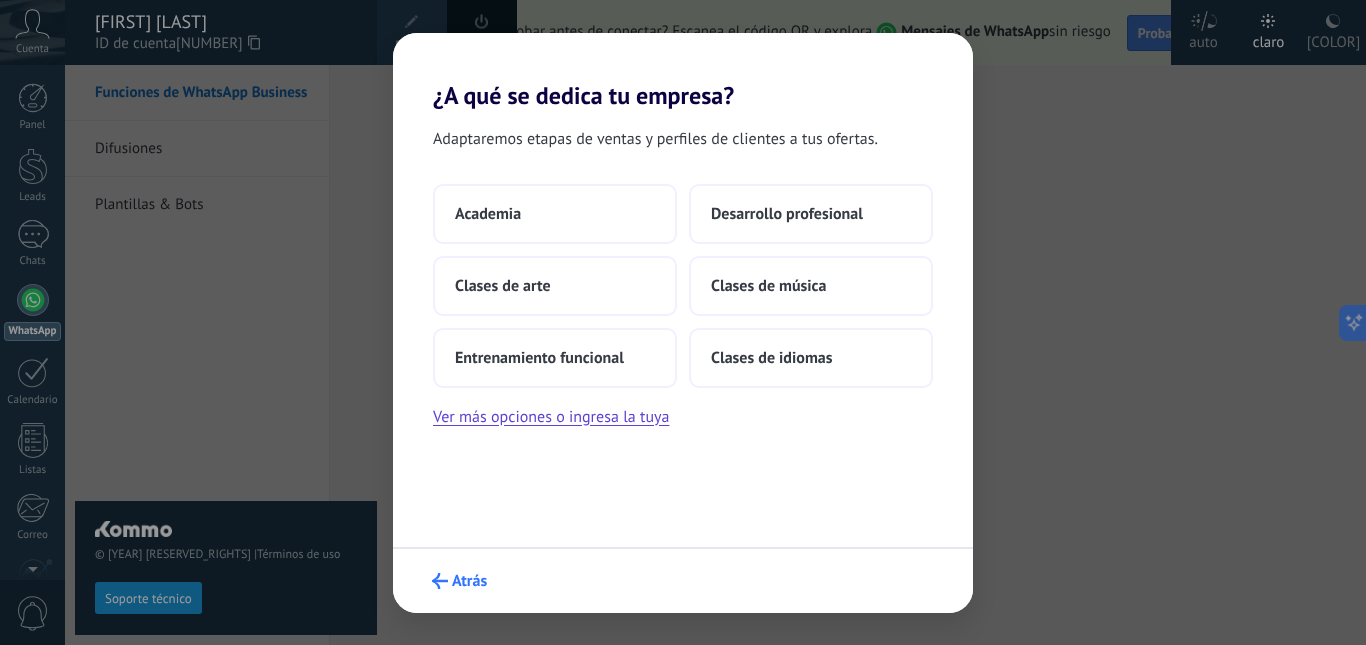 click on "Atrás" at bounding box center (459, 581) 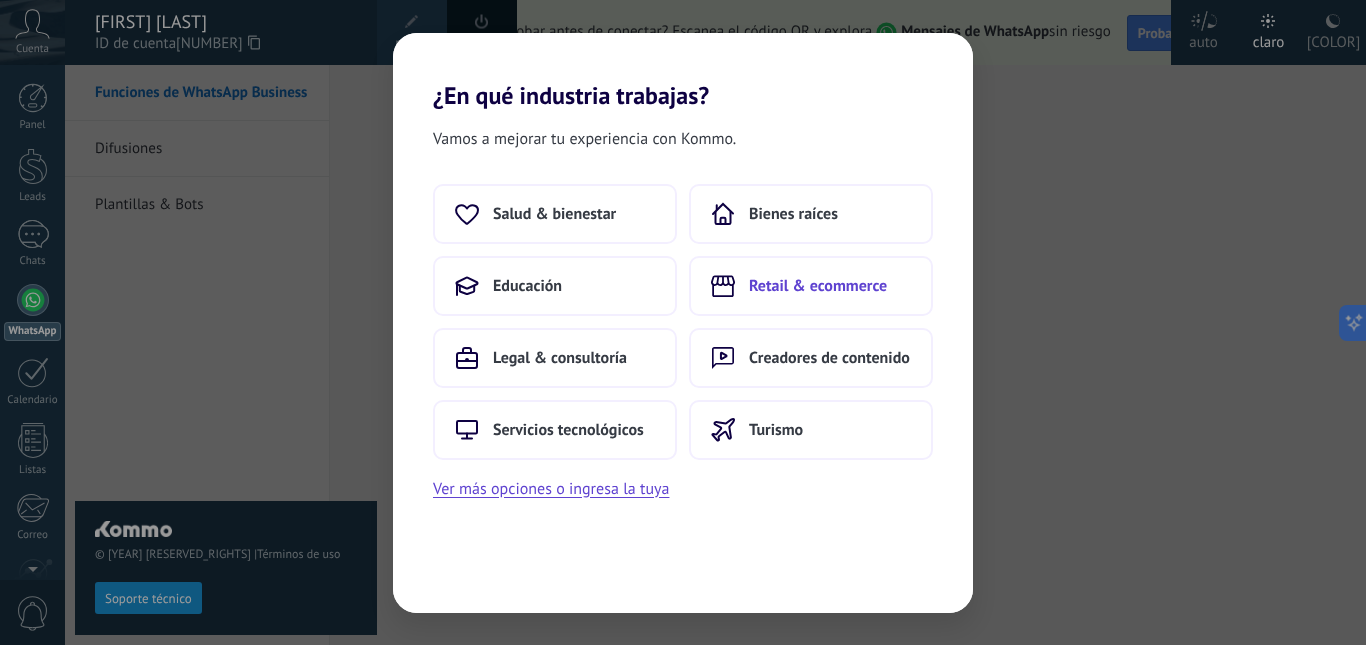 click on "Retail & ecommerce" at bounding box center [554, 214] 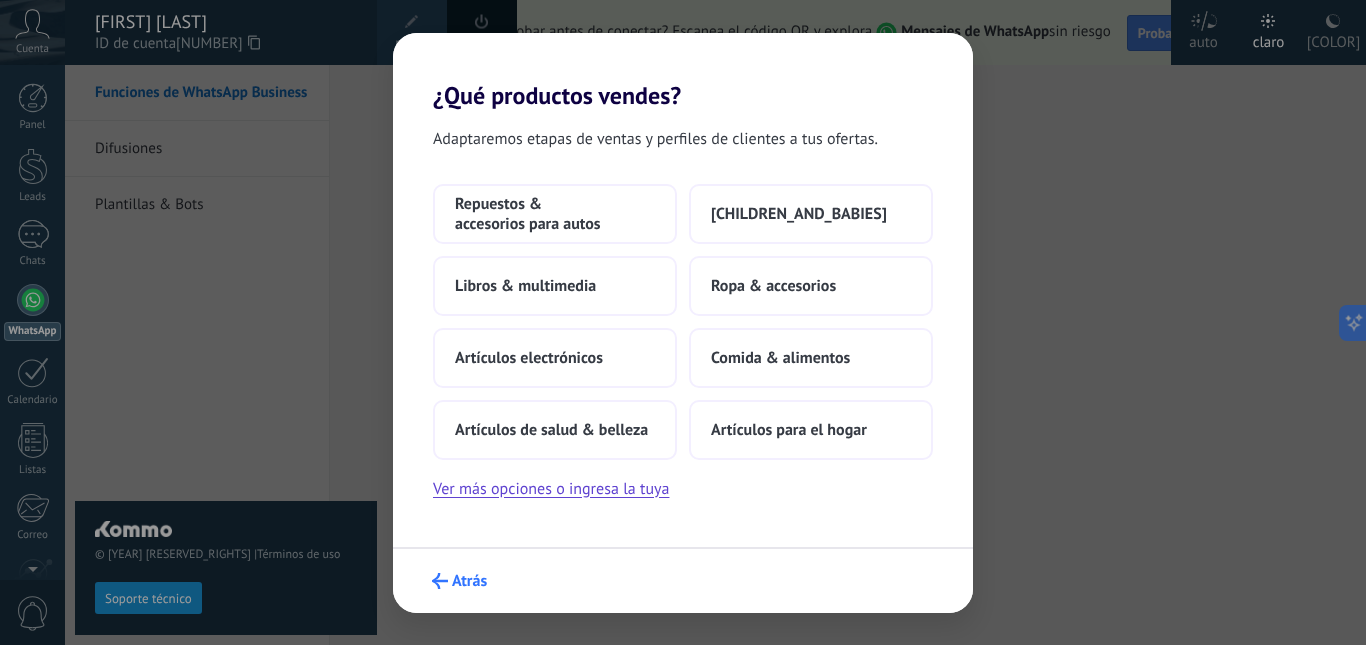 click on "Atrás" at bounding box center [459, 581] 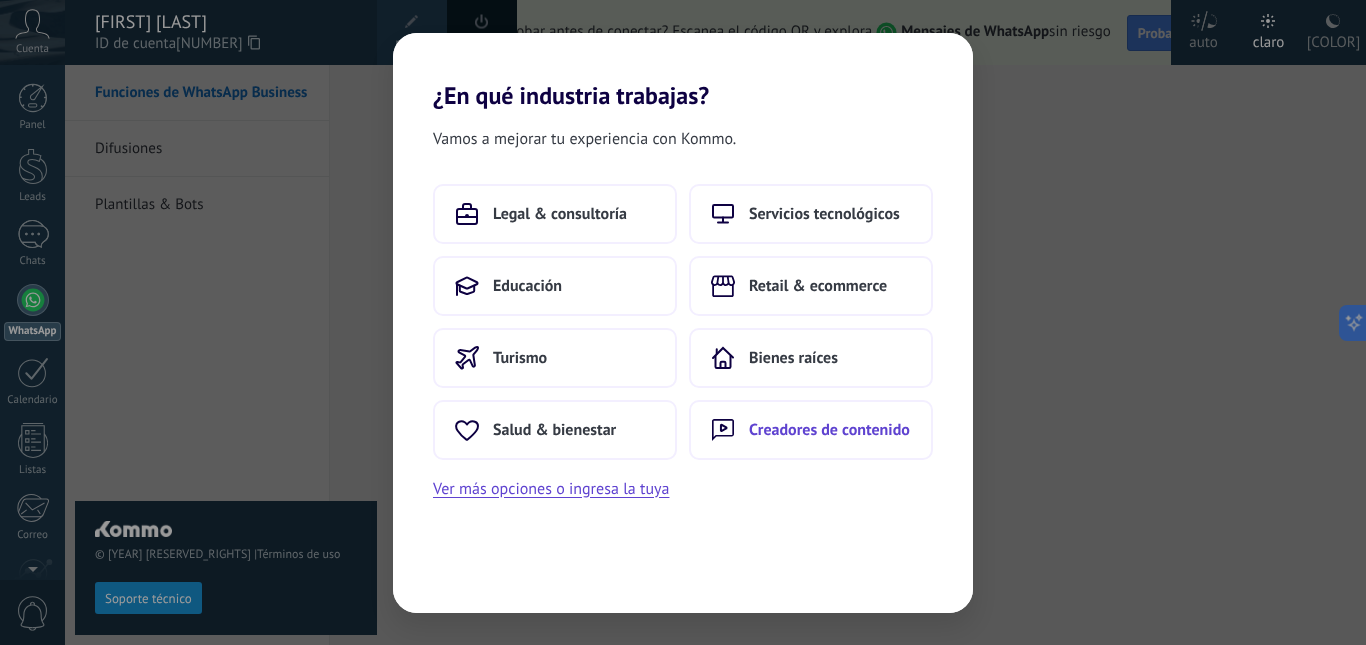 click on "Creadores de contenido" at bounding box center (560, 214) 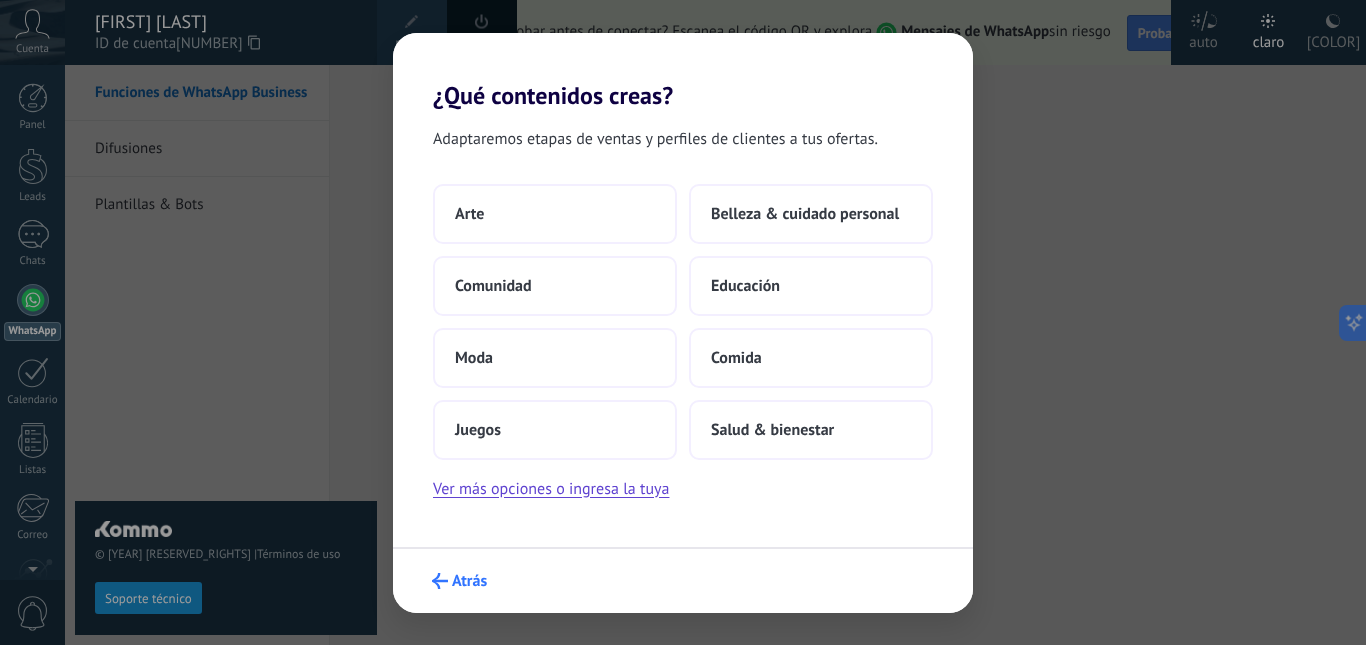 click on "Atrás" at bounding box center (469, 581) 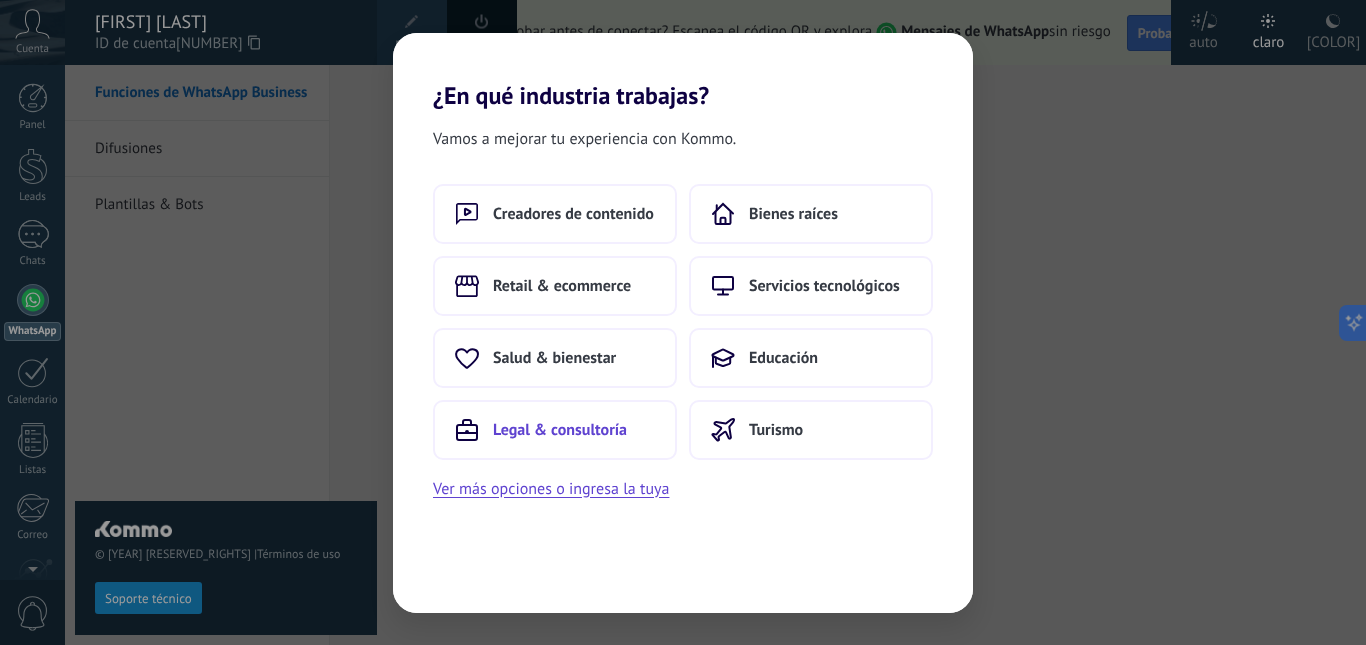 click on "Legal & consultoría" at bounding box center [573, 214] 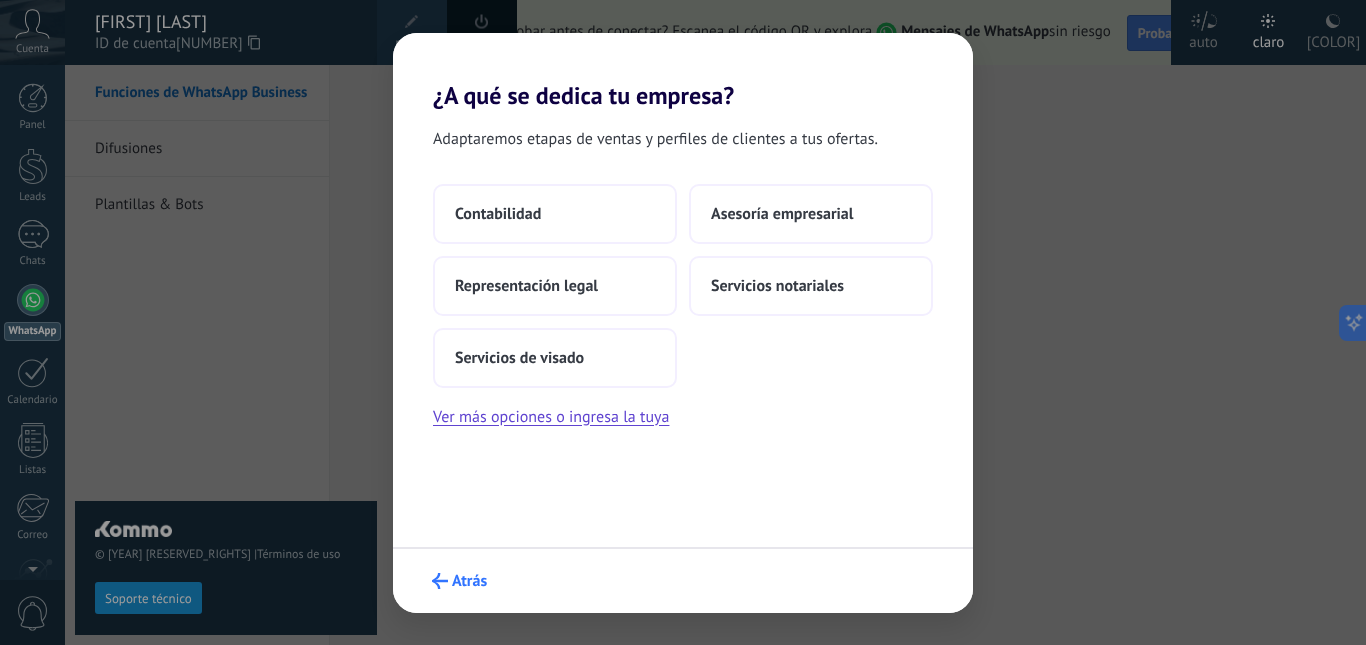 click on "Atrás" at bounding box center [469, 581] 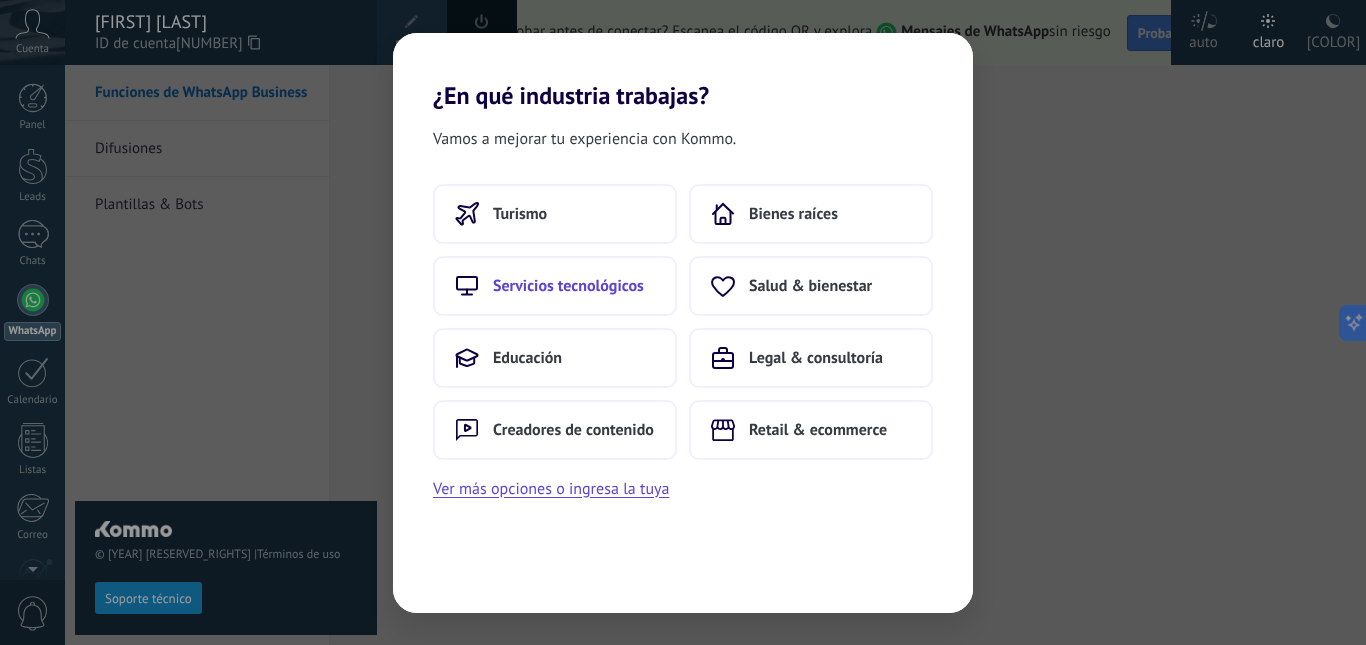 click on "Servicios tecnológicos" at bounding box center [520, 214] 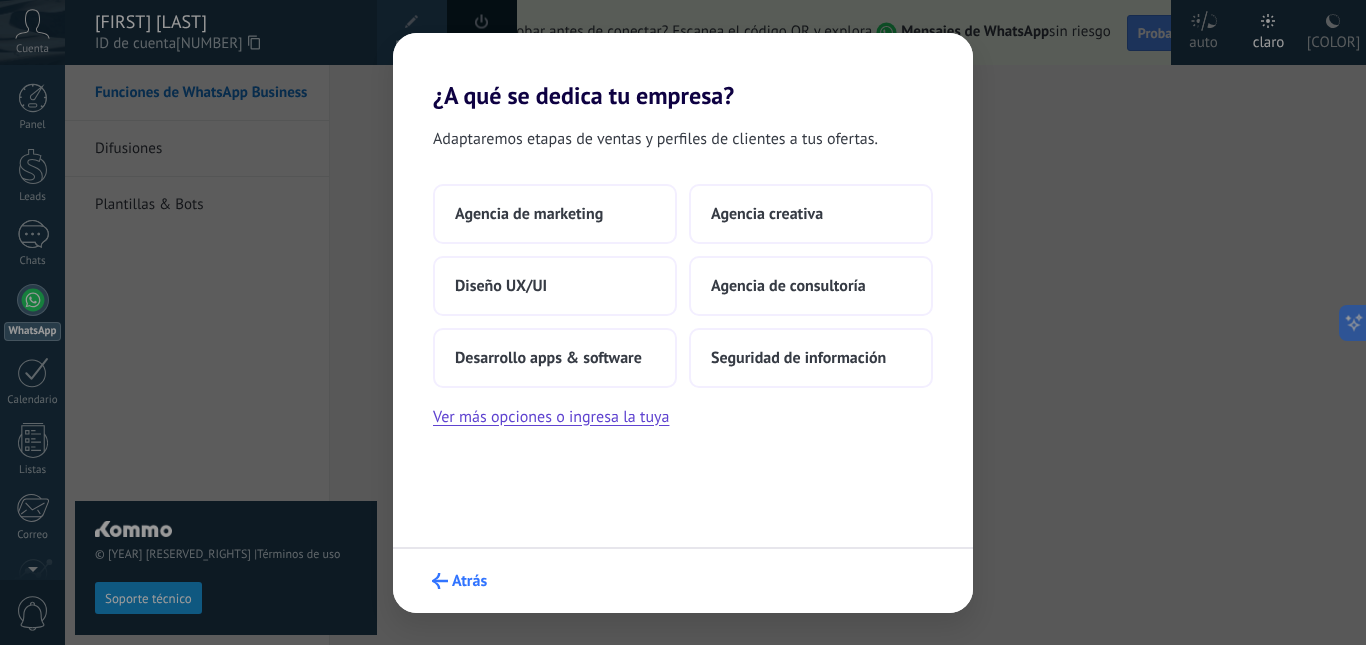 click on "Atrás" at bounding box center (469, 581) 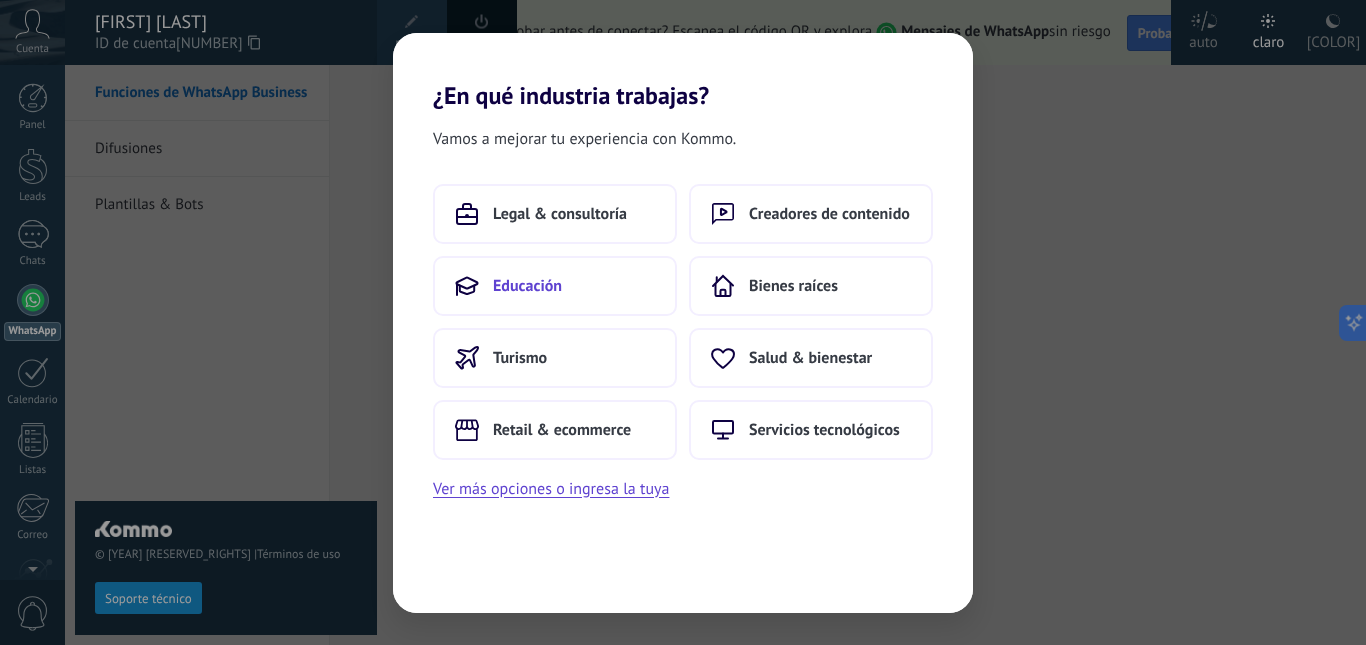 click on "Educación" at bounding box center [560, 214] 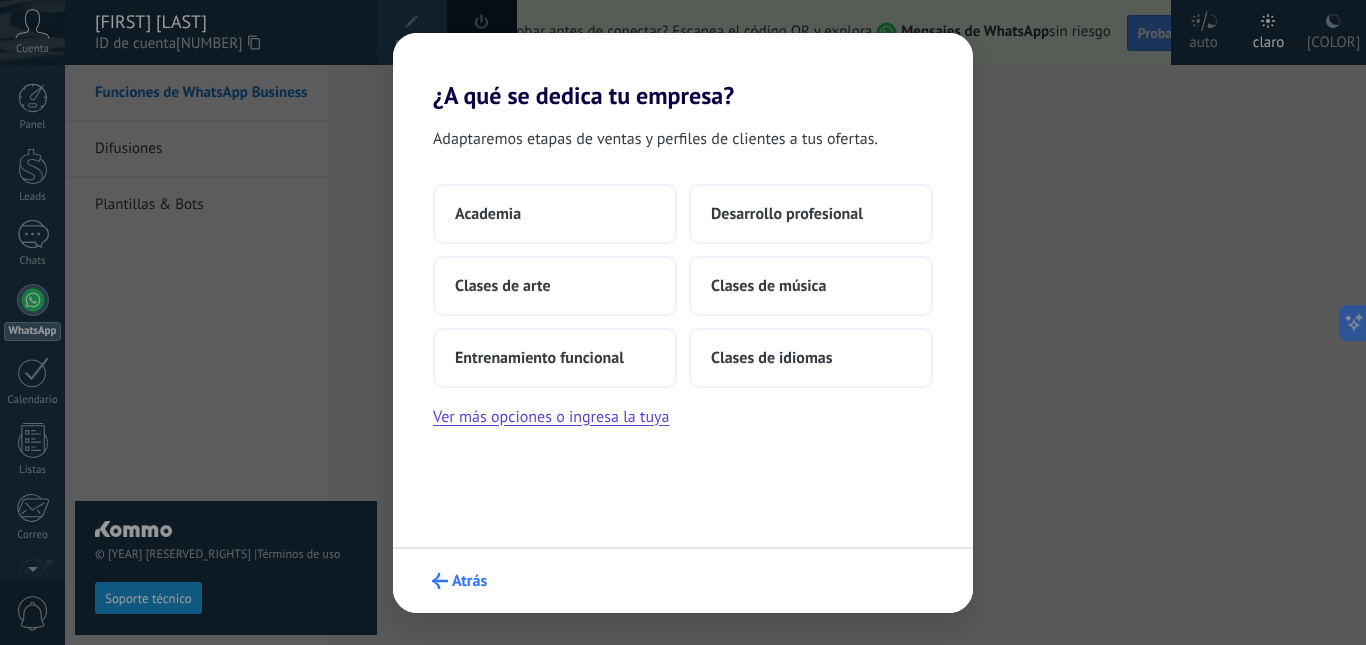 click on "Atrás" at bounding box center (459, 581) 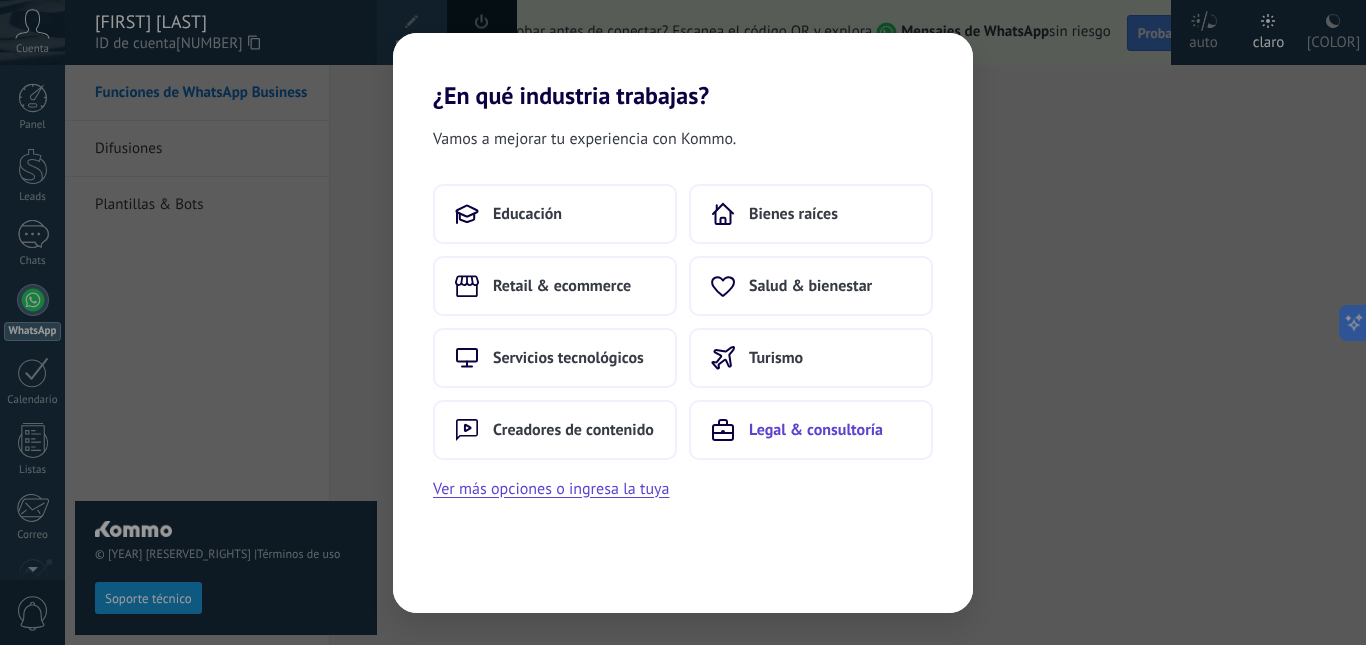 click on "Legal & consultoría" at bounding box center [527, 214] 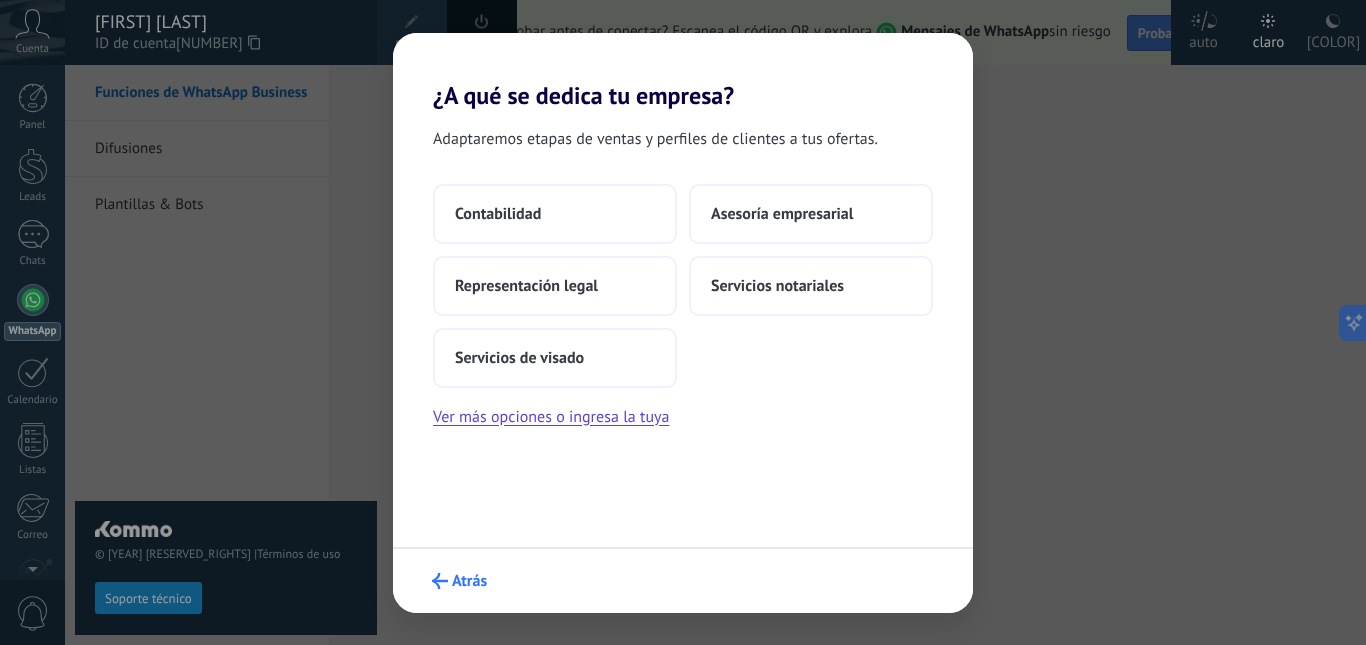 click on "Atrás" at bounding box center (469, 581) 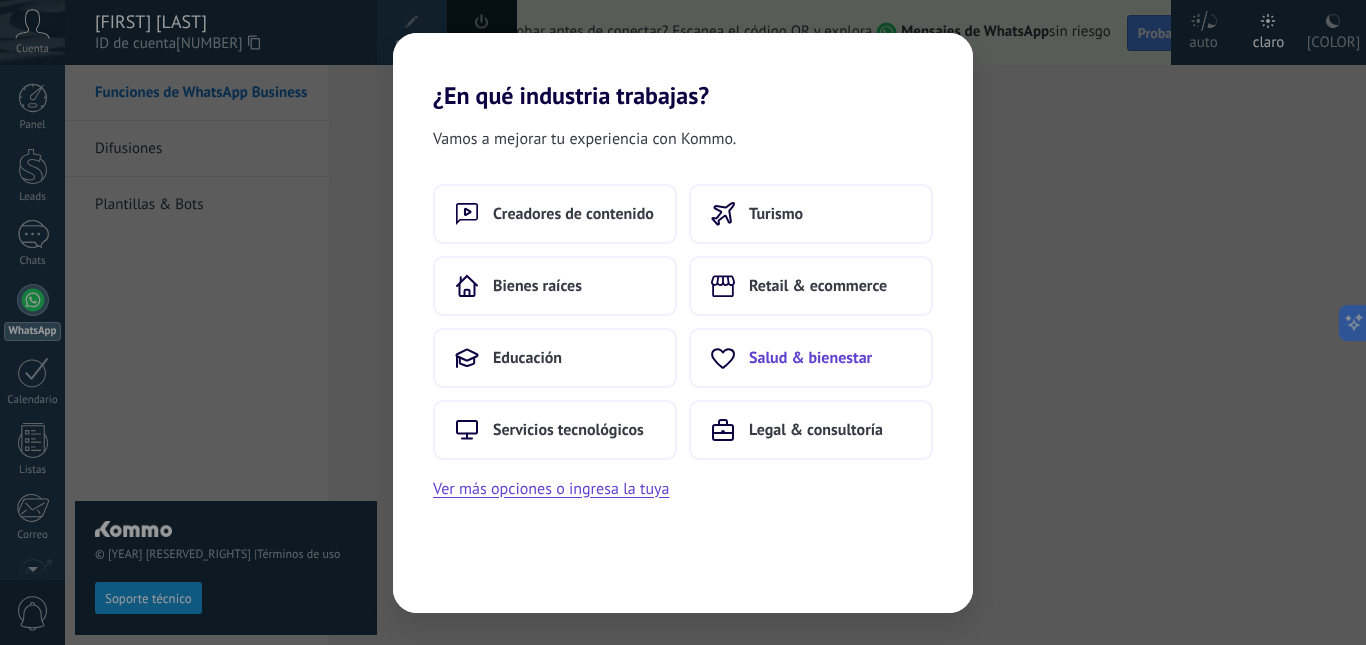 click on "Salud & bienestar" at bounding box center [573, 214] 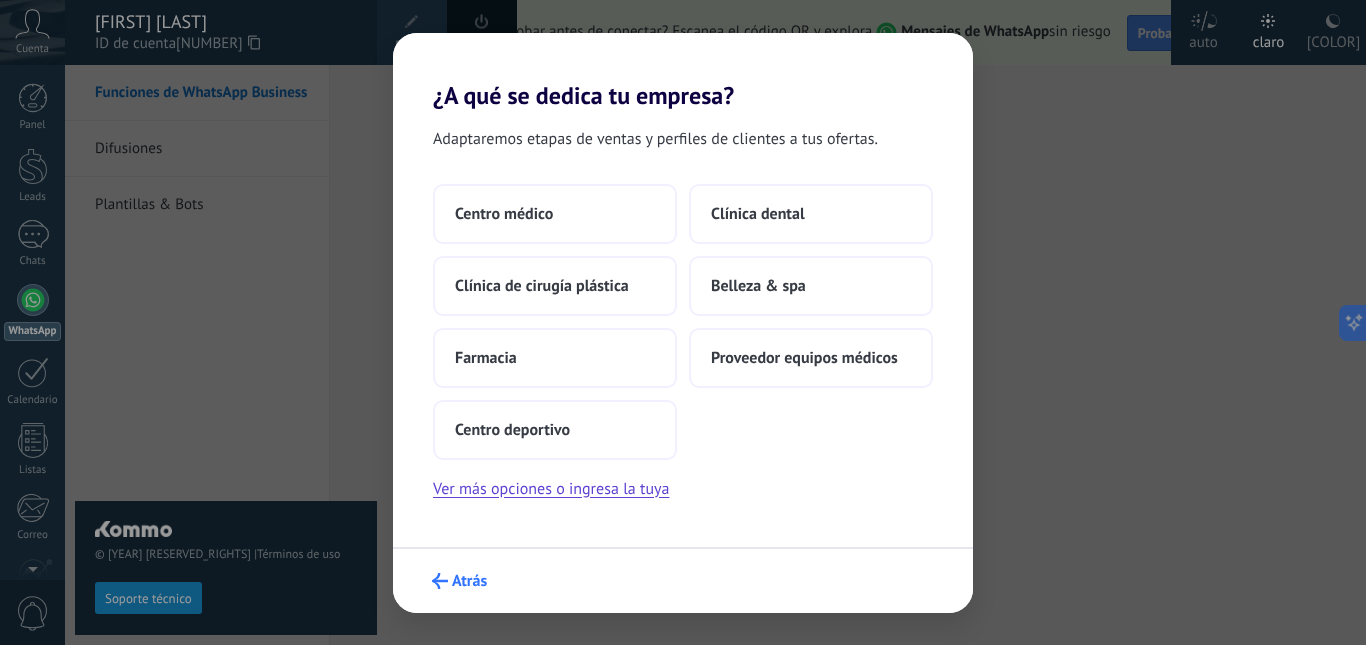 click on "Atrás" at bounding box center (469, 581) 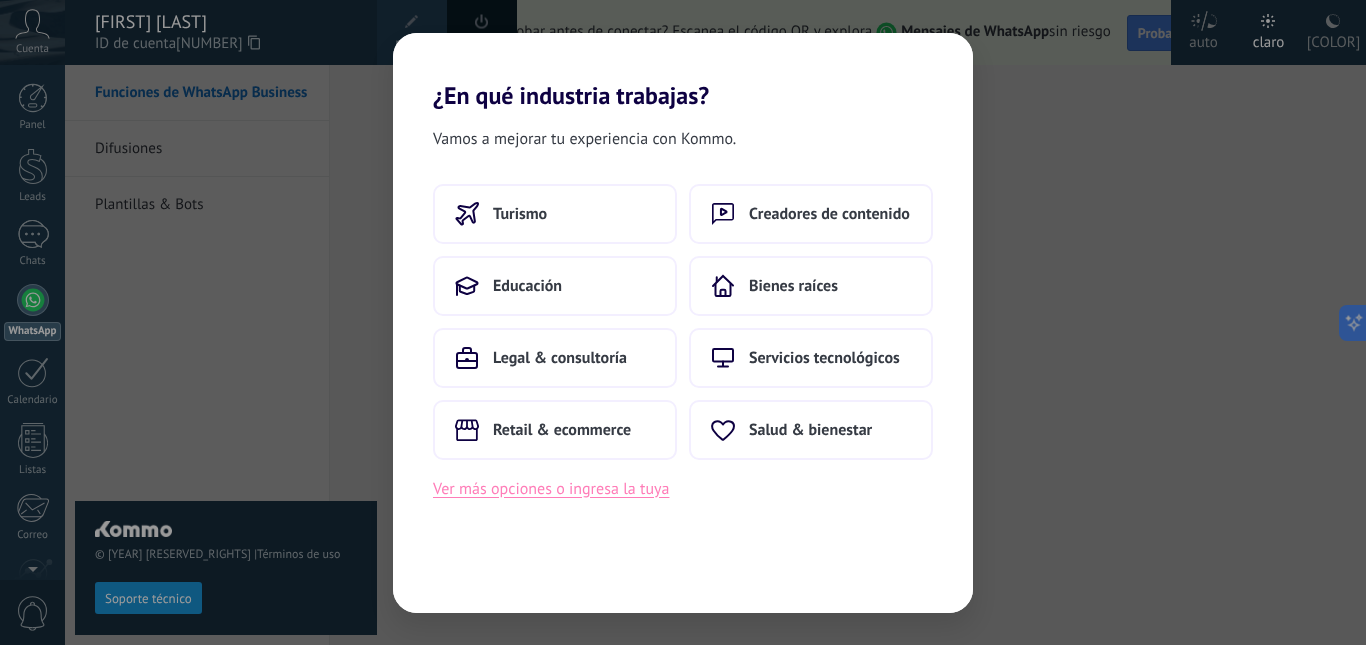 click on "Ver más opciones o ingresa la tuya" at bounding box center [551, 489] 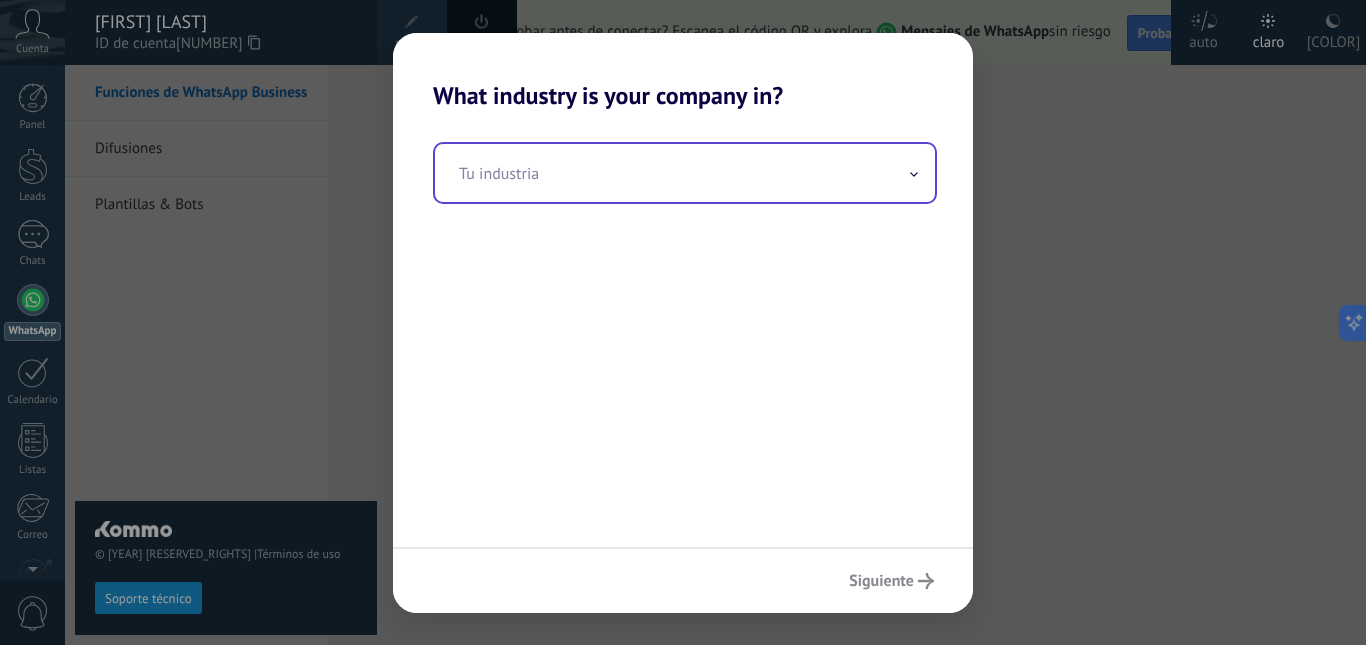 click at bounding box center [685, 173] 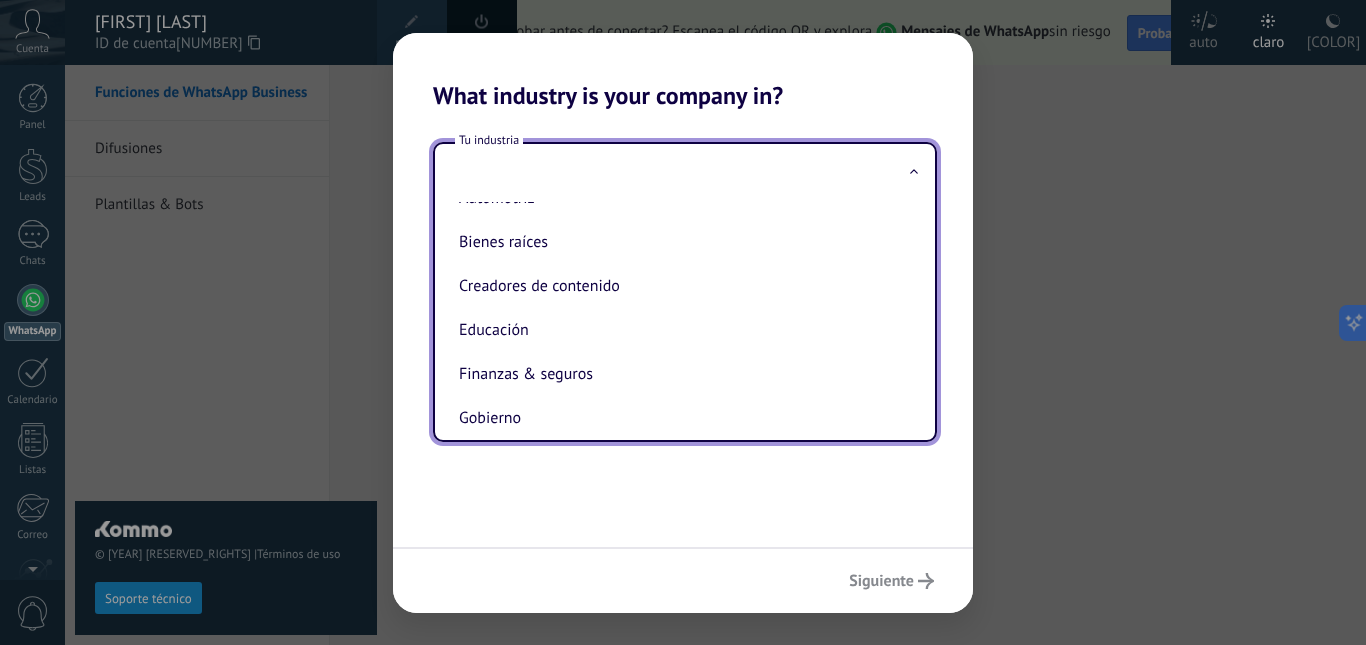 scroll, scrollTop: 0, scrollLeft: 0, axis: both 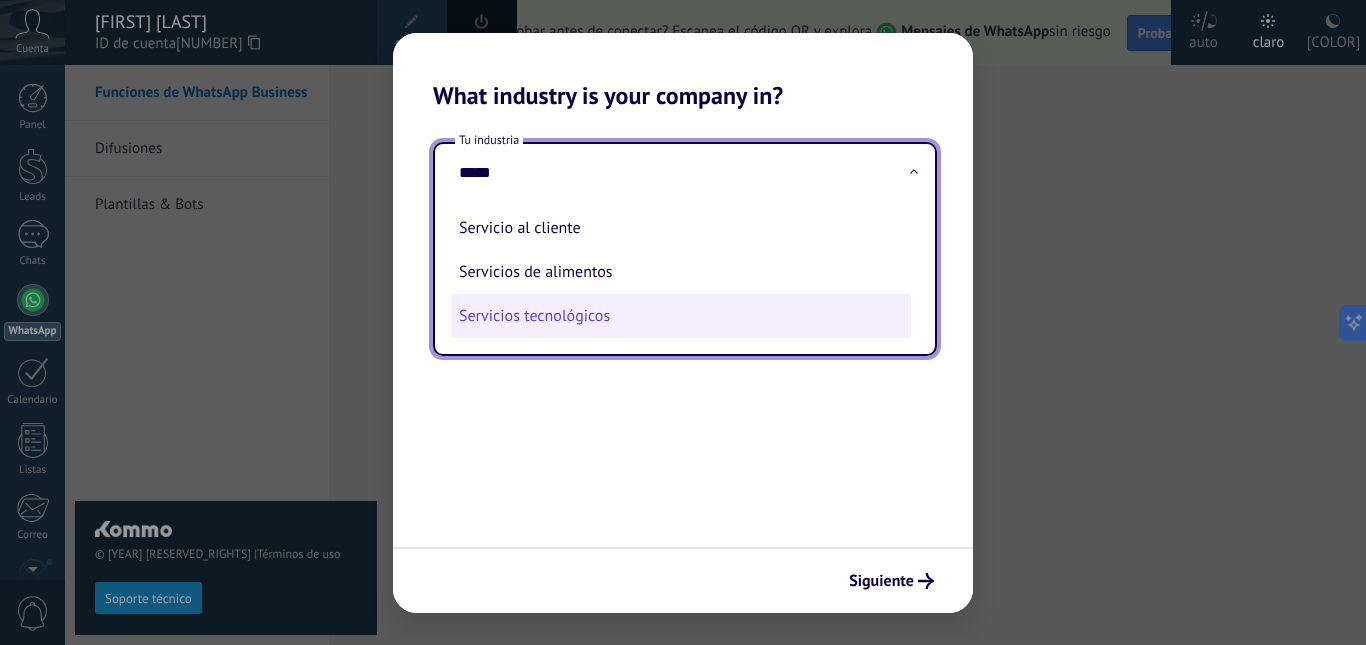 type on "*****" 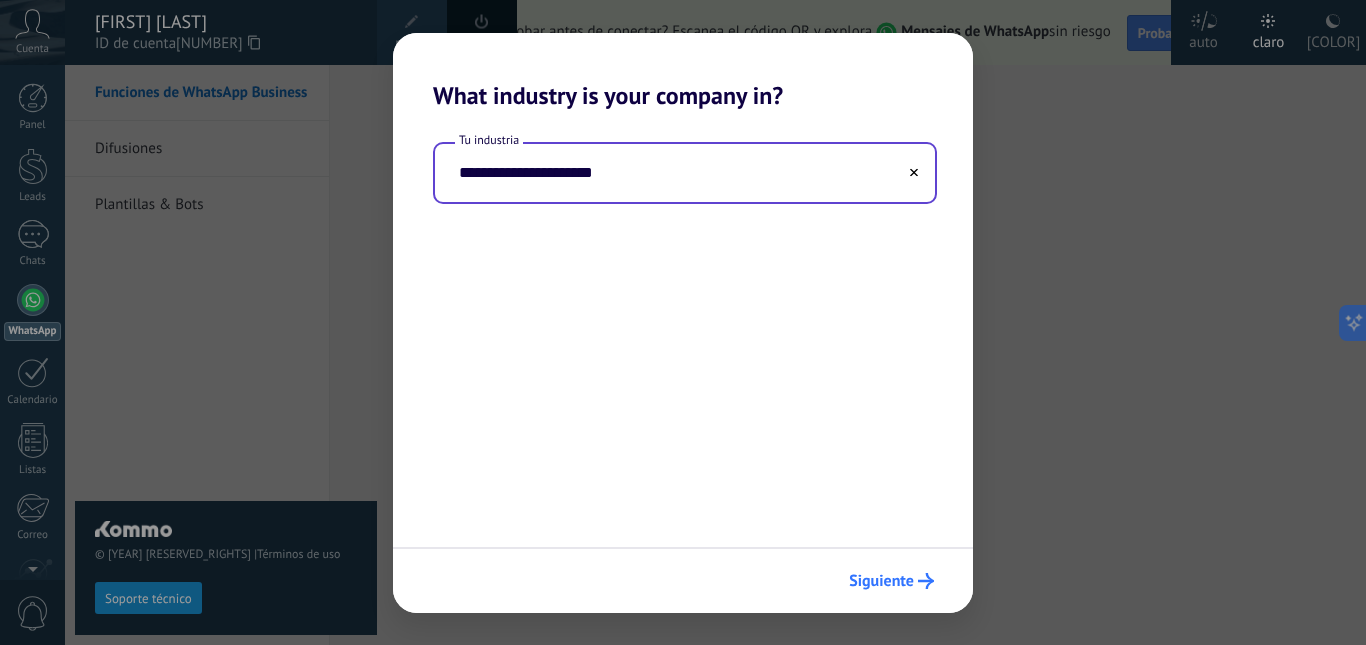 click on "Siguiente" at bounding box center (881, 581) 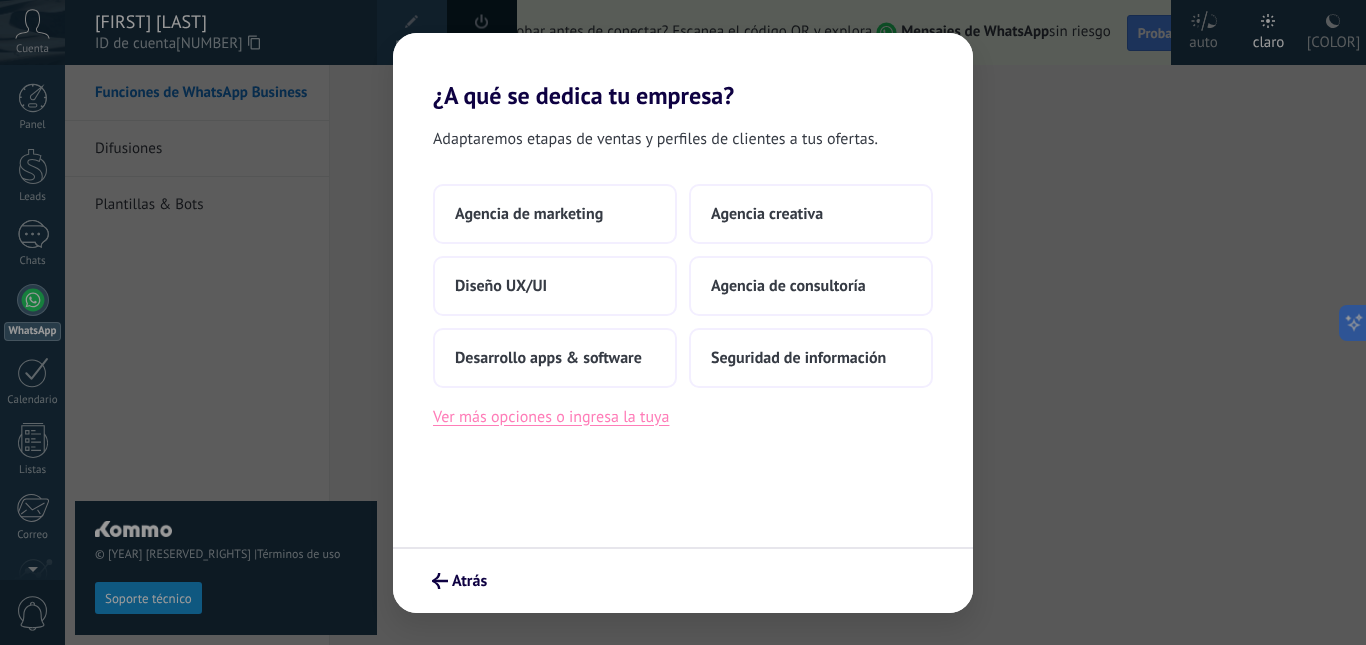 click on "Ver más opciones o ingresa la tuya" at bounding box center (551, 417) 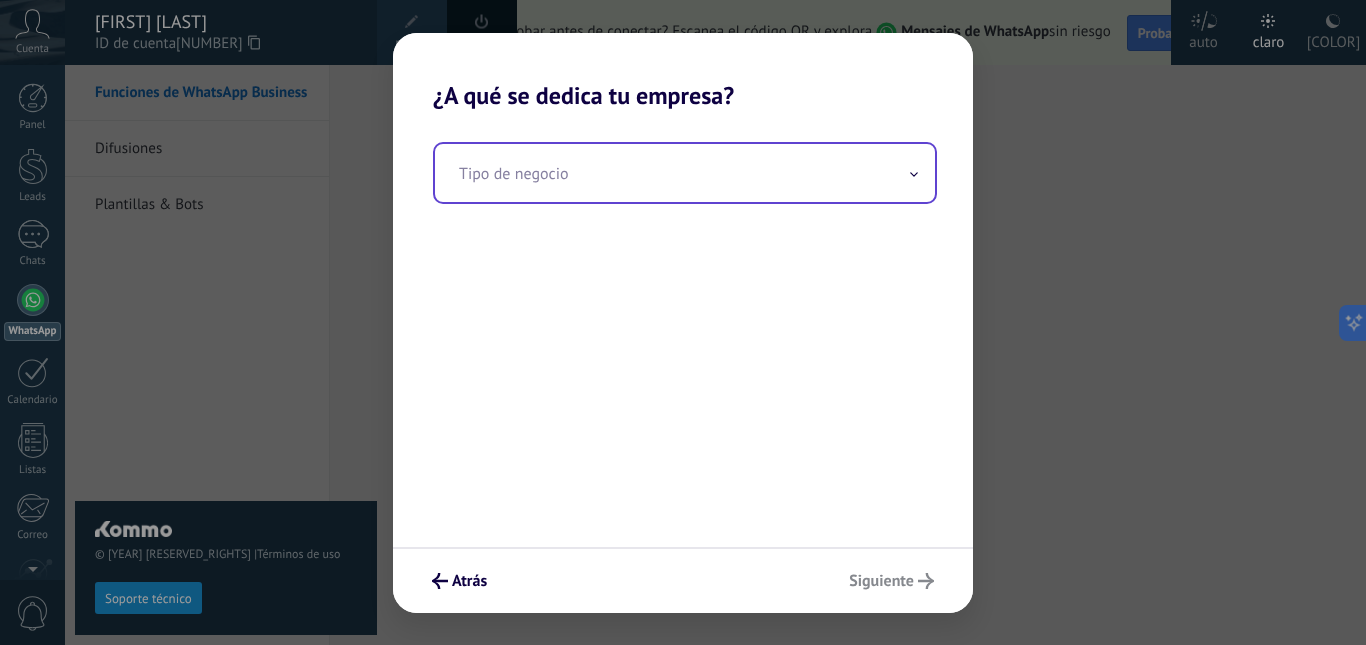 click at bounding box center [685, 173] 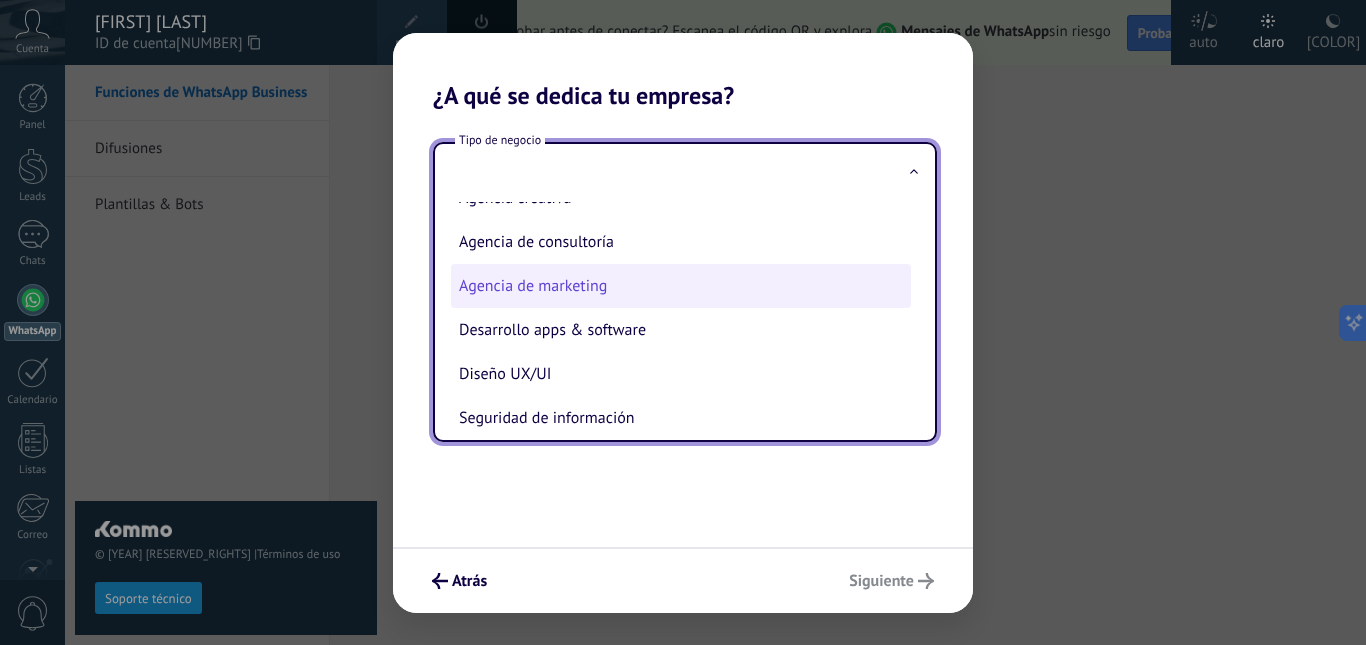scroll, scrollTop: 46, scrollLeft: 0, axis: vertical 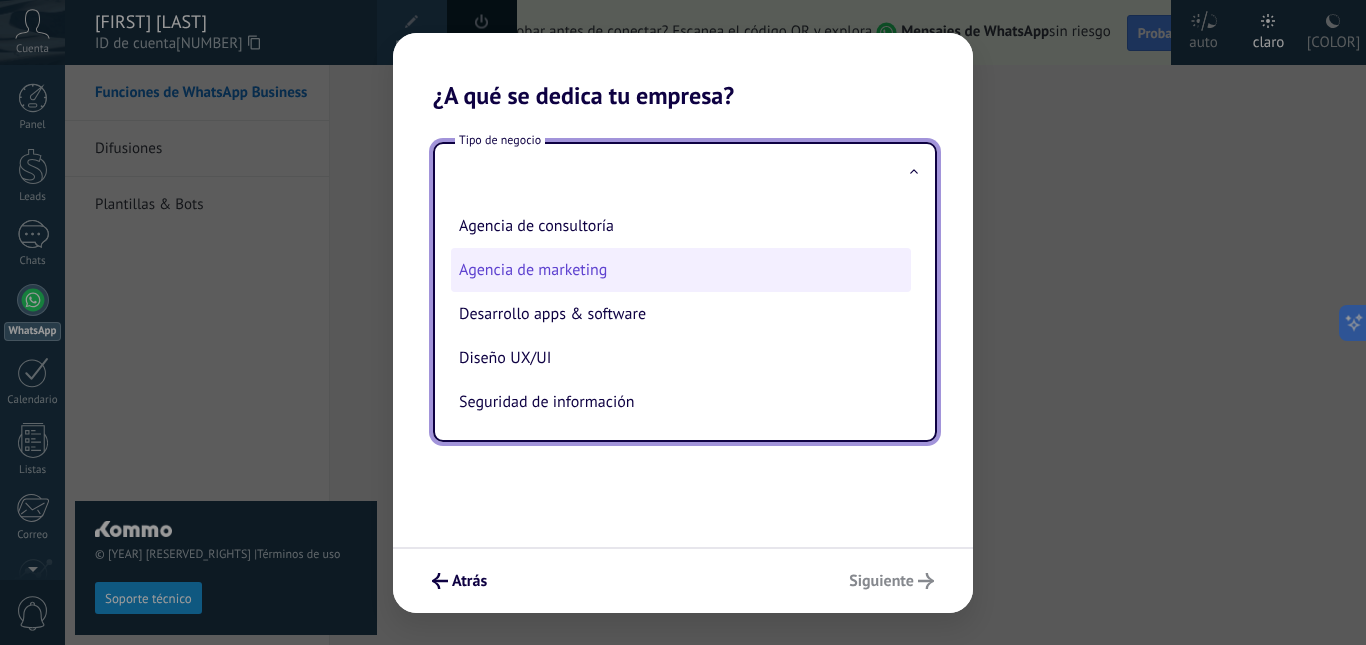 click on "Agencia de marketing" at bounding box center (681, 270) 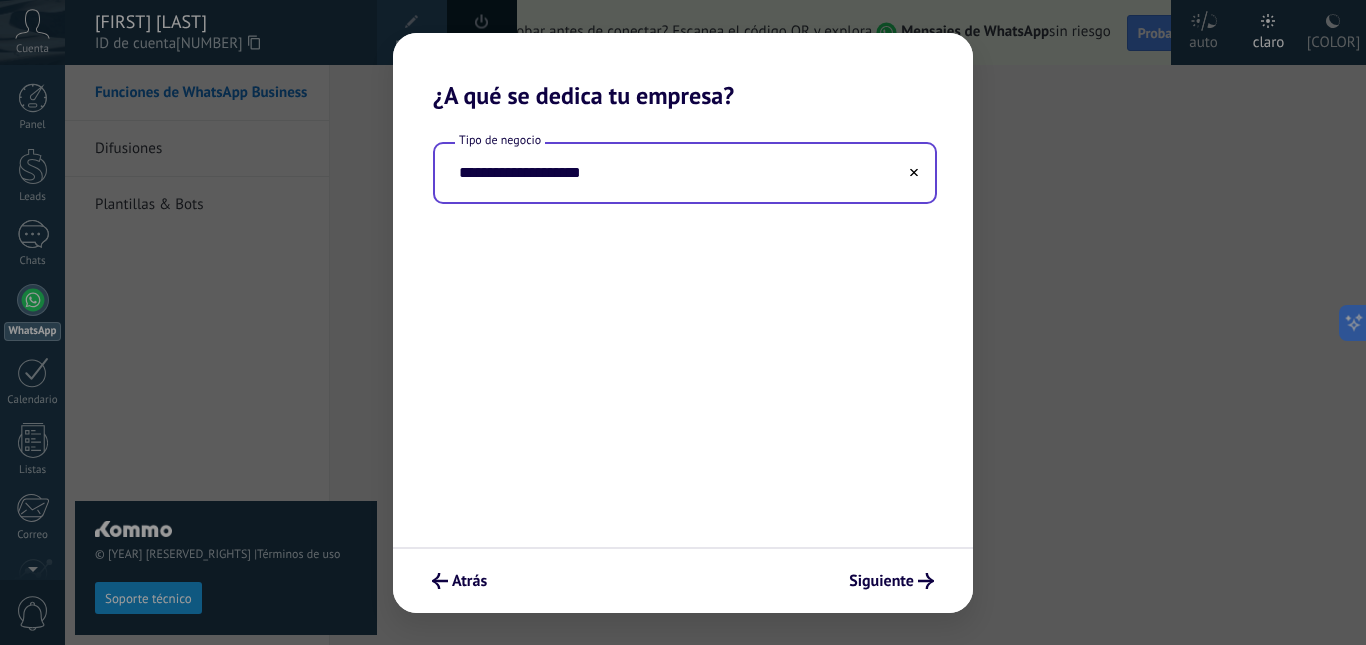 click on "**********" at bounding box center (685, 173) 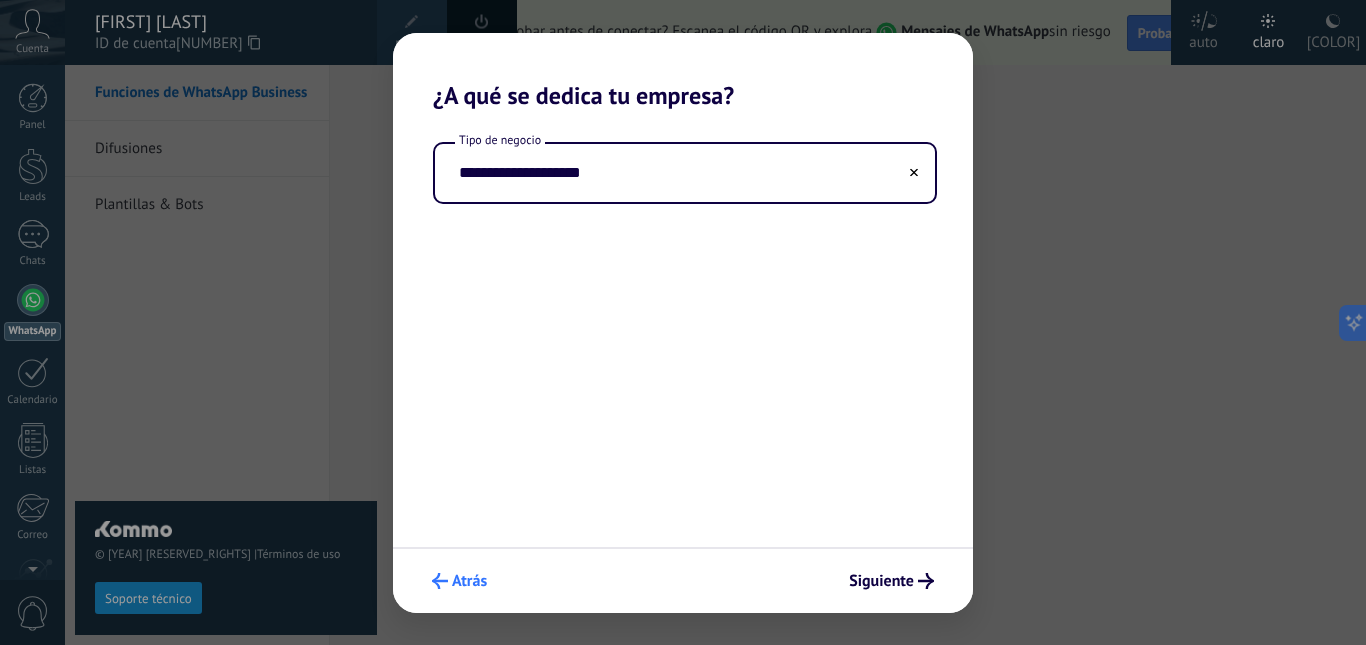 click on "Atrás" at bounding box center (469, 581) 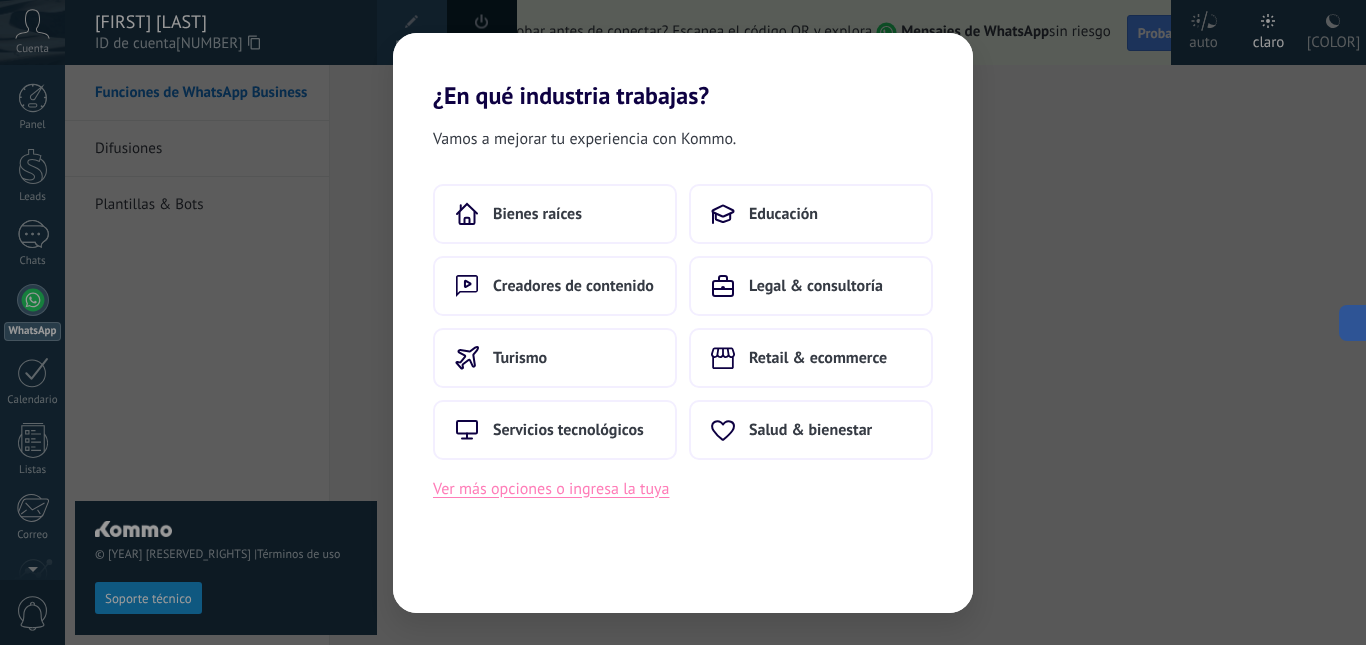 click on "Ver más opciones o ingresa la tuya" at bounding box center [551, 489] 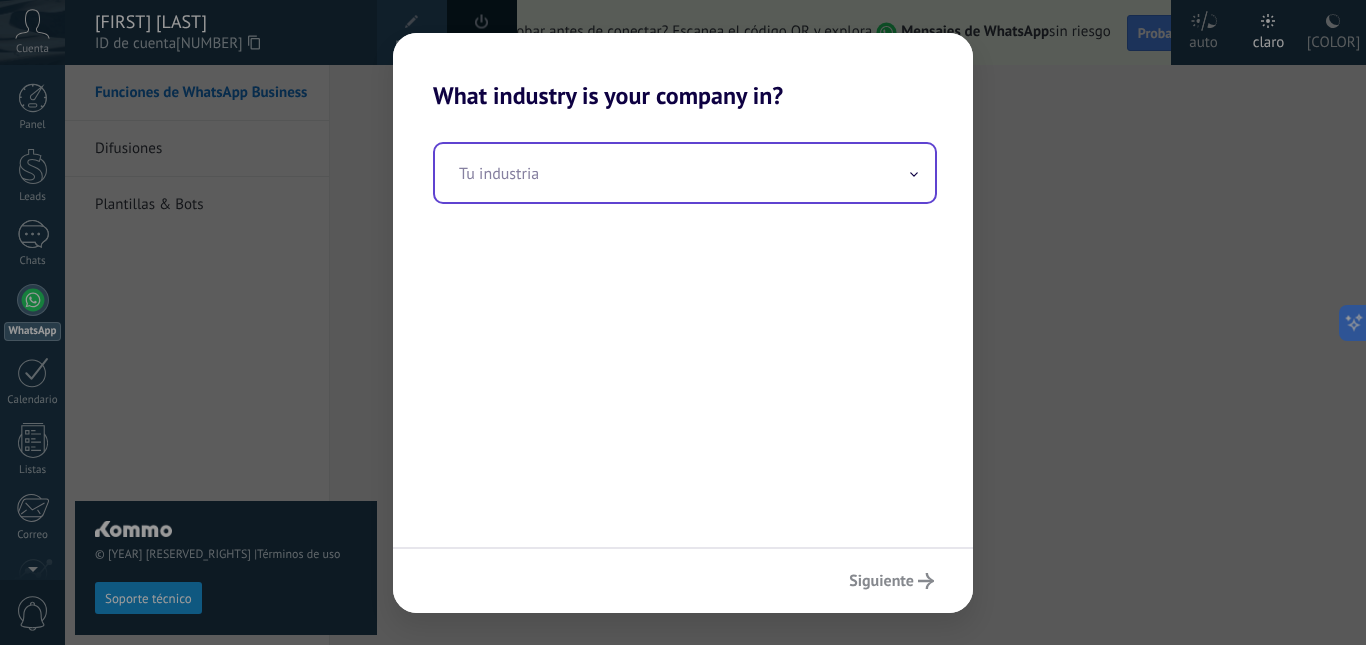 click at bounding box center (685, 173) 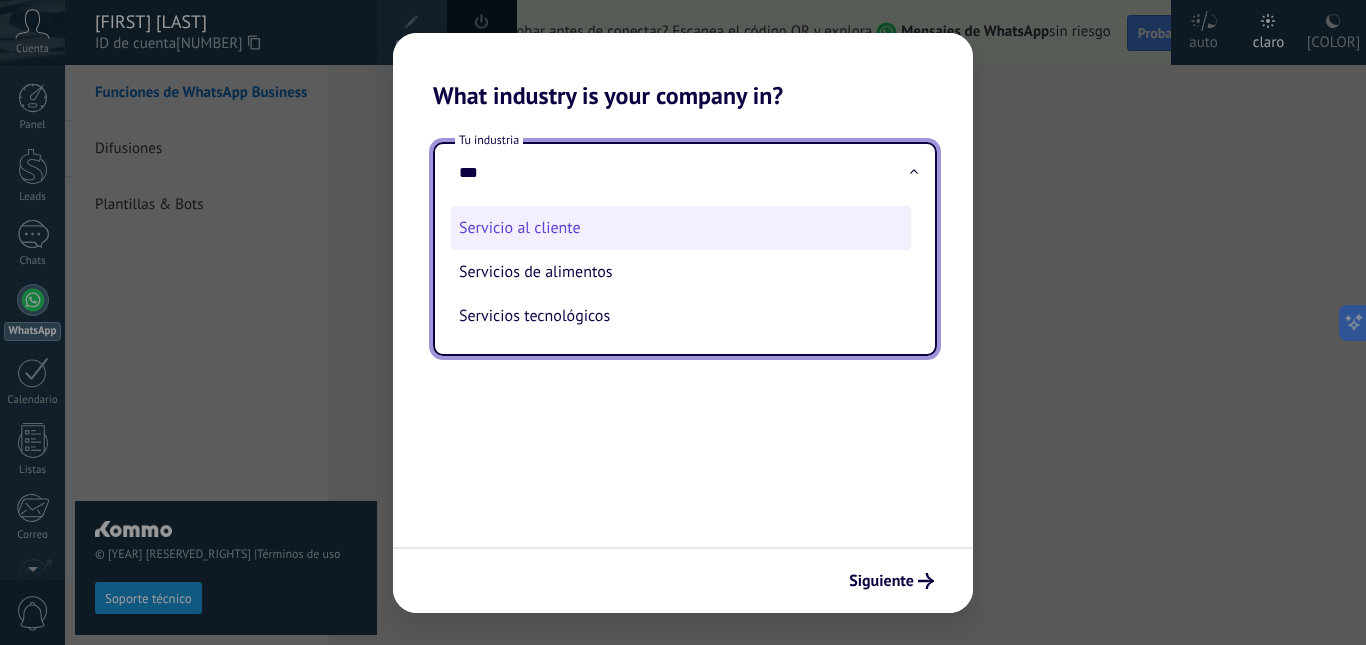 type on "***" 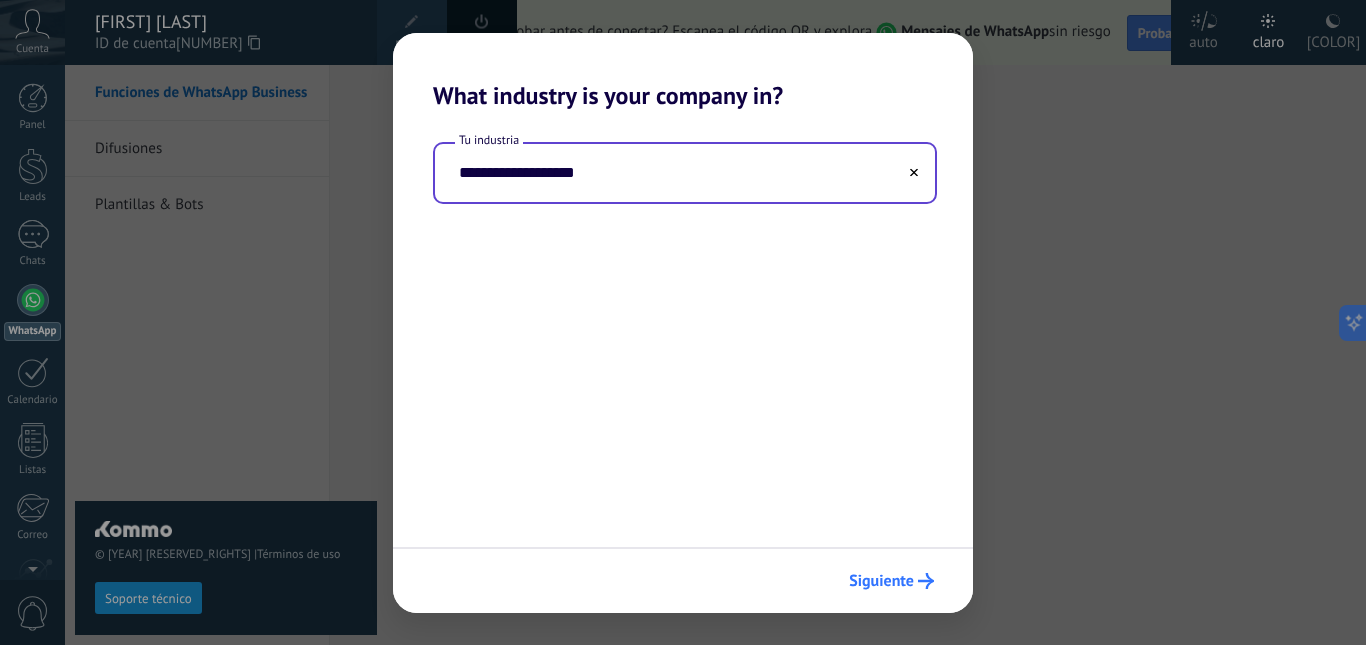 click on "Siguiente" at bounding box center [881, 581] 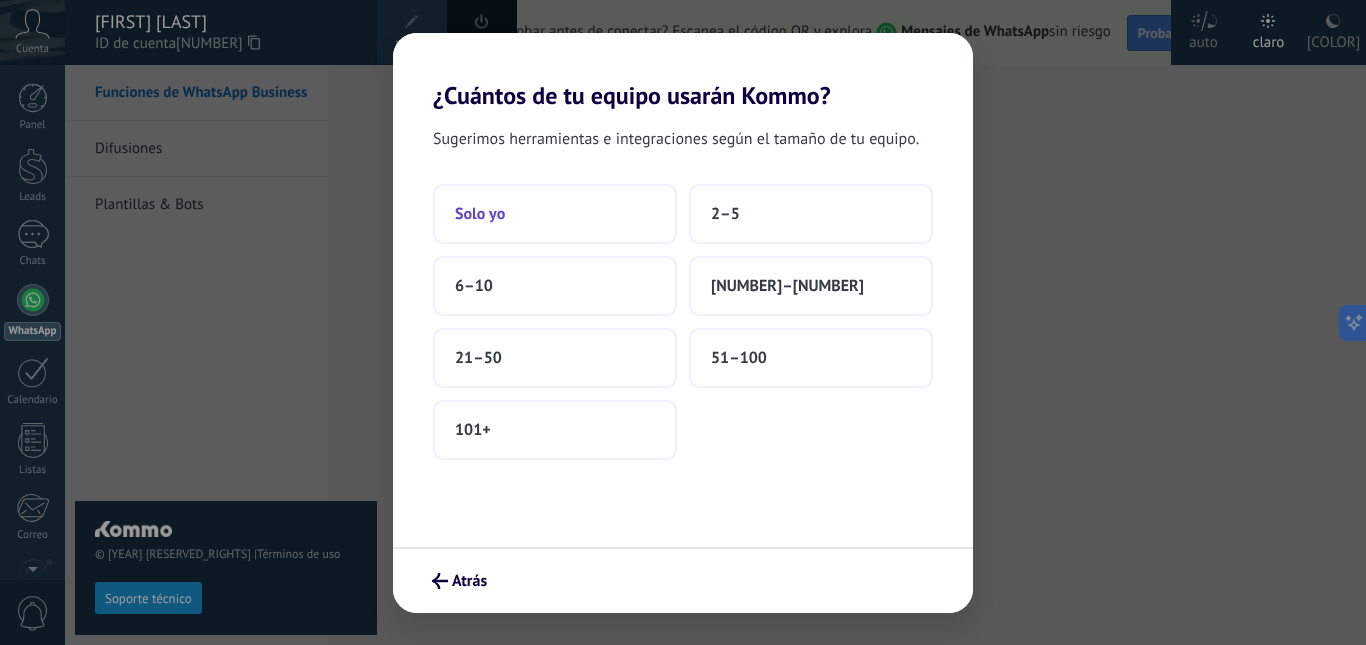 click on "Solo yo" at bounding box center [555, 214] 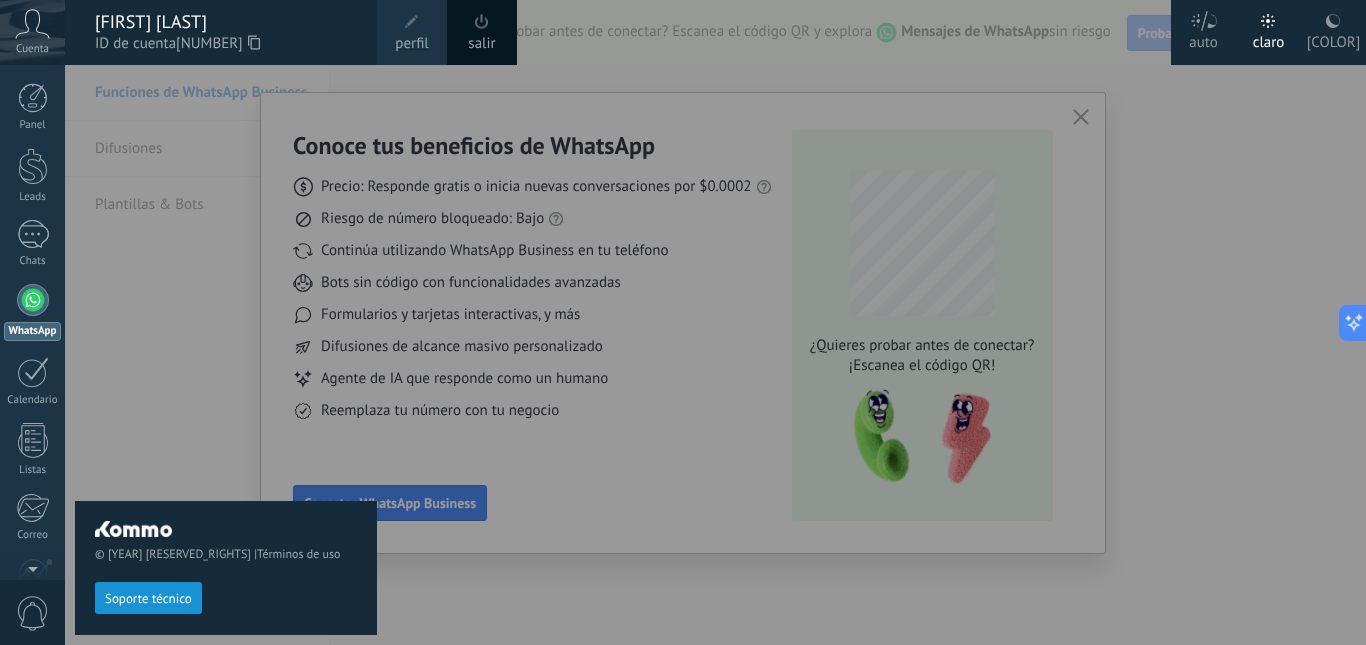 click at bounding box center [748, 322] 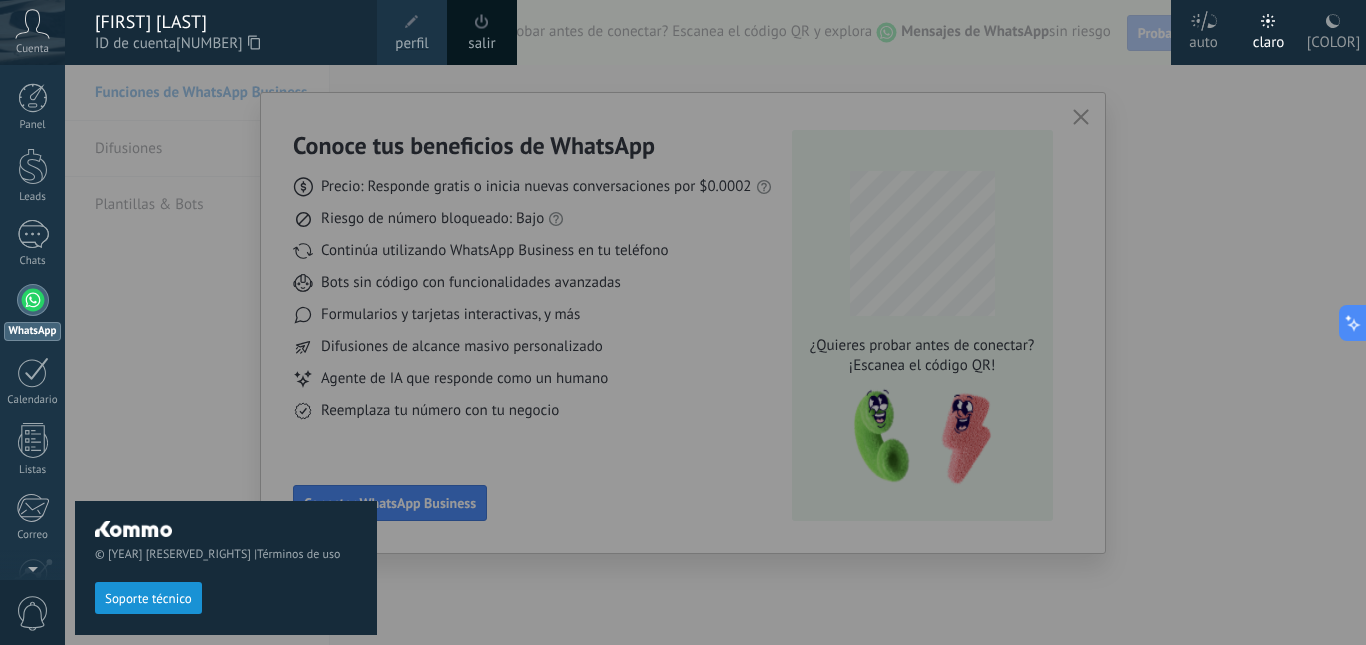 click on "©  2025  derechos reservados |  Términos de uso
Soporte técnico" at bounding box center [226, 567] 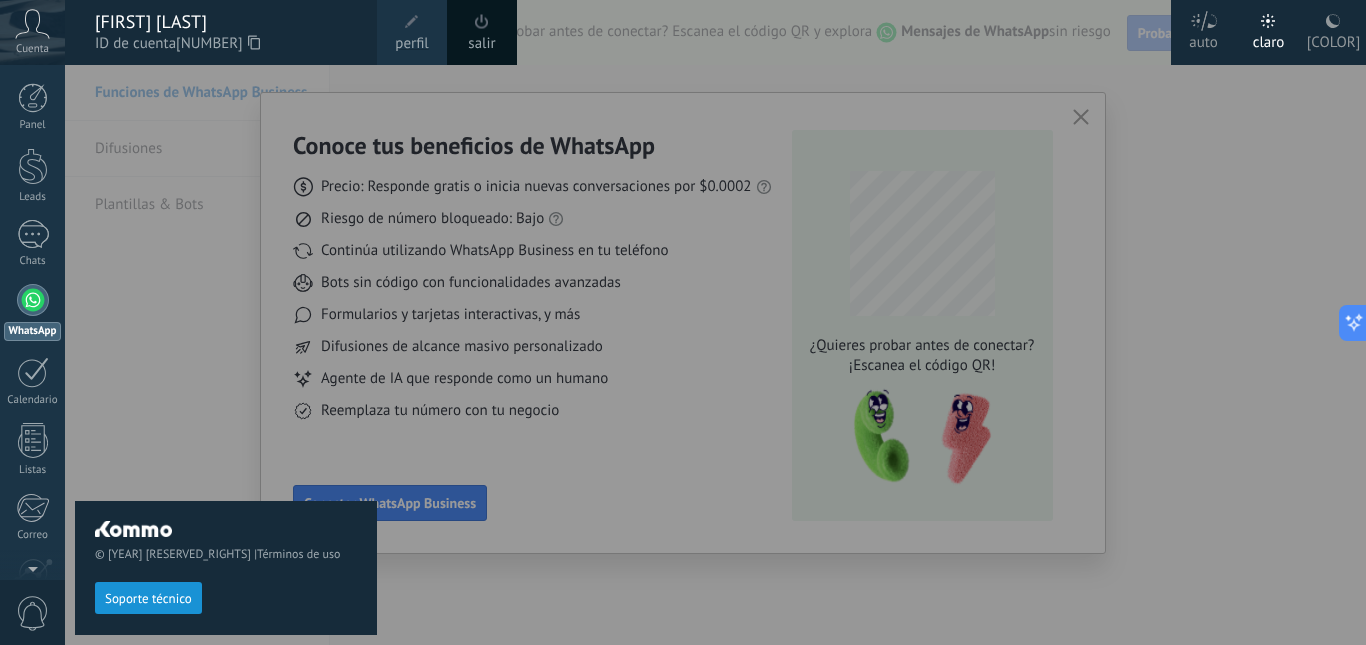 click on "Soporte técnico" at bounding box center [148, 598] 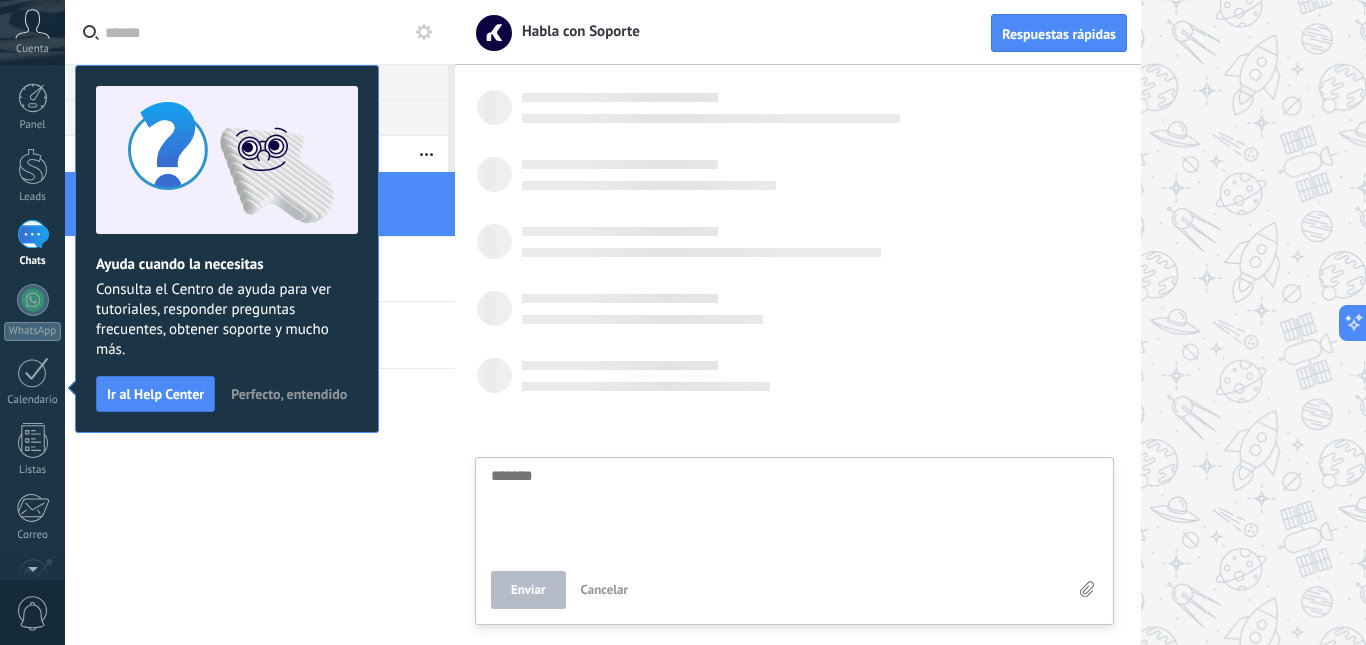 scroll, scrollTop: 19, scrollLeft: 0, axis: vertical 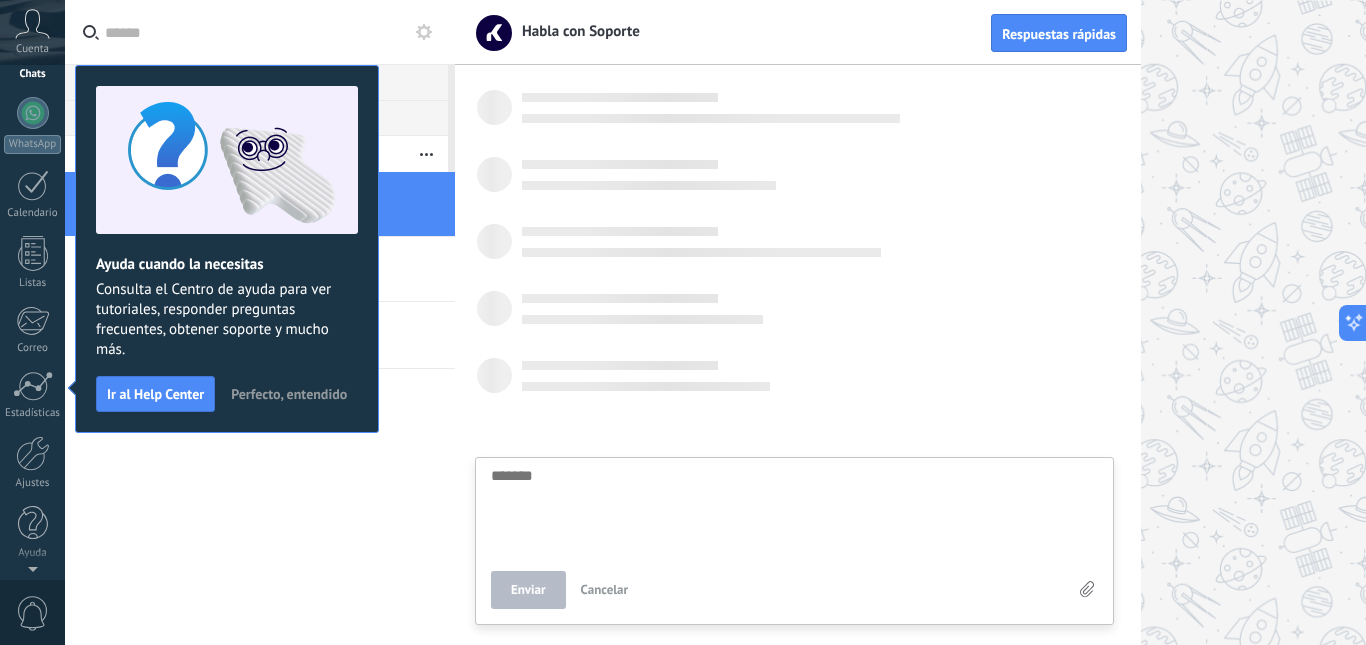 click on "Consulta el Centro de ayuda para ver tutoriales, responder preguntas frecuentes, obtener soporte y mucho más." at bounding box center [227, 320] 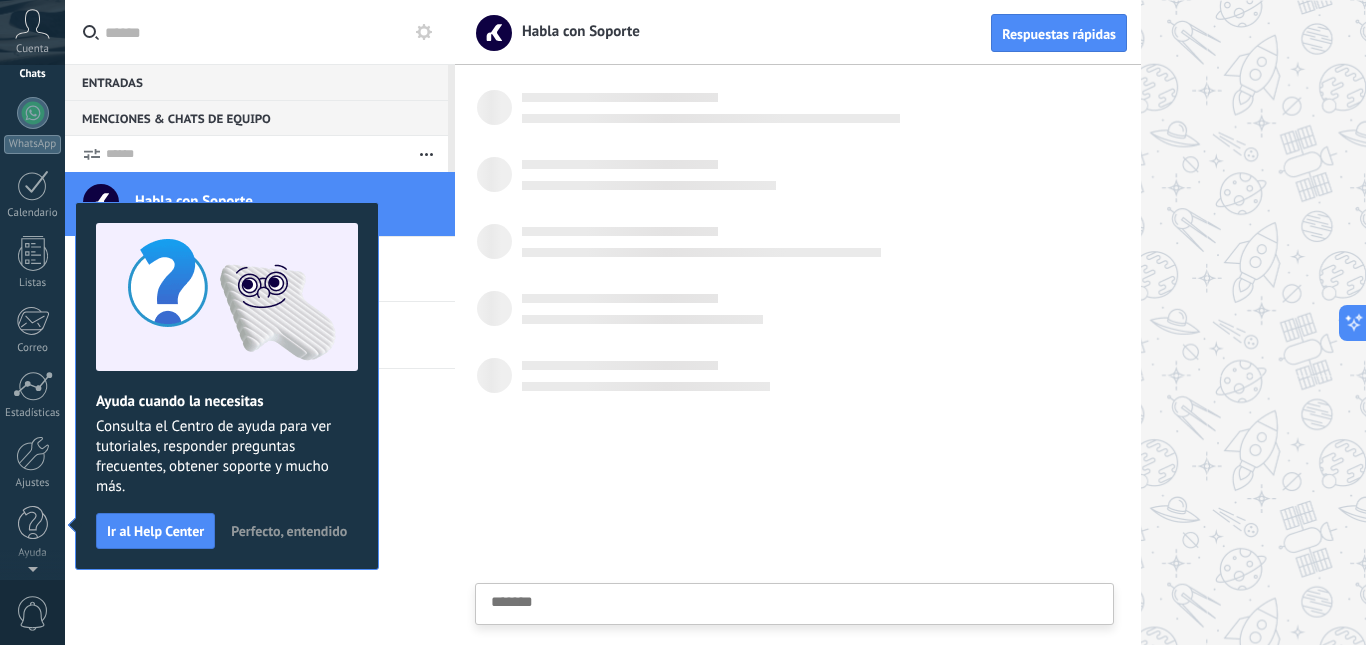 scroll, scrollTop: 0, scrollLeft: 0, axis: both 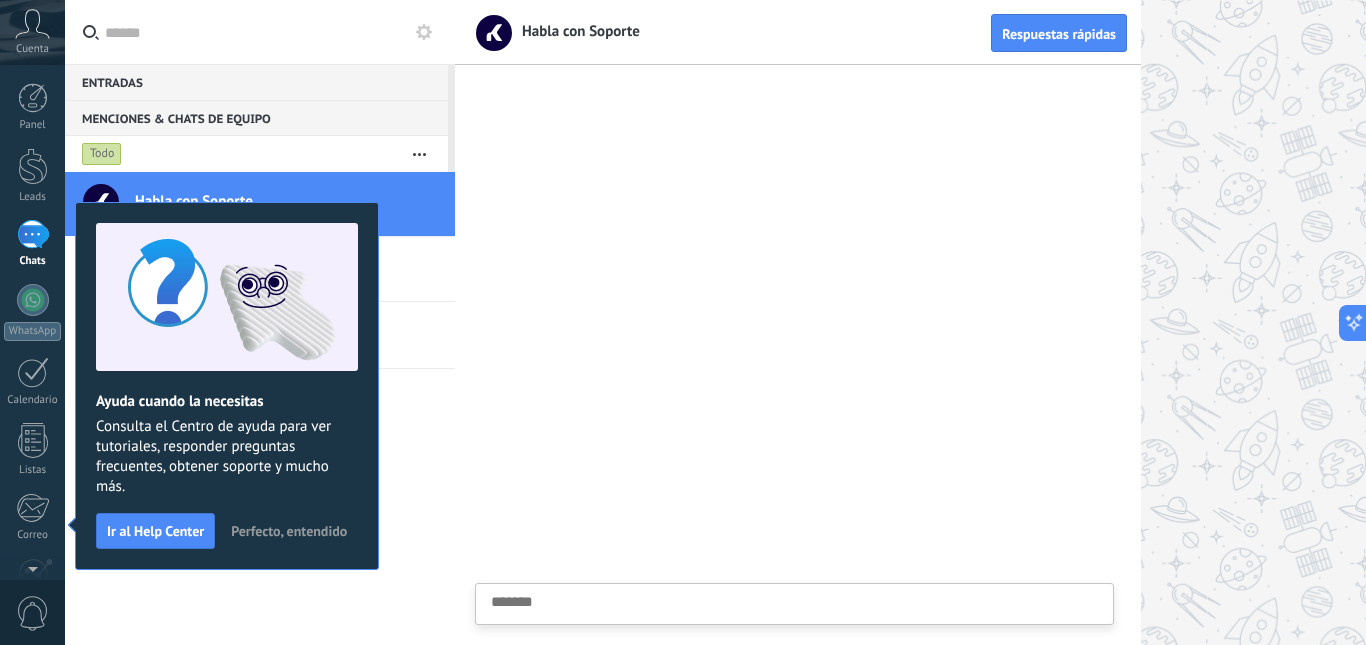 click on "Perfecto, entendido" at bounding box center (289, 531) 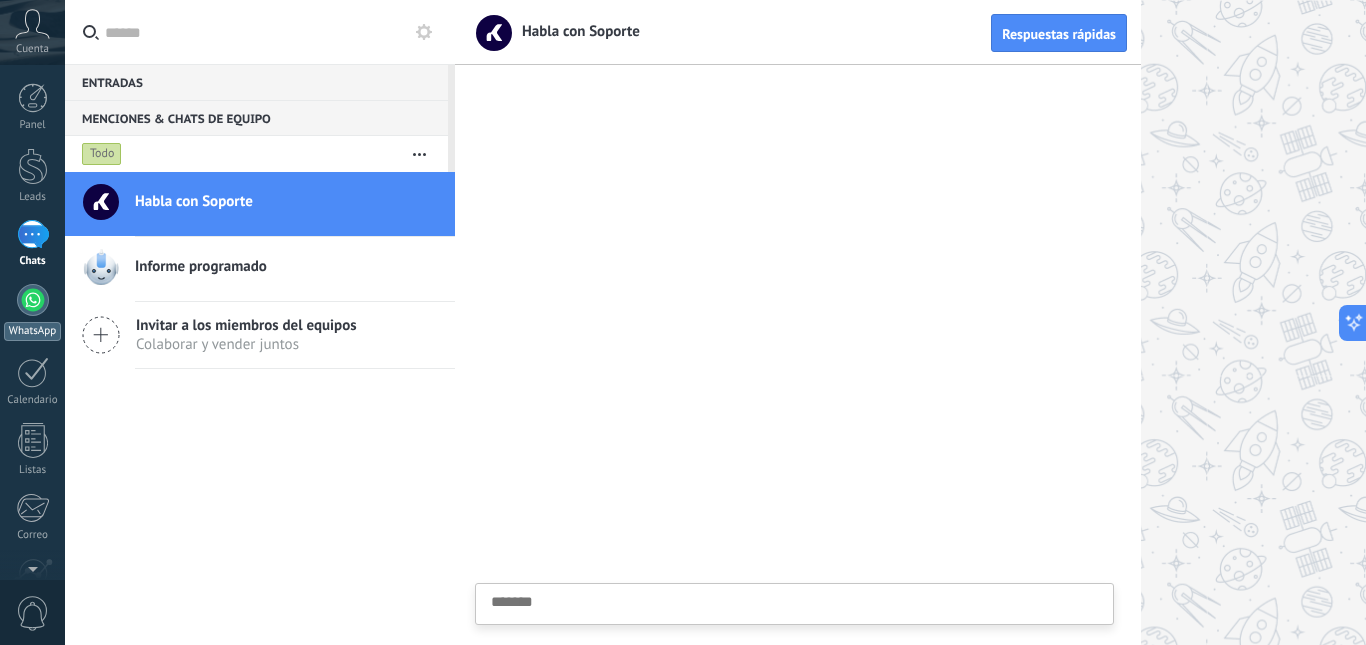 click at bounding box center (33, 300) 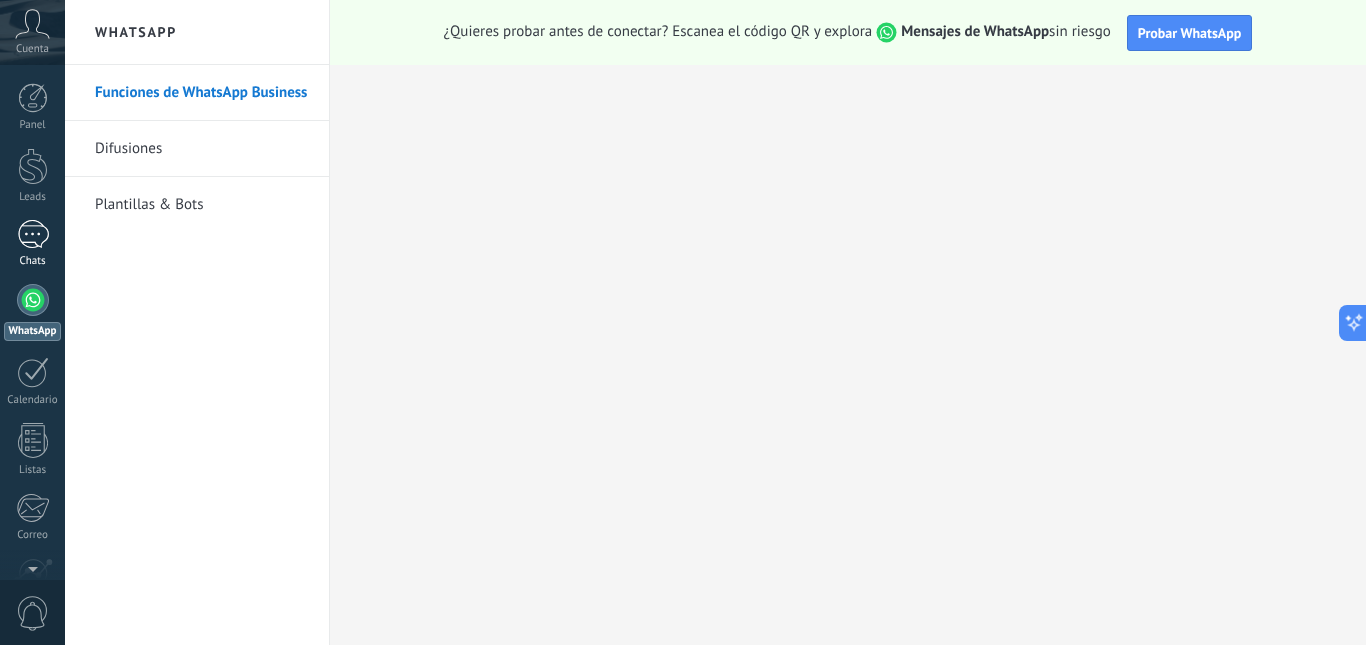 click at bounding box center [33, 234] 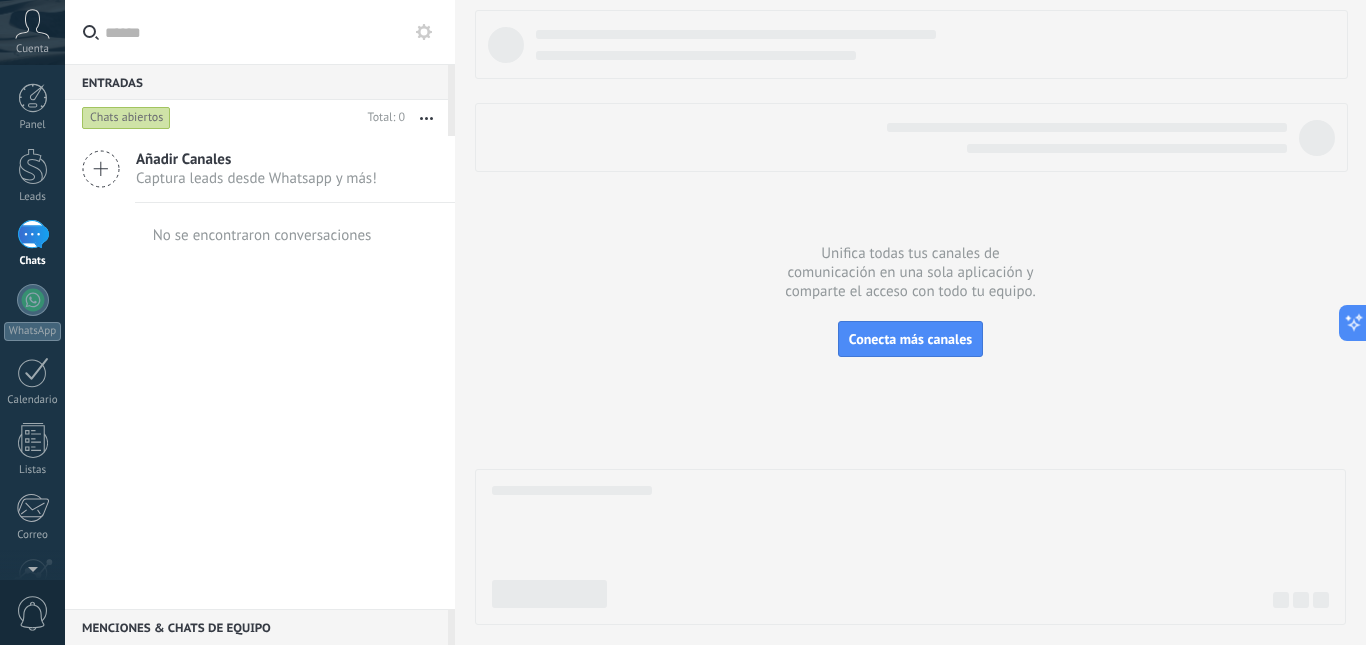 click on "Cuenta" at bounding box center (32, 32) 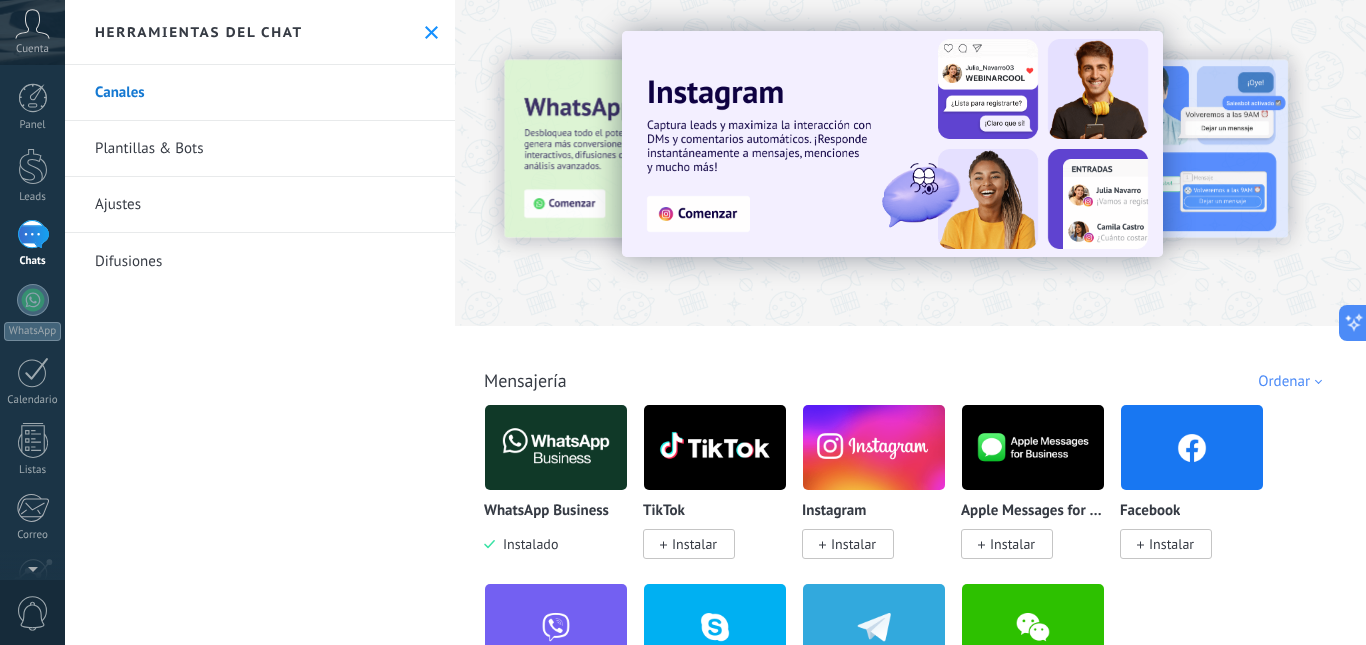 click on "Cuenta" at bounding box center [32, 32] 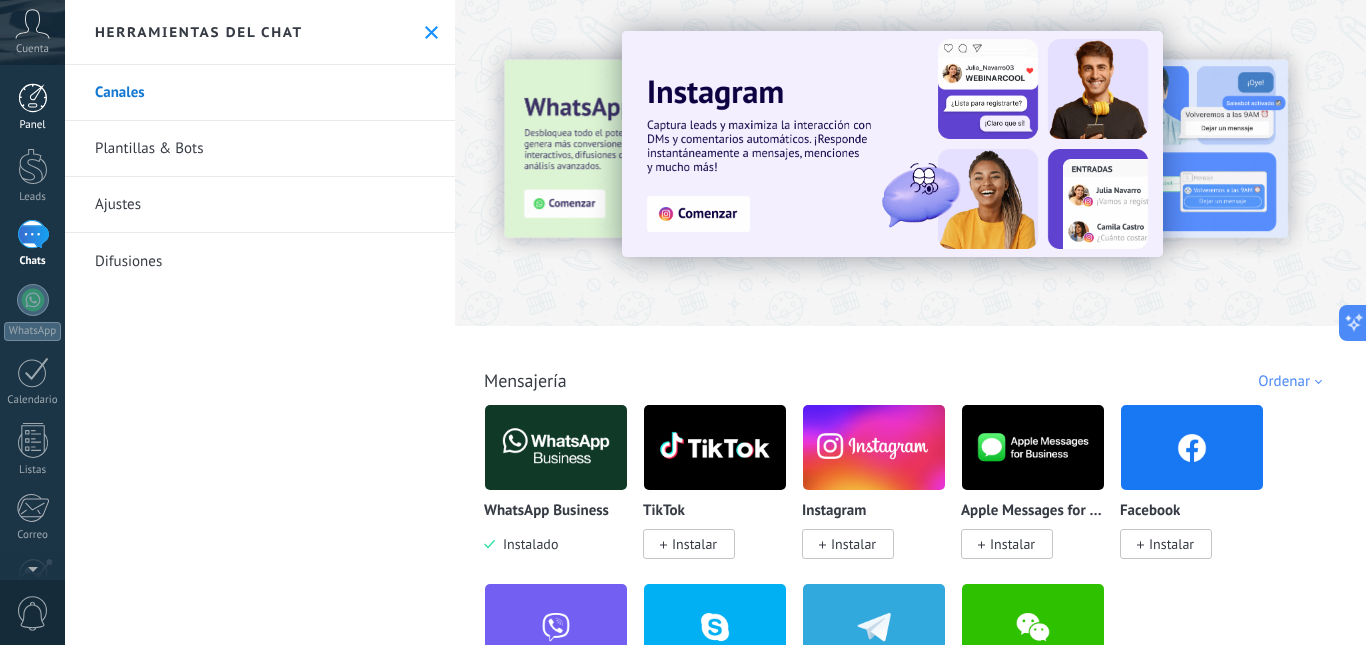 click at bounding box center (33, 98) 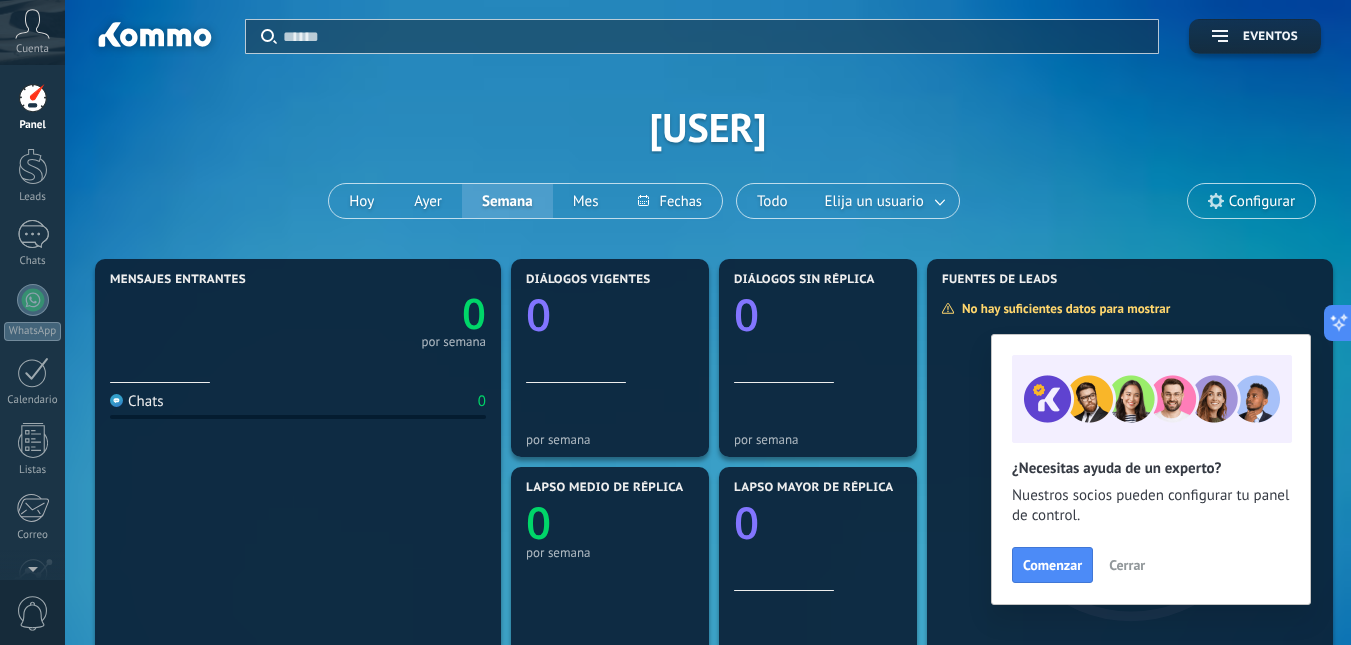click at bounding box center (32, 24) 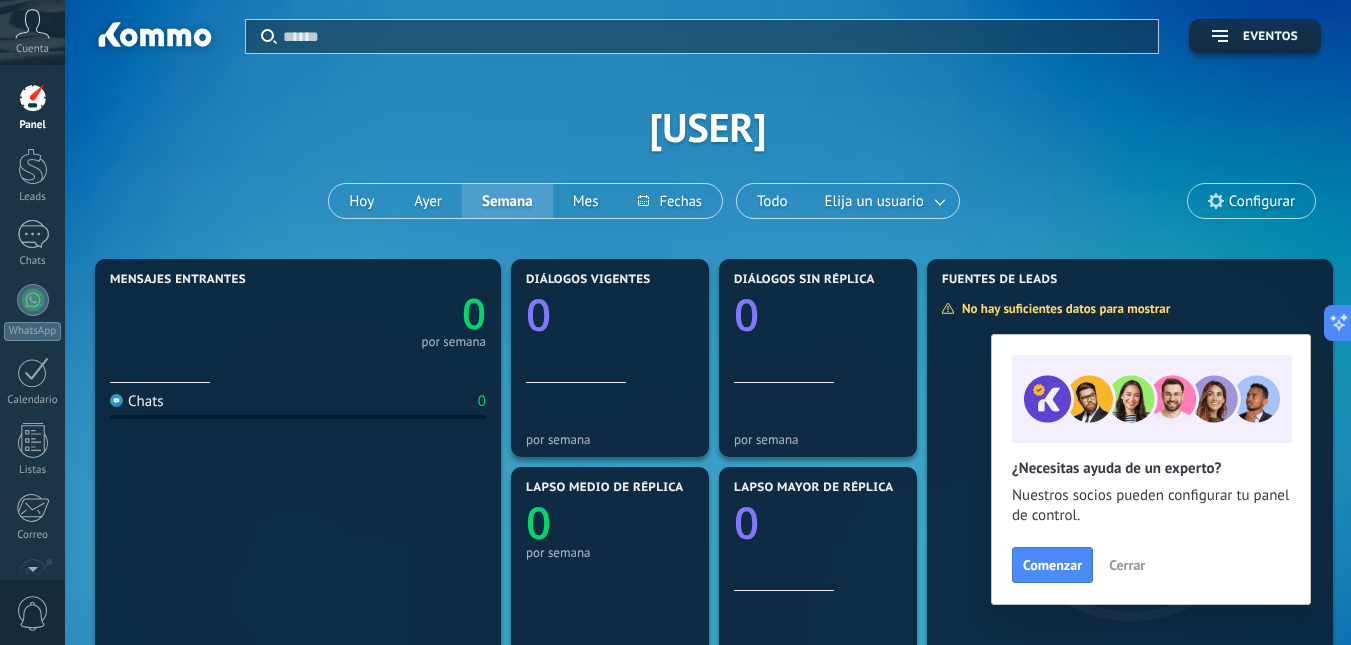 click at bounding box center [32, 24] 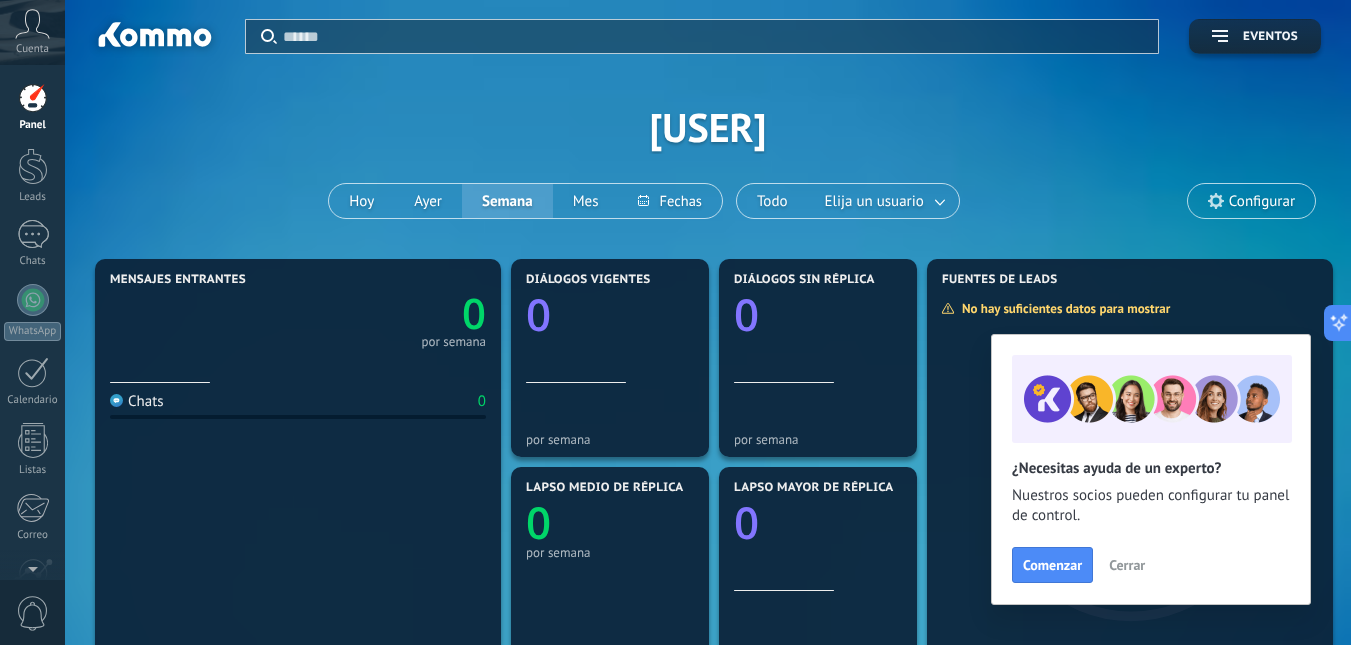 click on "Cuenta" at bounding box center (32, 49) 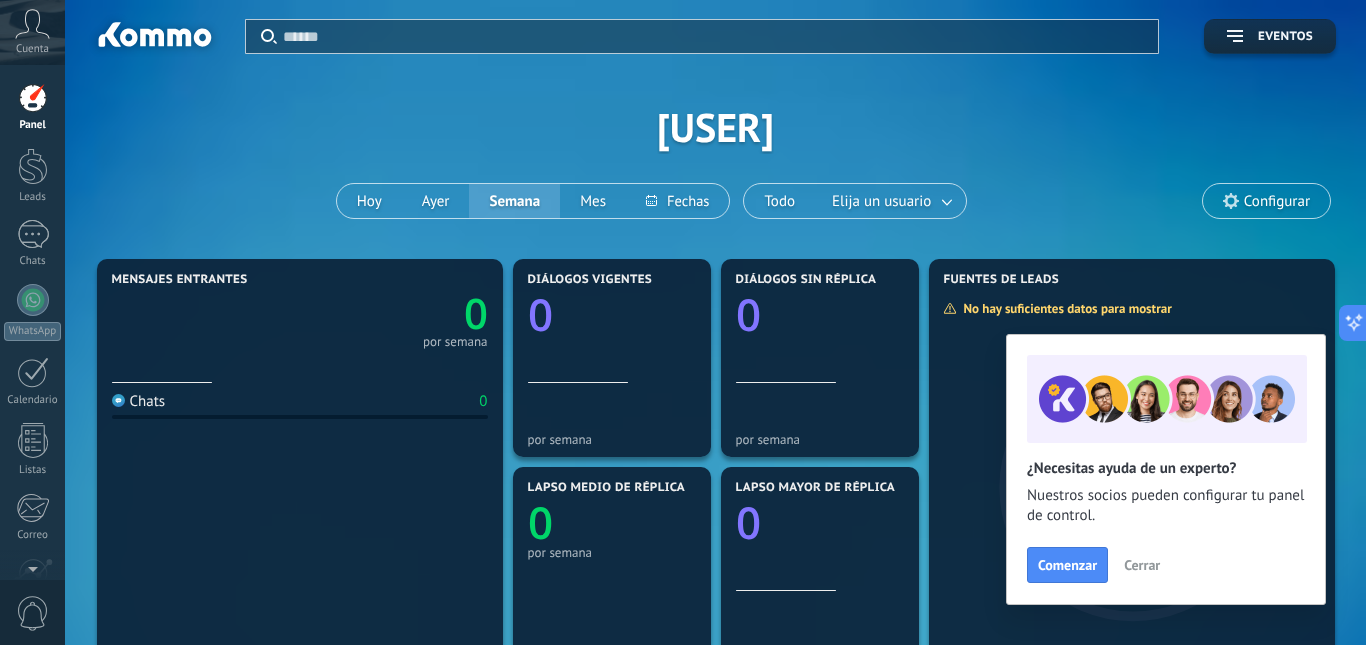 click at bounding box center (33, 98) 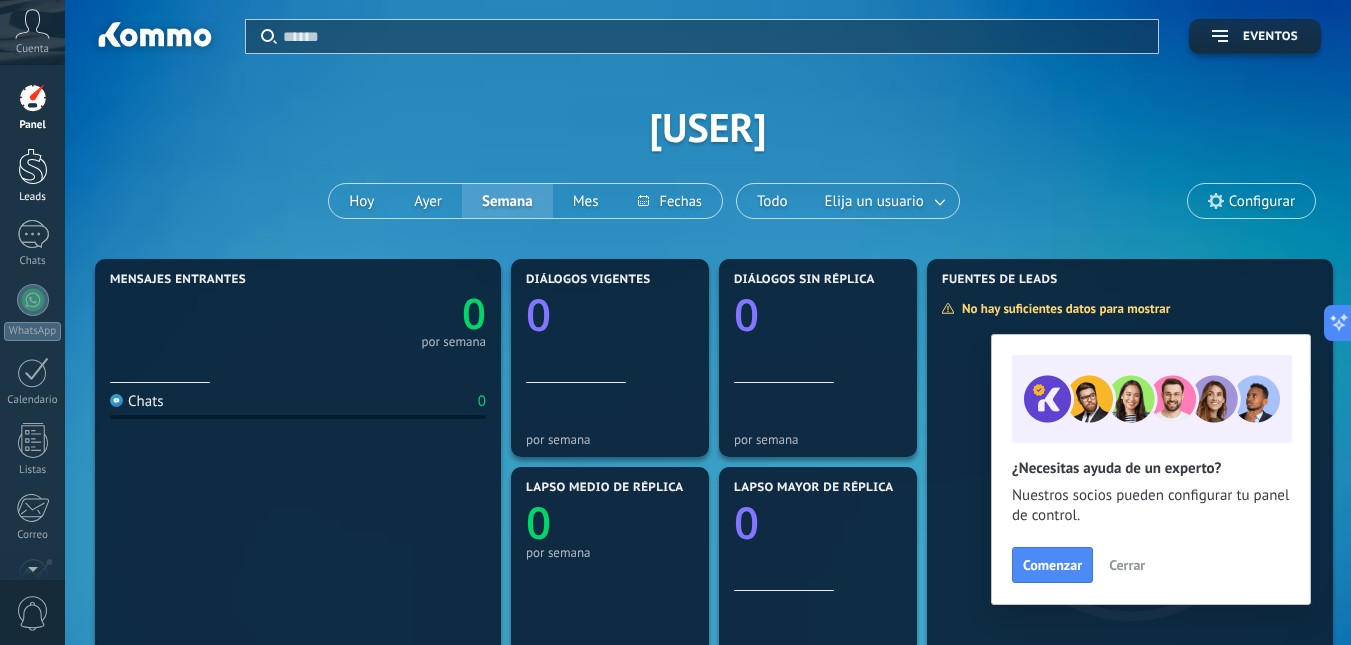 click at bounding box center [33, 166] 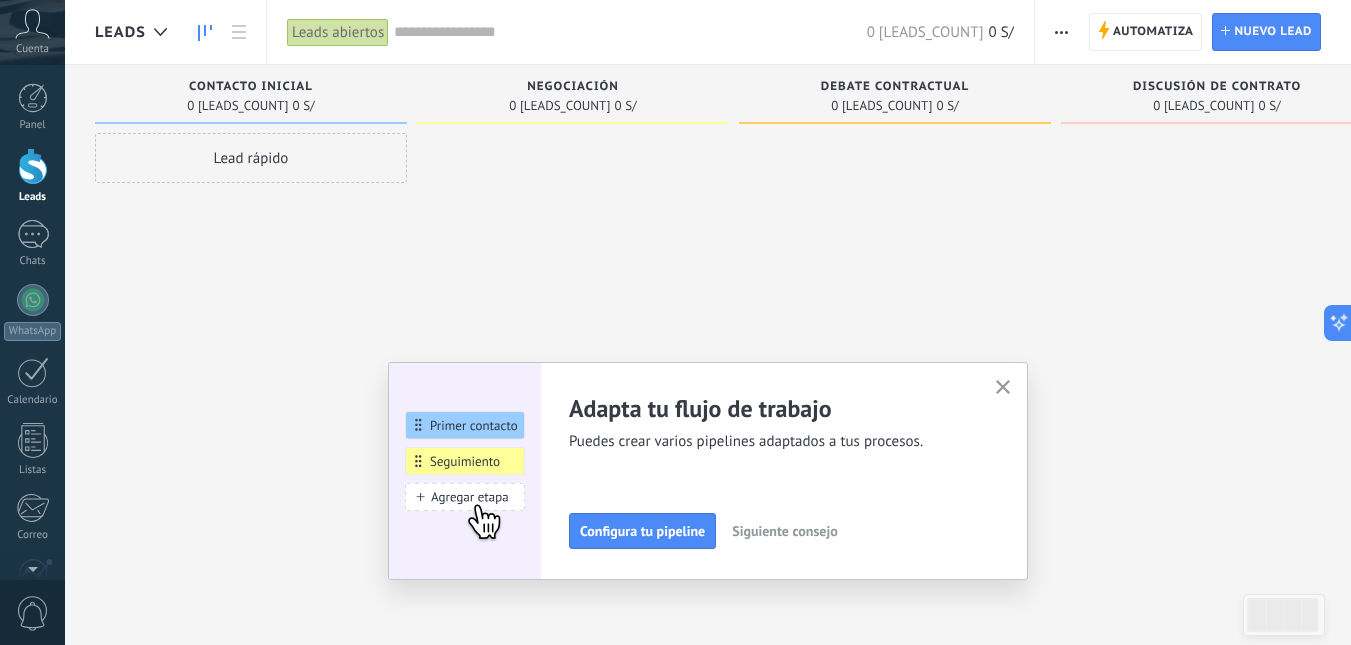 click at bounding box center (32, 24) 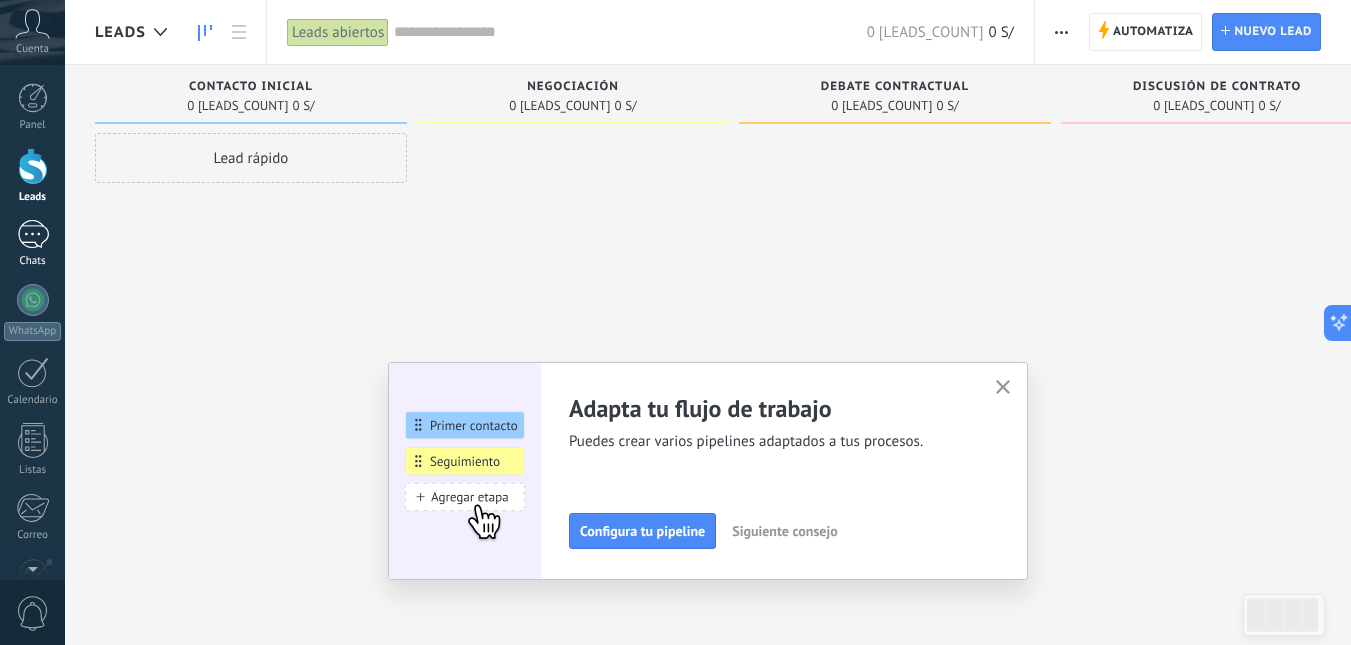 click at bounding box center (33, 234) 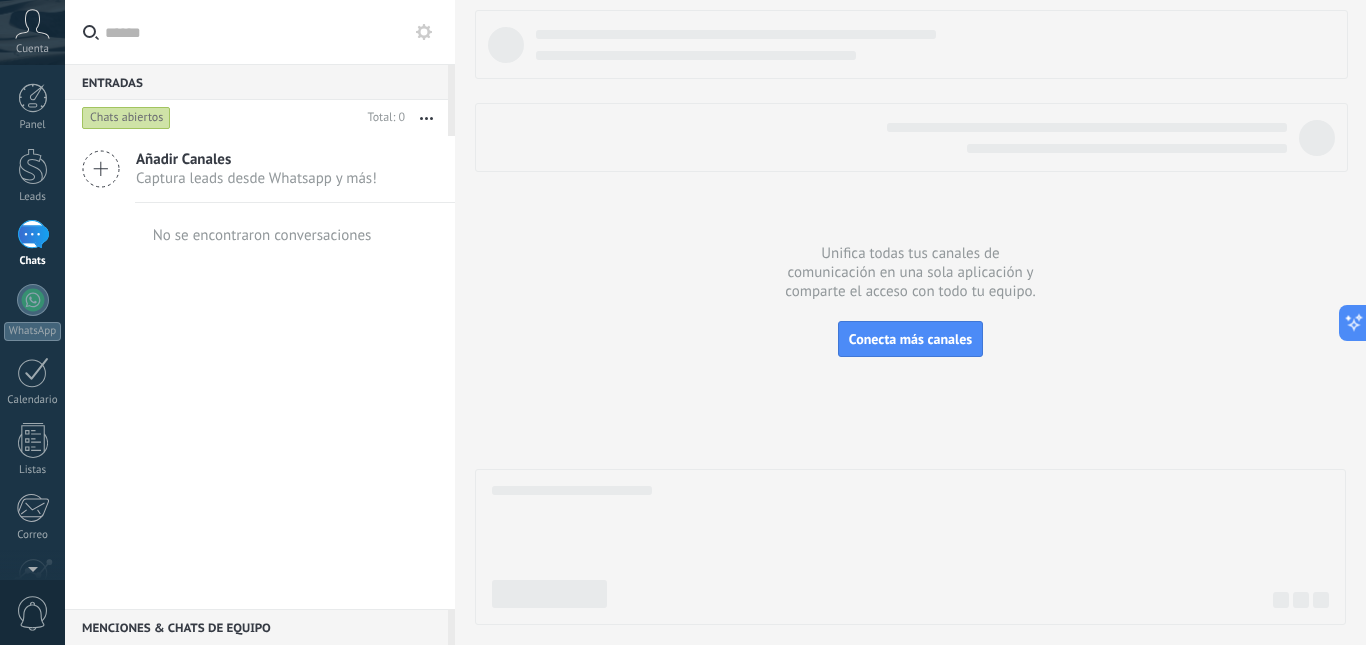 click at bounding box center [101, 169] 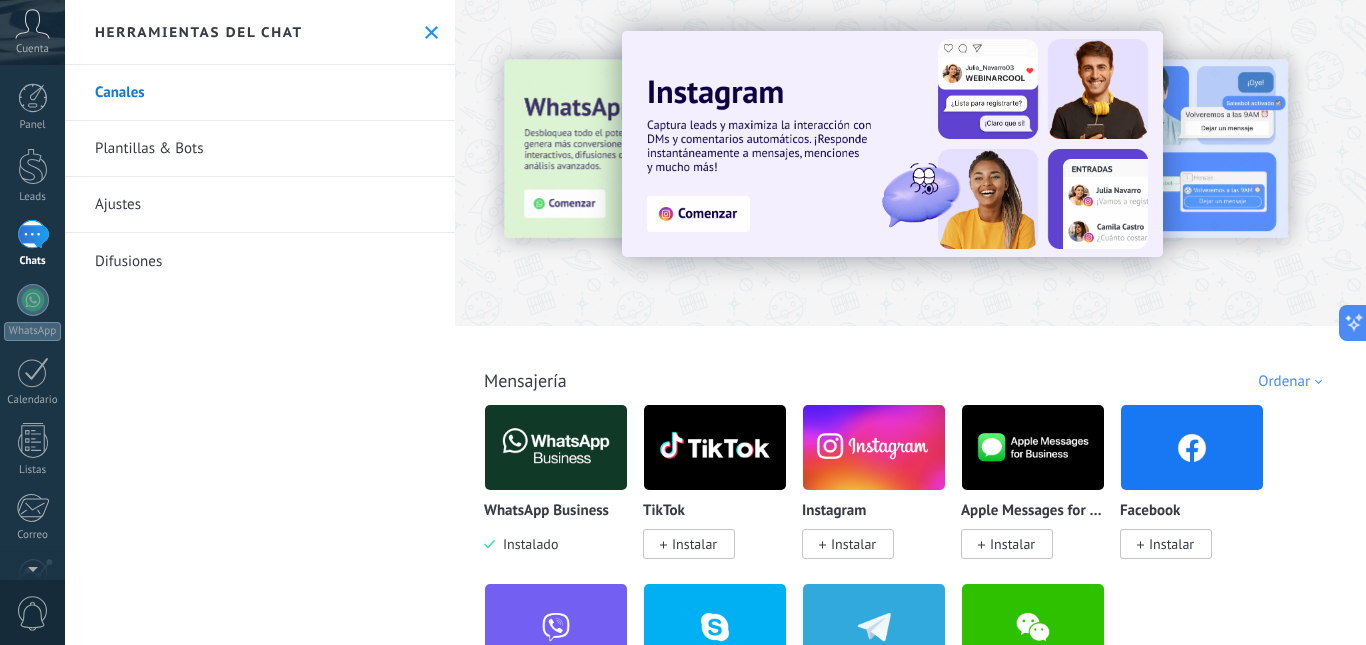 click on "Ajustes" at bounding box center [260, 205] 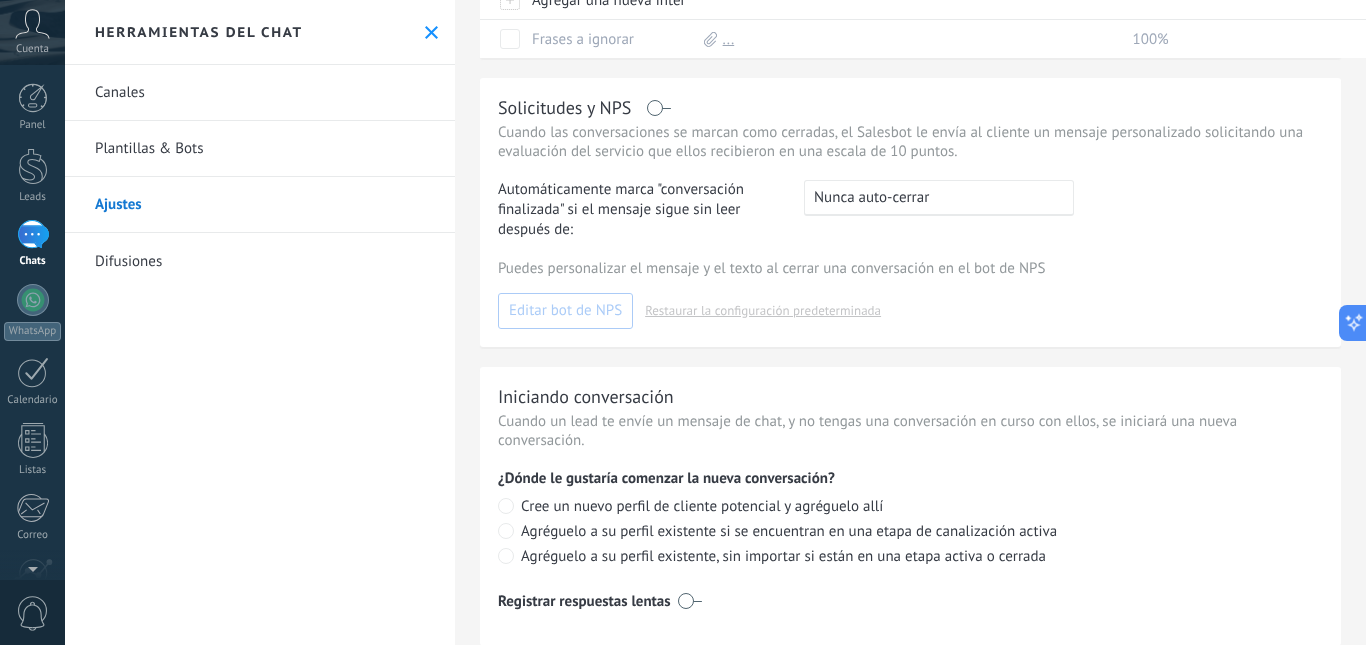 scroll, scrollTop: 400, scrollLeft: 0, axis: vertical 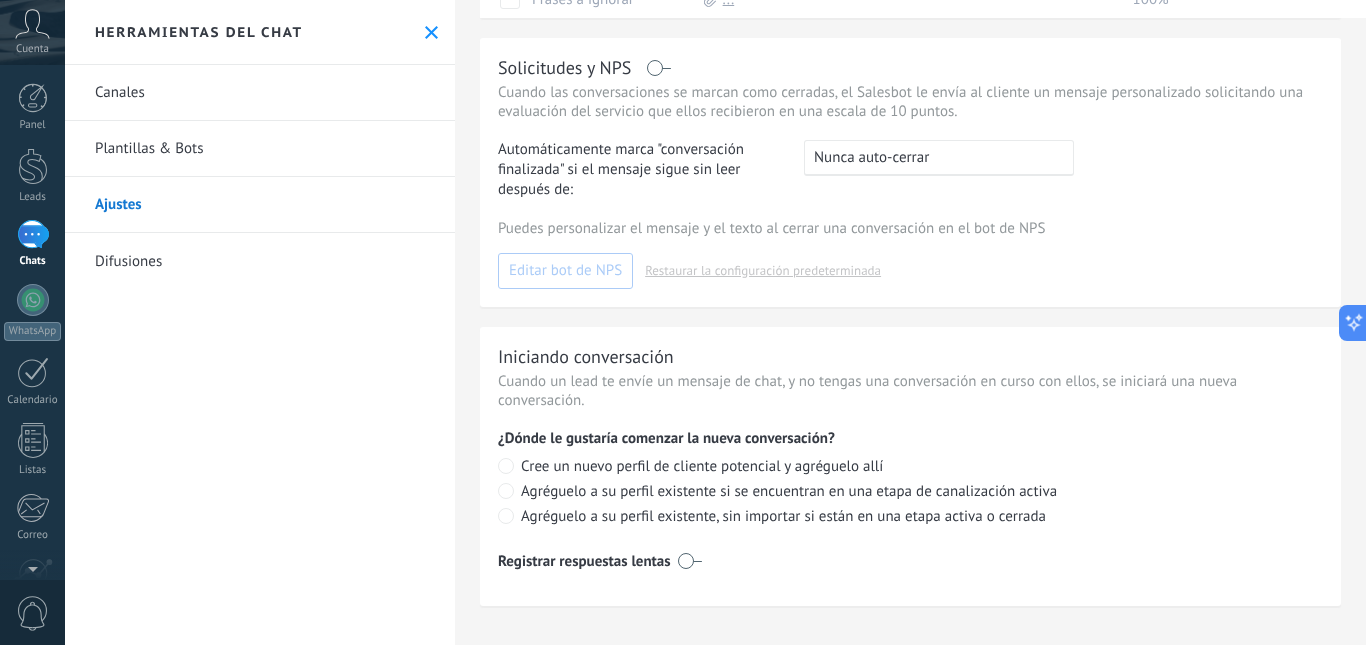 click on "Difusiones" at bounding box center (260, 261) 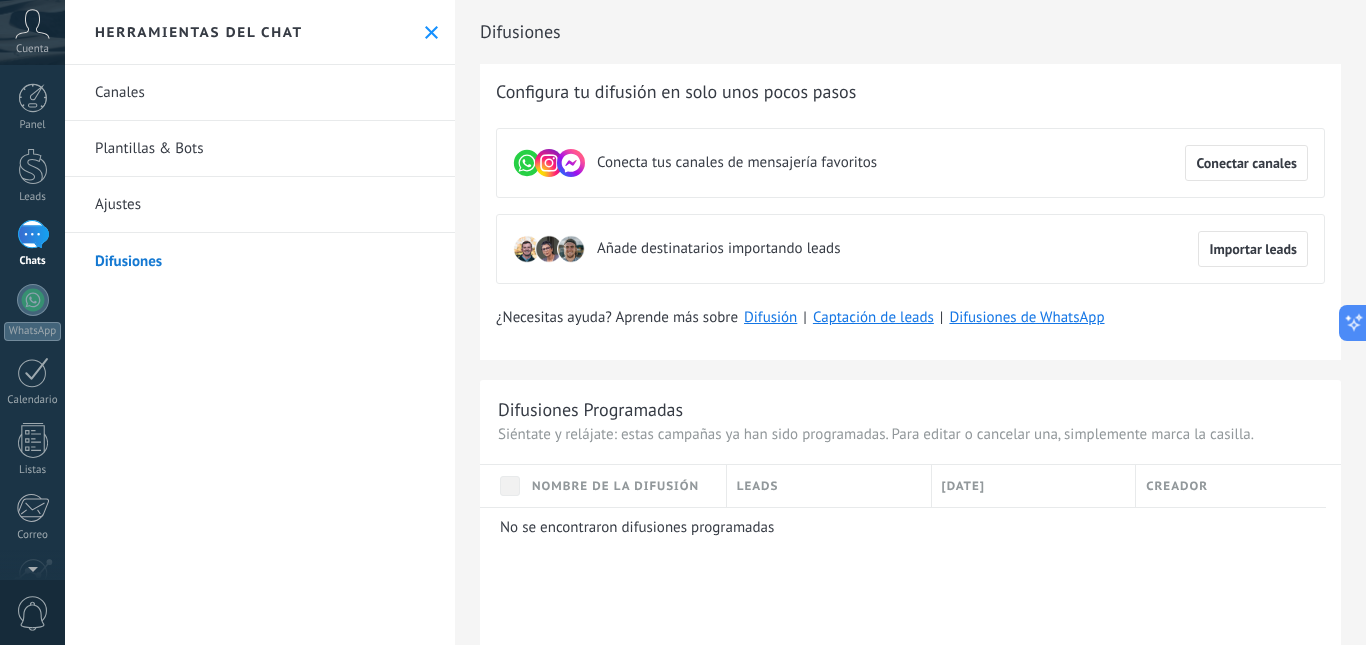 click on "Canales" at bounding box center [260, 93] 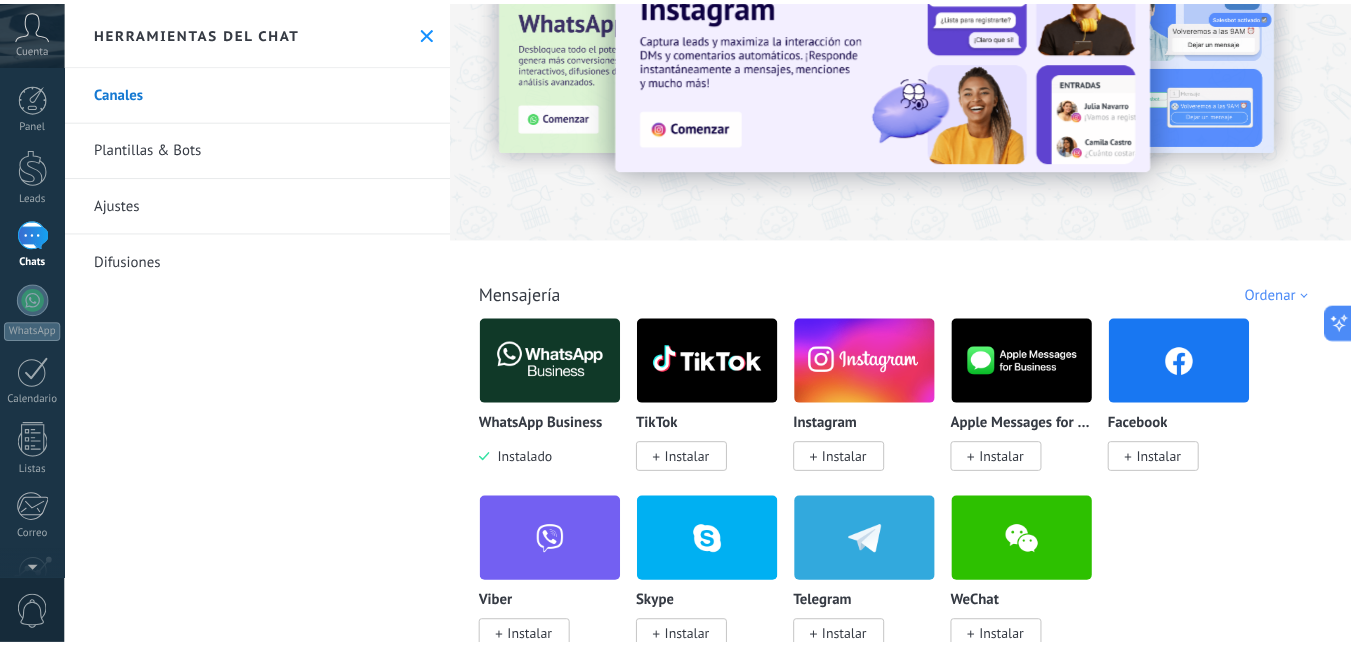 scroll, scrollTop: 300, scrollLeft: 0, axis: vertical 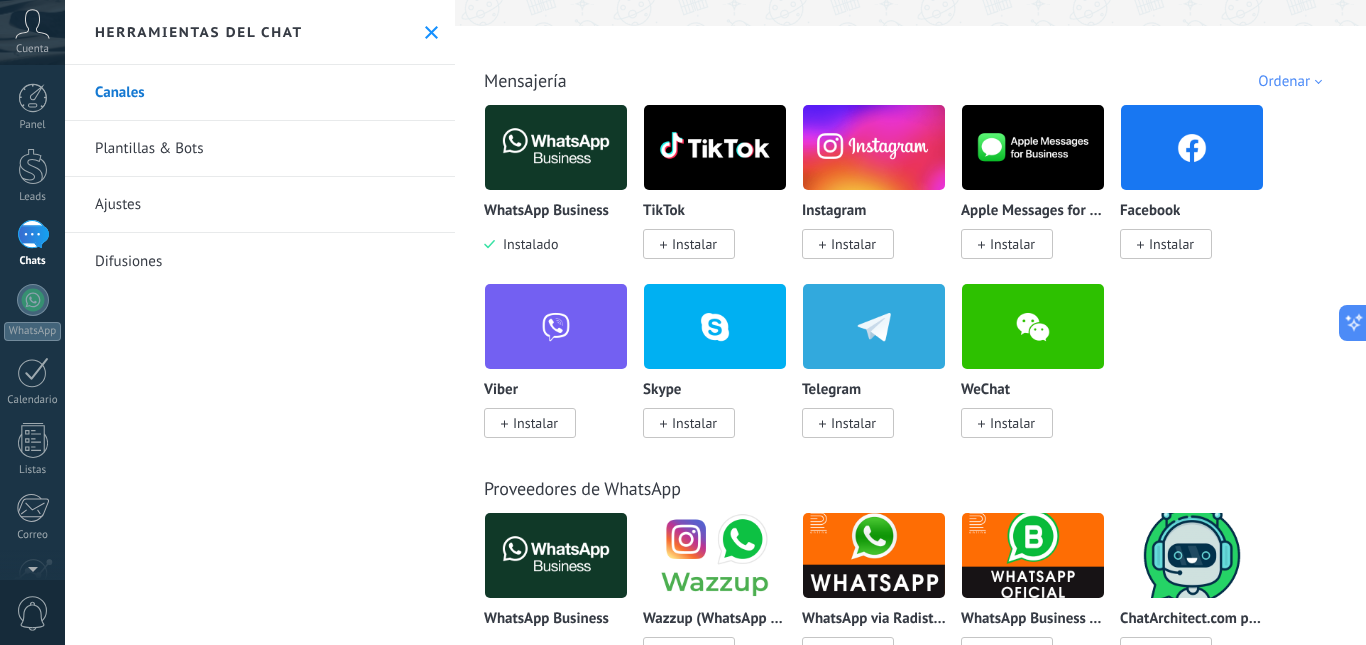 click at bounding box center [556, 147] 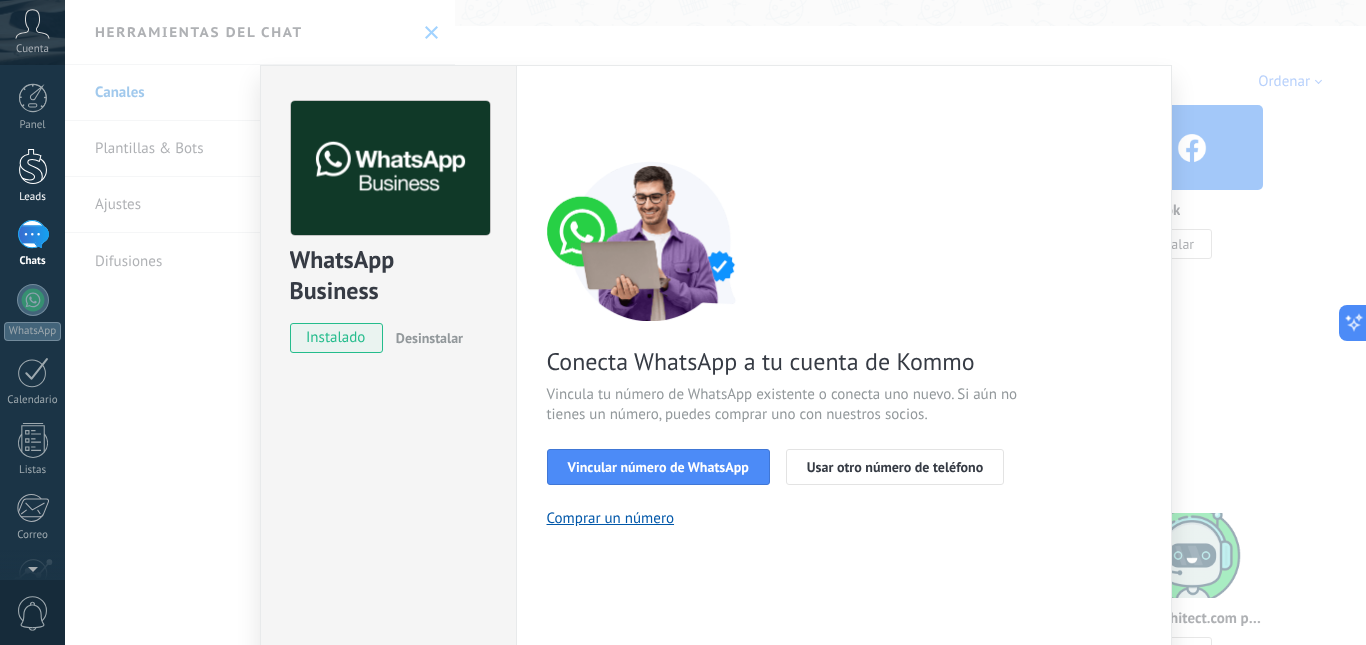 click at bounding box center [33, 166] 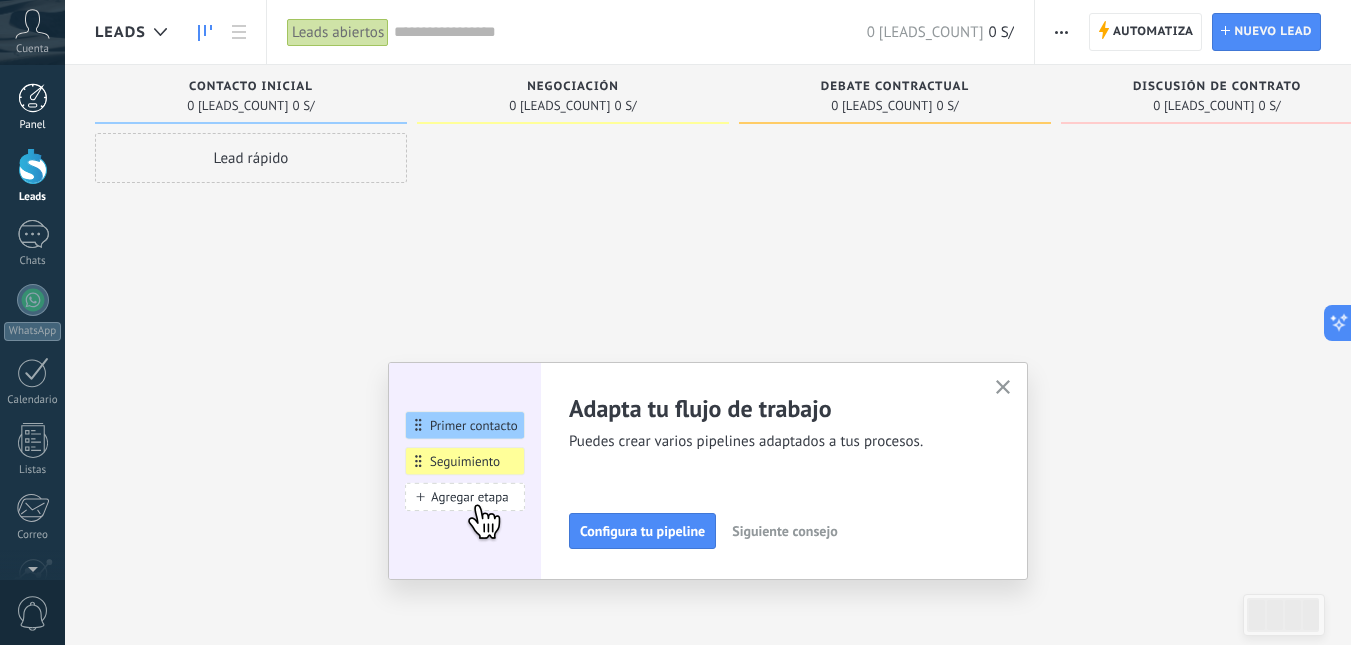 click at bounding box center (33, 98) 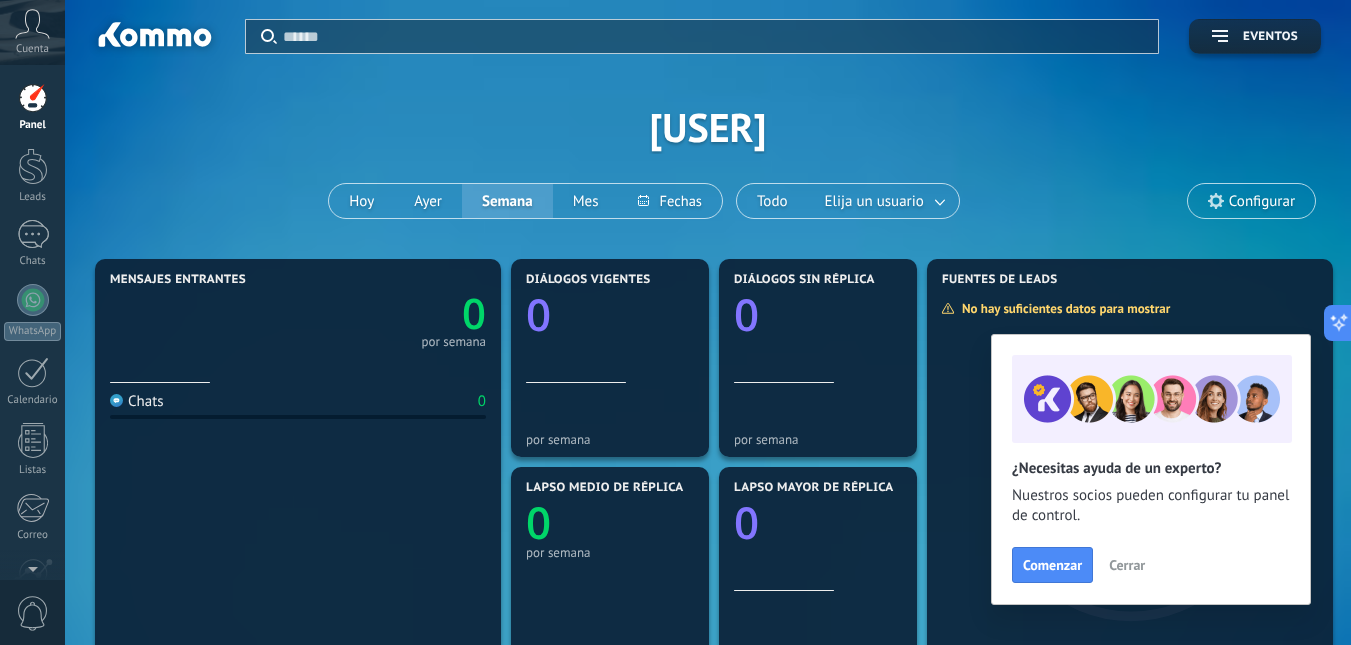 click at bounding box center [32, 24] 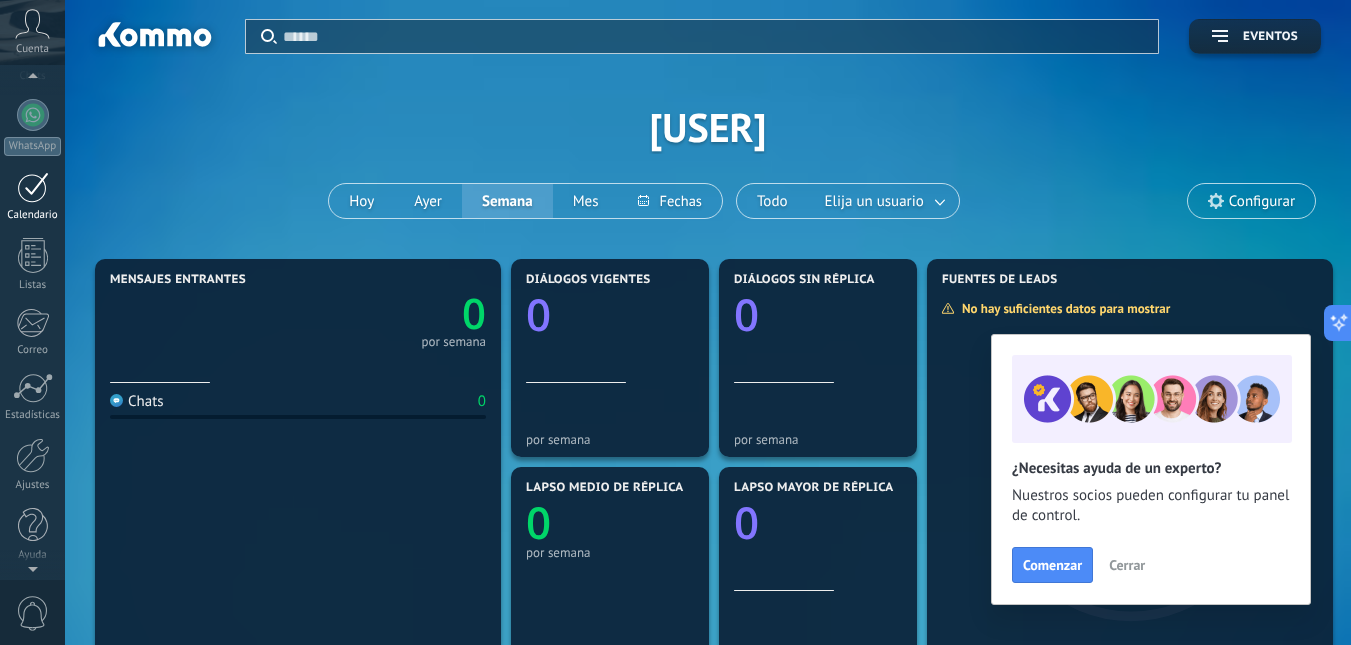 scroll, scrollTop: 187, scrollLeft: 0, axis: vertical 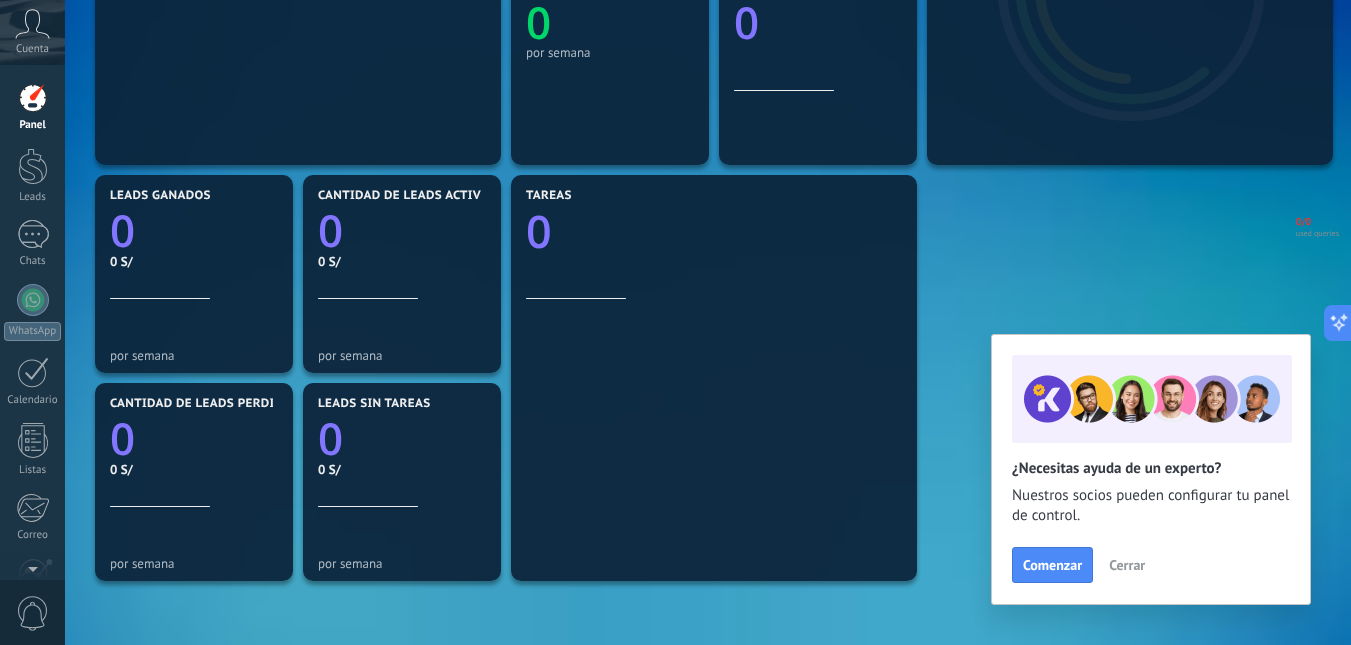 click on "Cuenta" at bounding box center (32, 49) 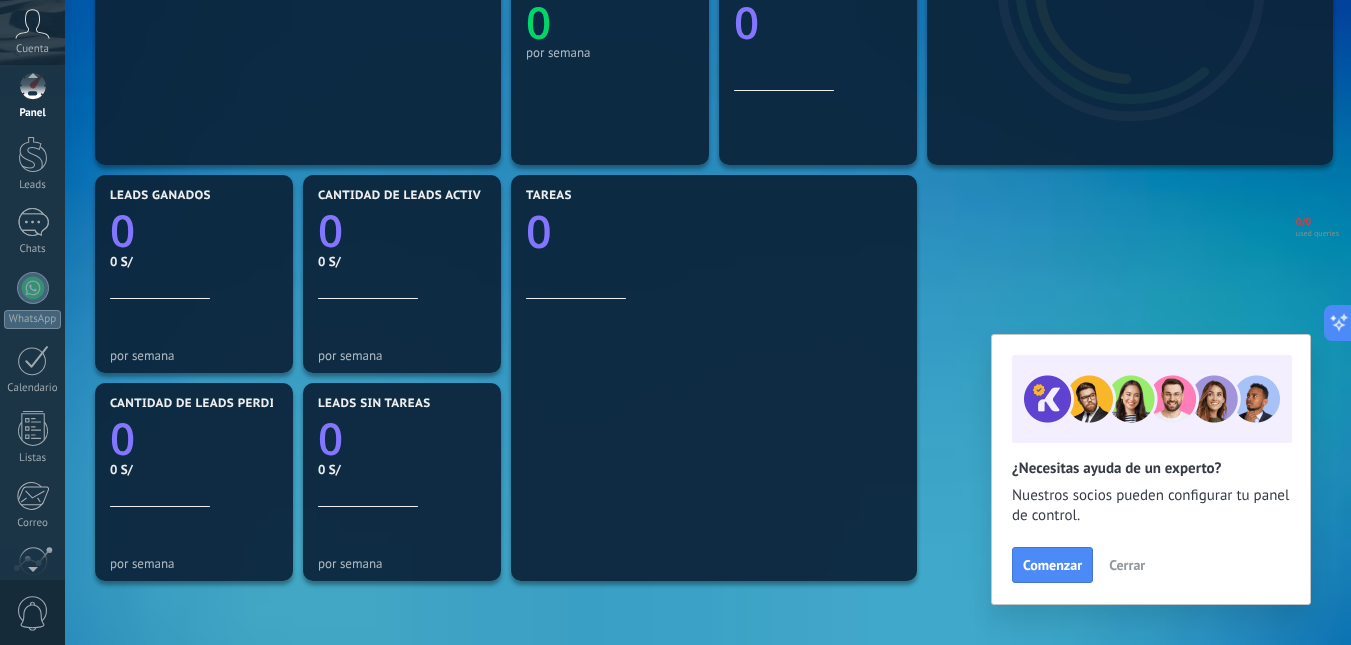 scroll, scrollTop: 0, scrollLeft: 0, axis: both 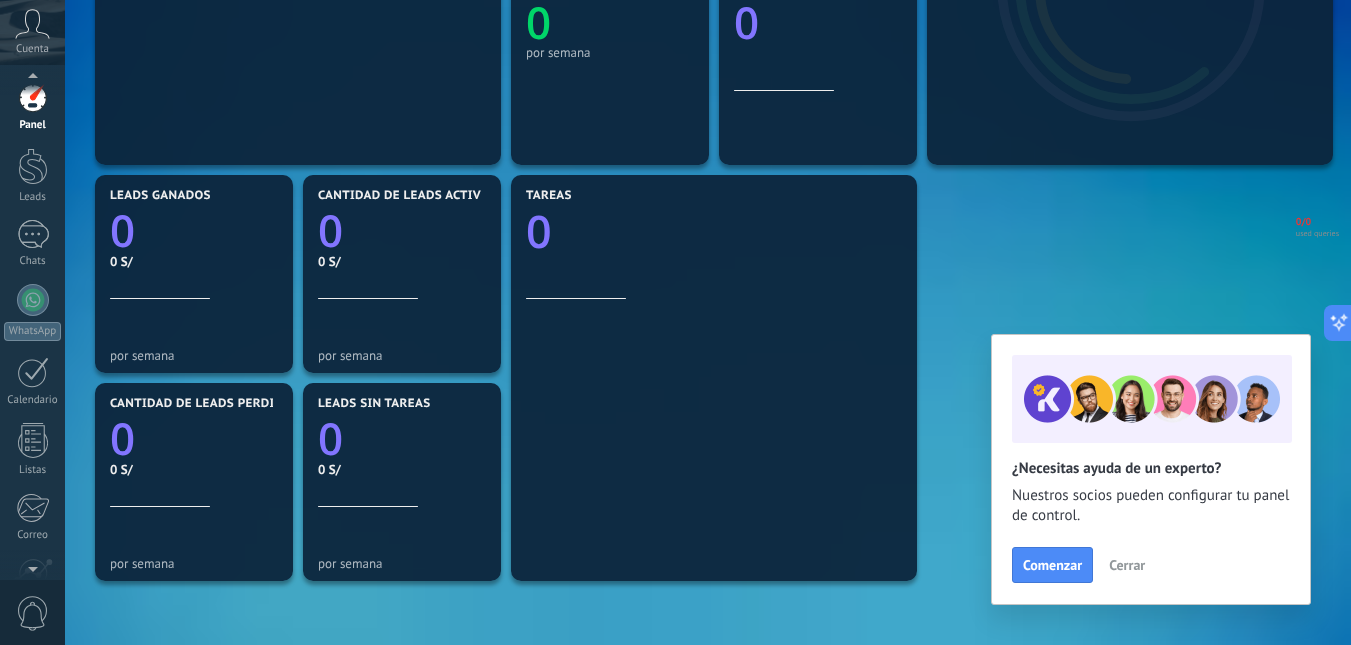 click on "0" at bounding box center (33, 613) 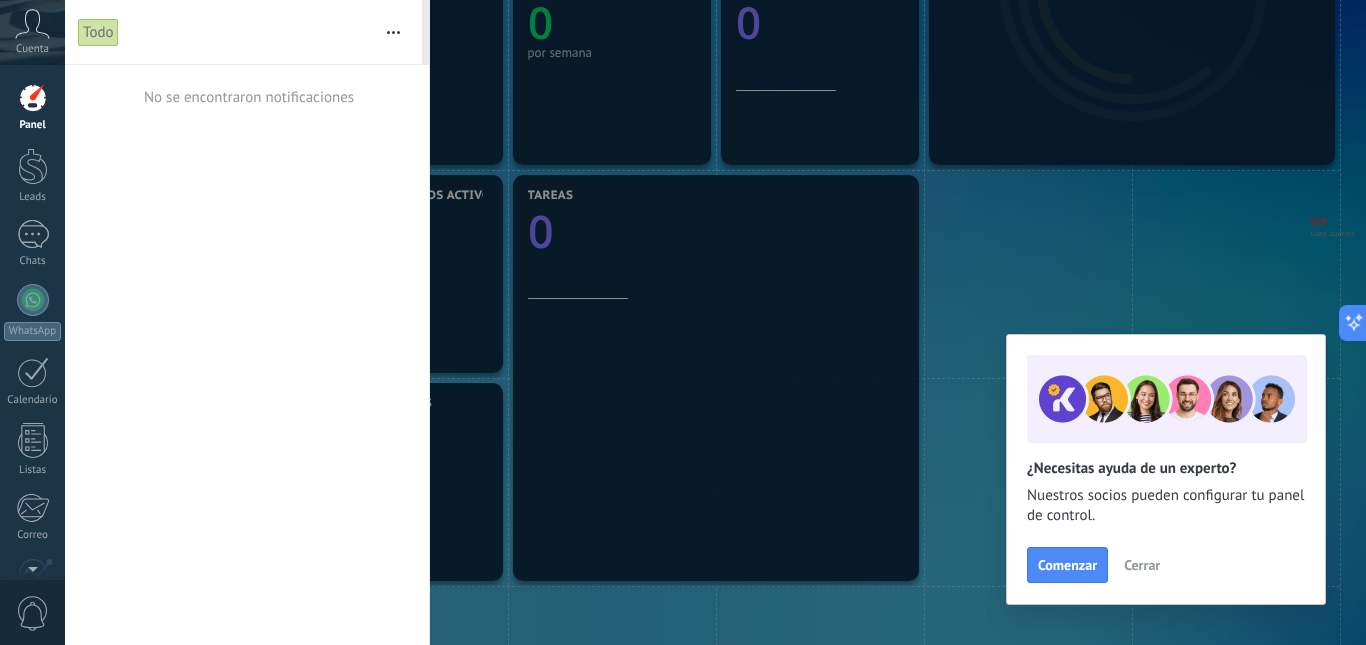 click at bounding box center (393, 32) 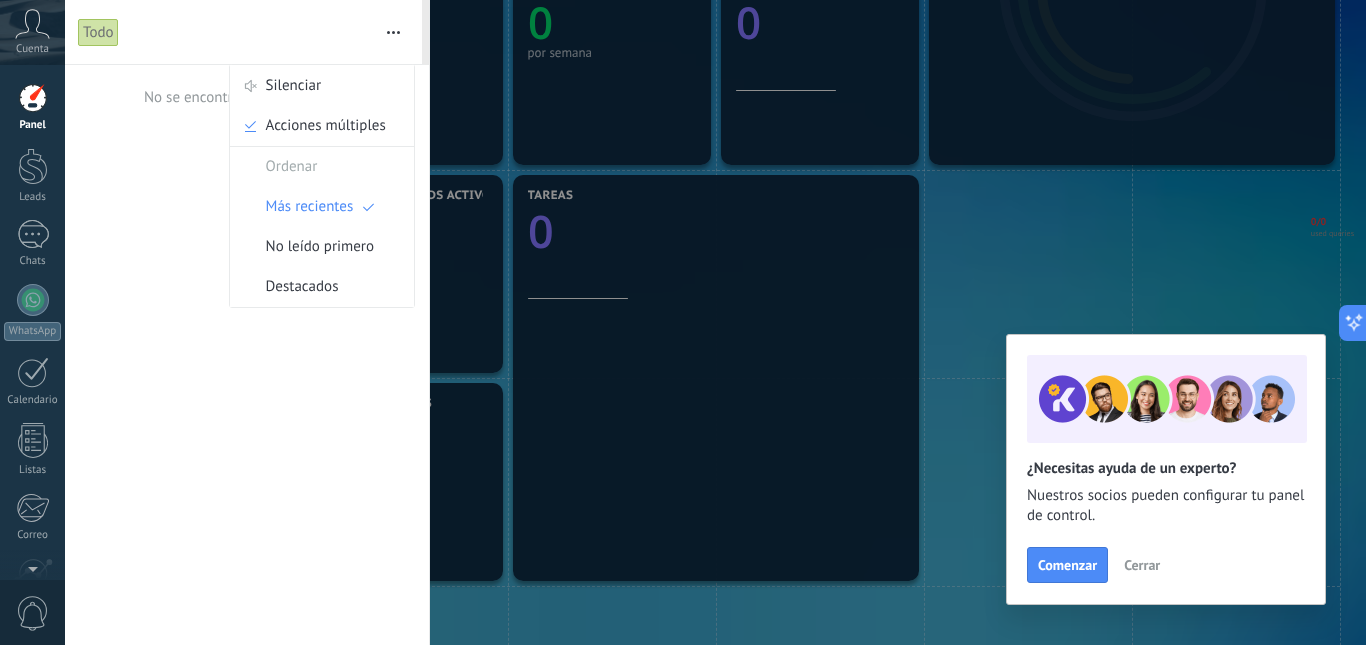 type 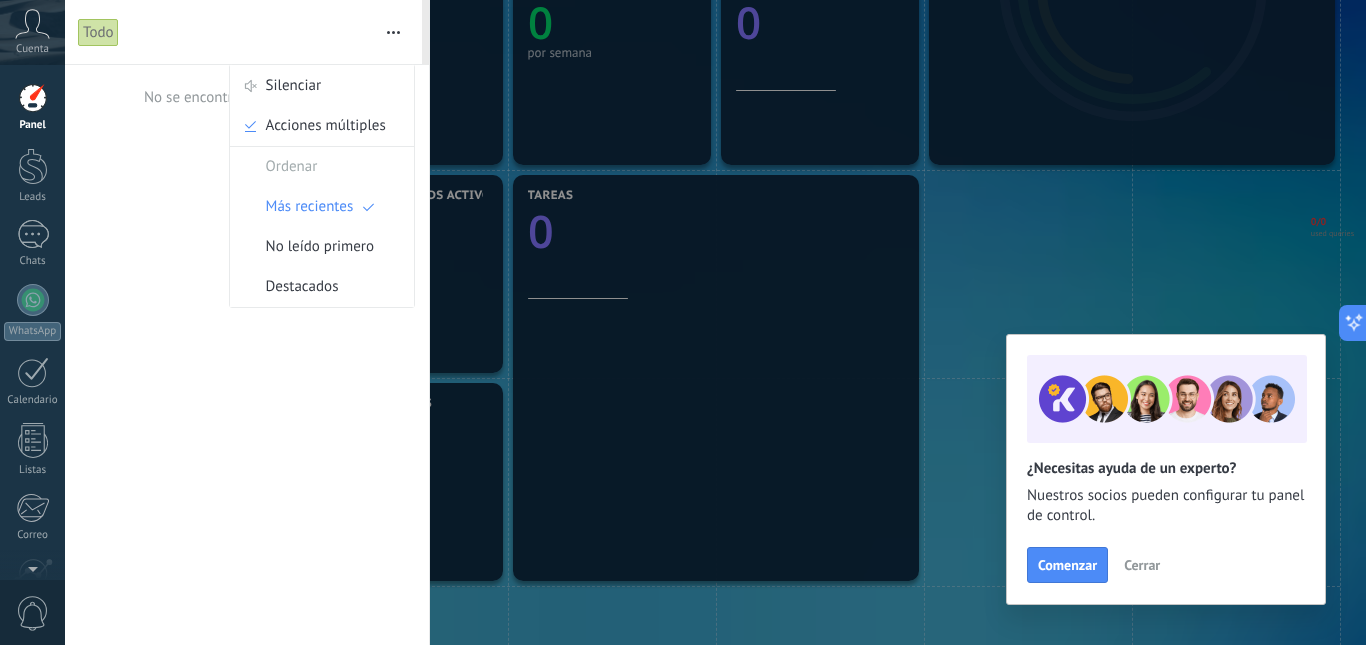 click on "Cerrar" at bounding box center (1142, 565) 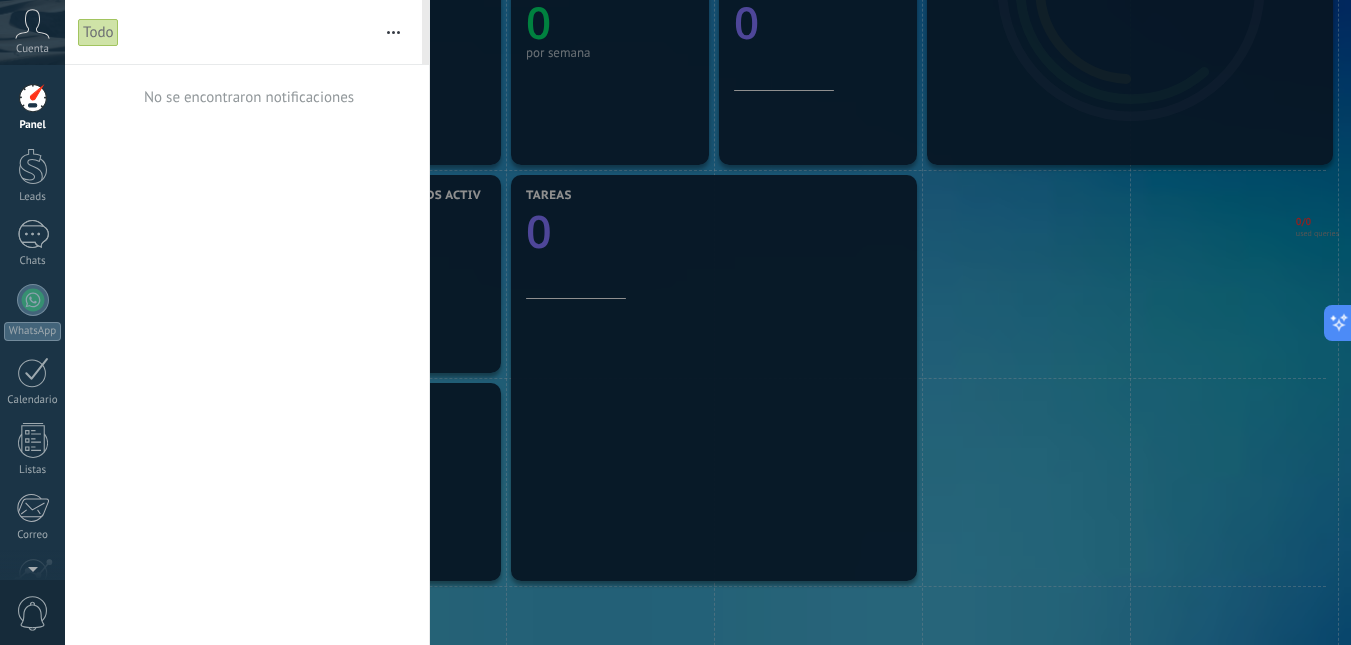 click on "Cuenta" at bounding box center (32, 49) 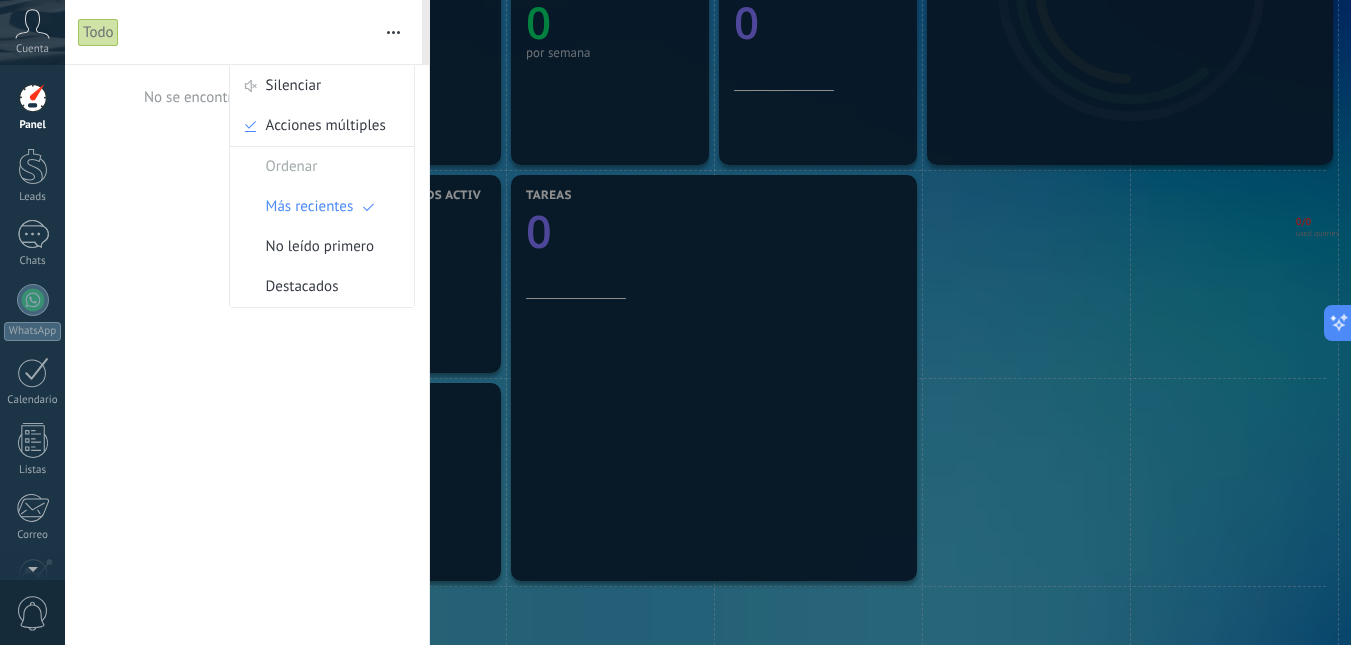 scroll, scrollTop: 497, scrollLeft: 0, axis: vertical 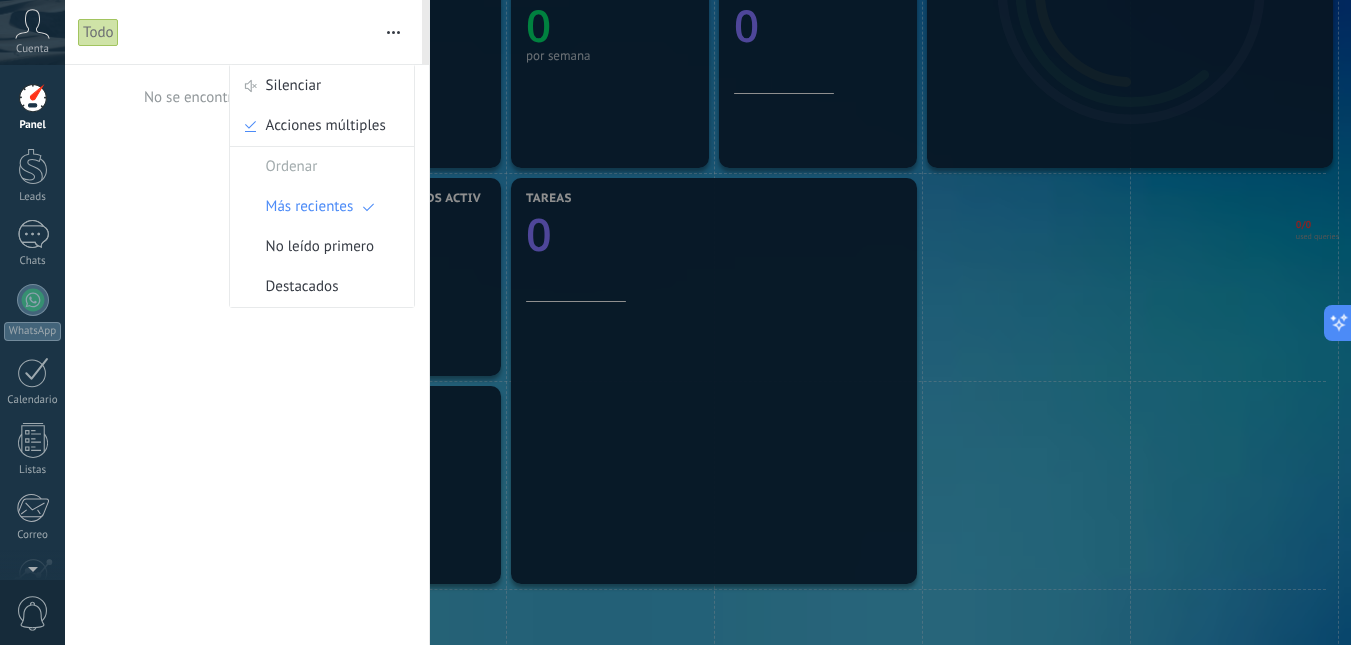 click at bounding box center [32, 24] 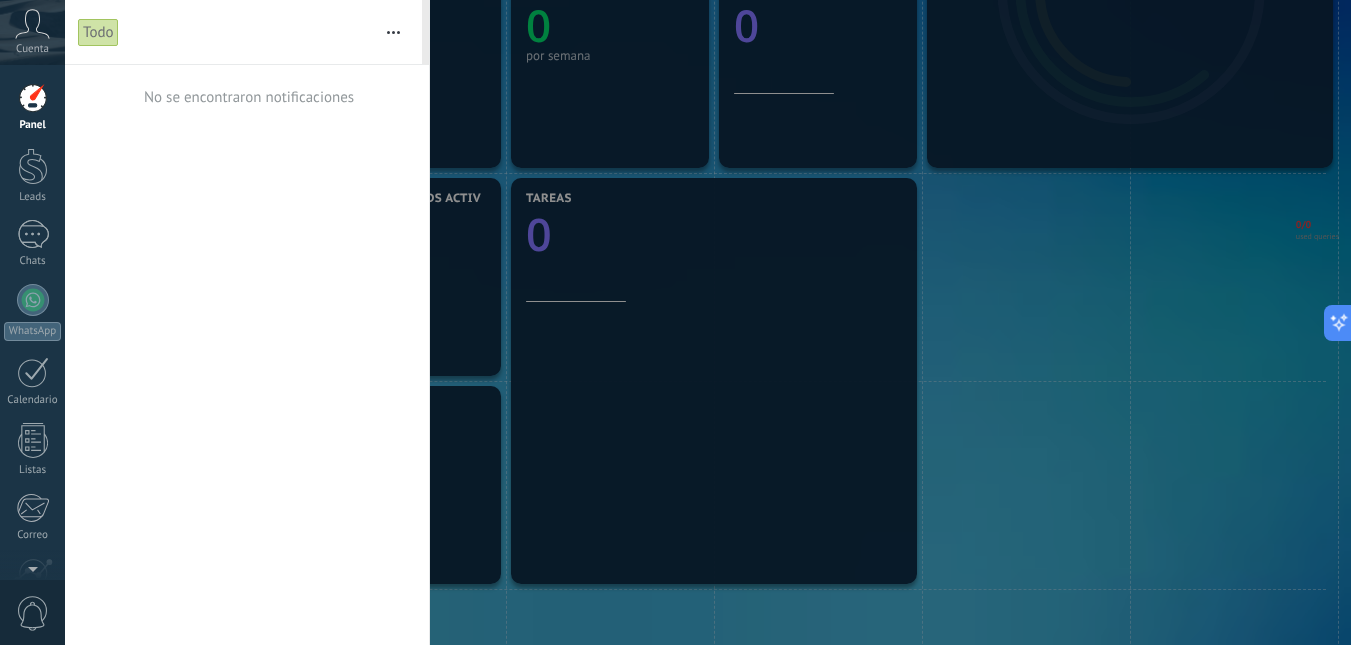 click at bounding box center [32, 24] 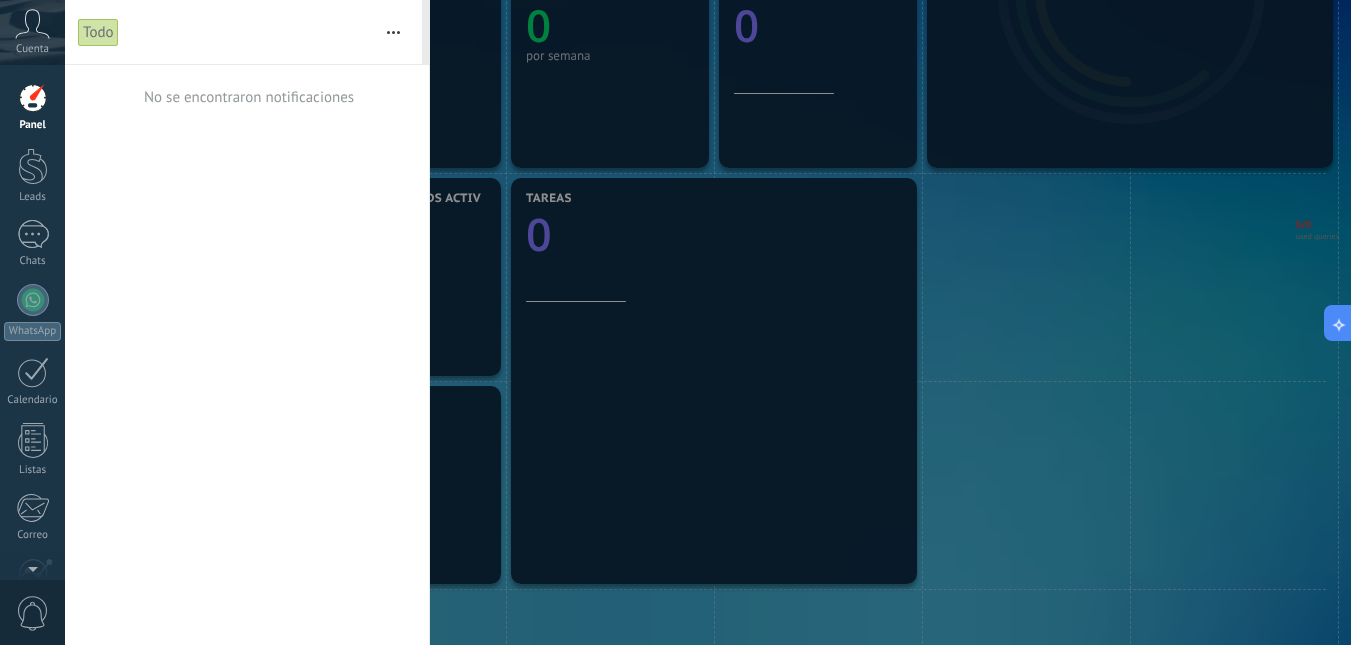 click at bounding box center [32, 24] 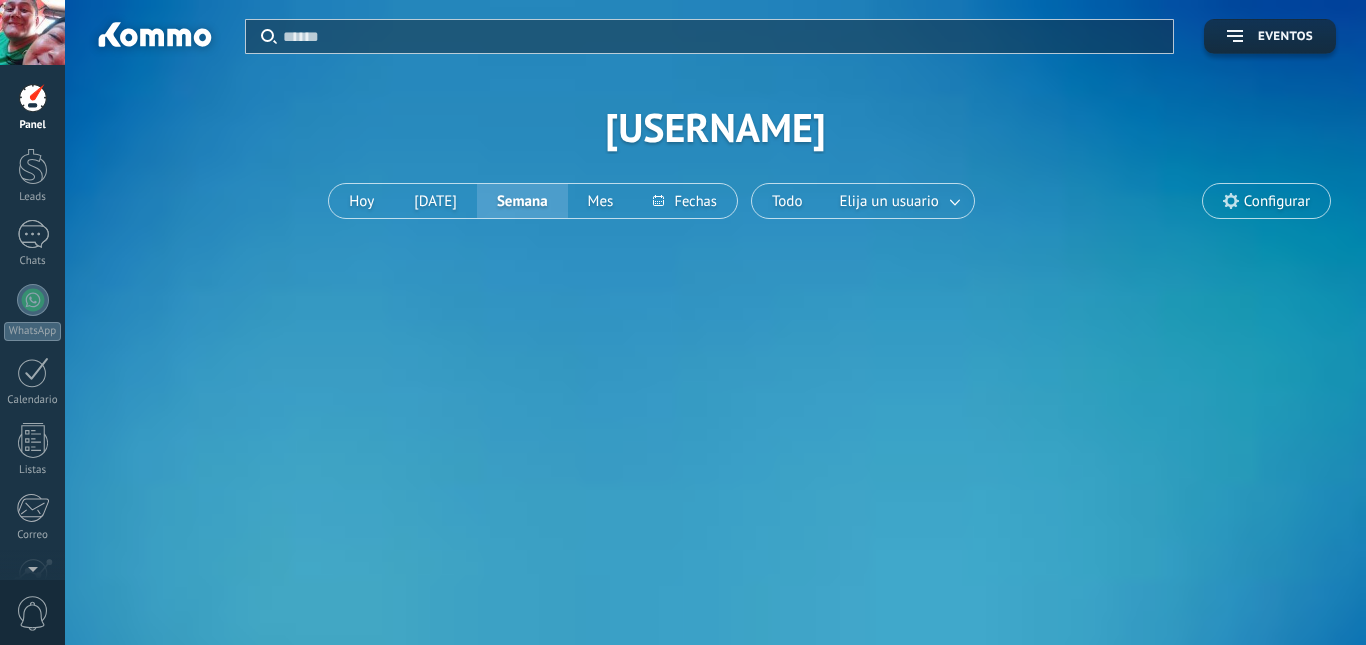 click on "Configurar" at bounding box center [1266, 201] 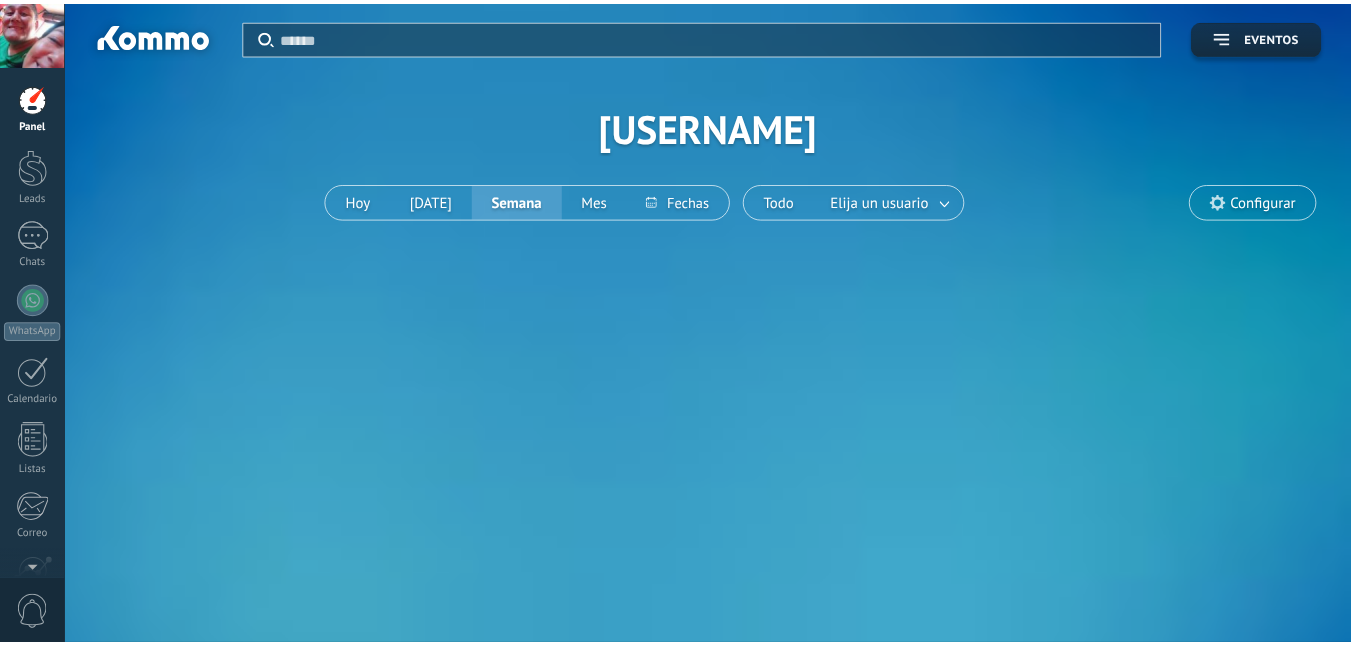 scroll, scrollTop: 497, scrollLeft: 0, axis: vertical 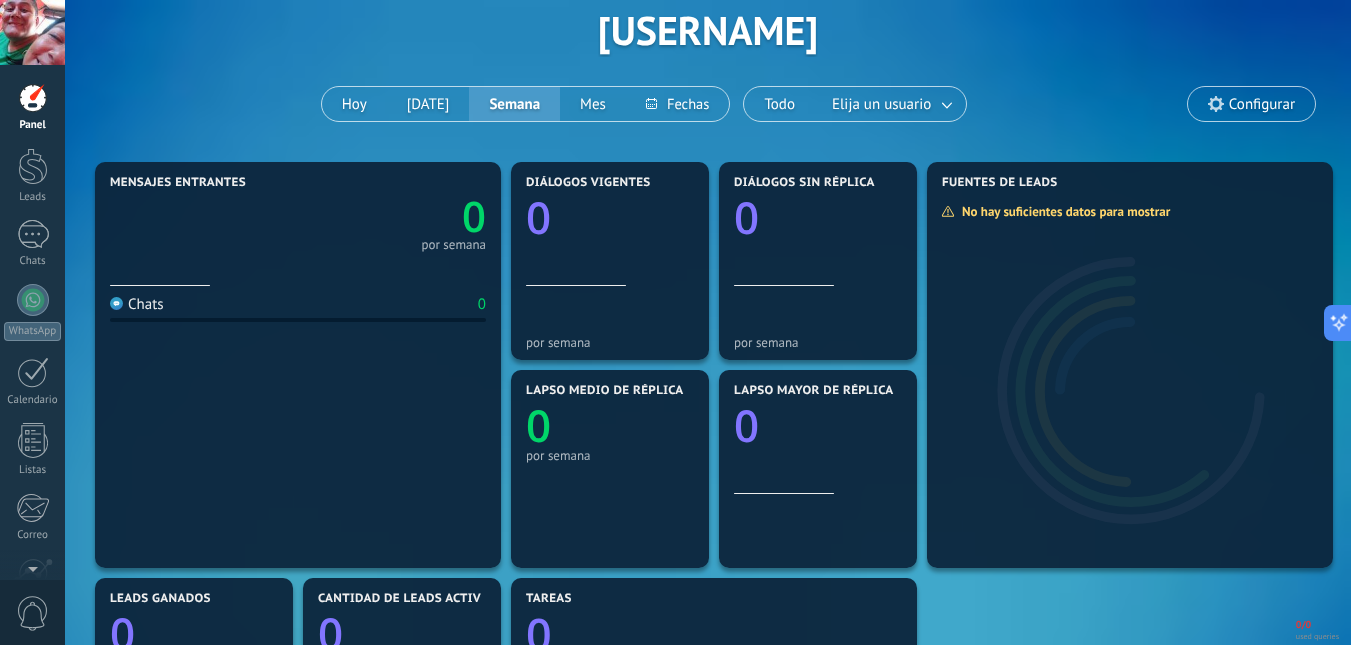 click on "Configurar" at bounding box center [1262, 104] 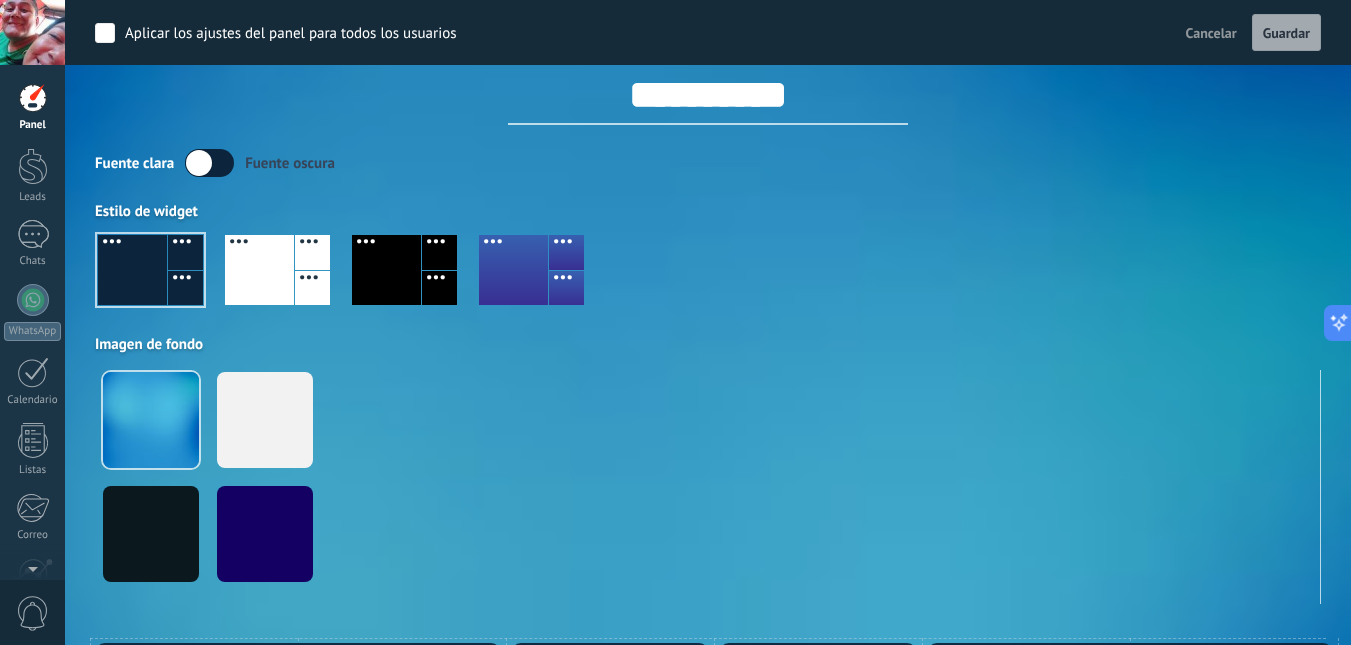 scroll, scrollTop: 0, scrollLeft: 0, axis: both 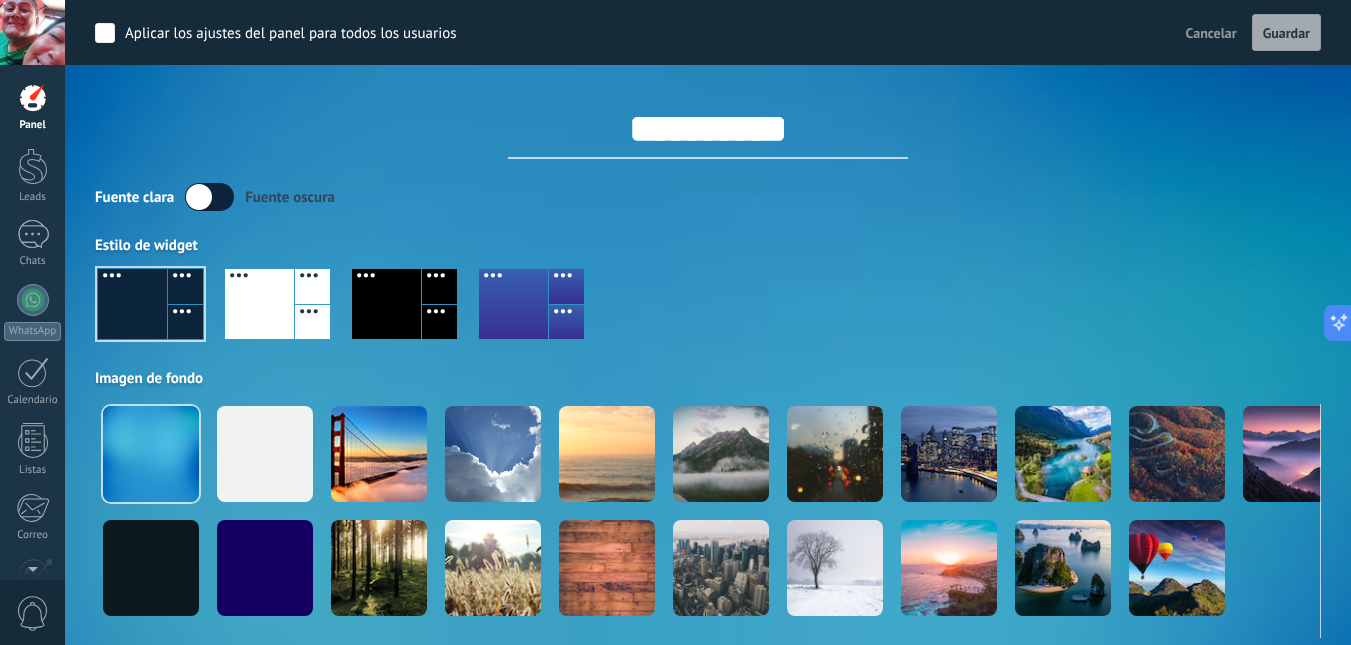 click at bounding box center [32, 32] 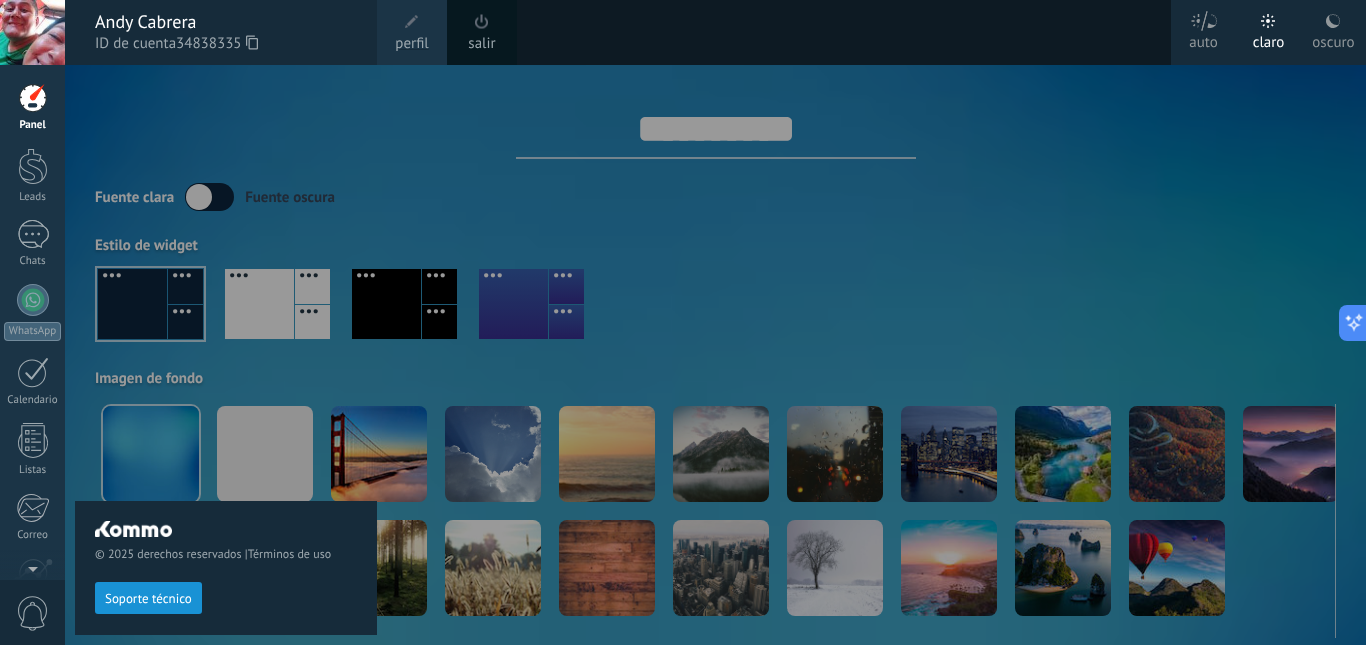 click on "perfil" at bounding box center (411, 44) 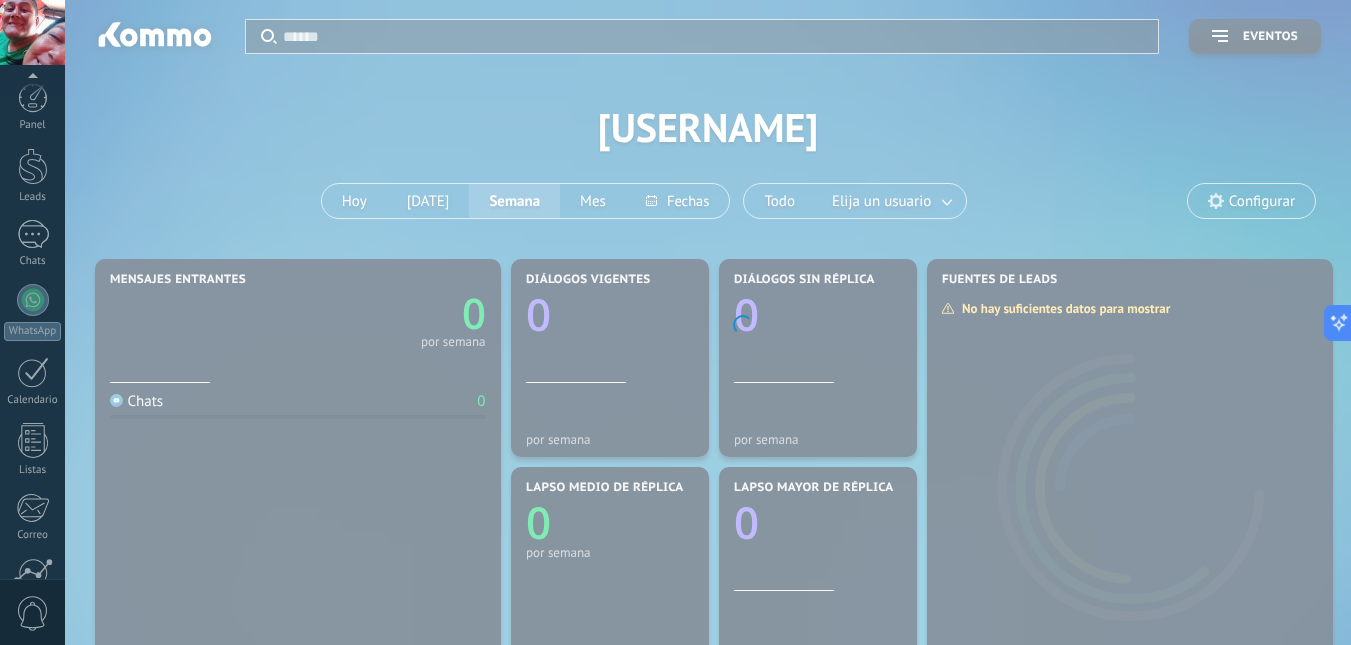 scroll, scrollTop: 187, scrollLeft: 0, axis: vertical 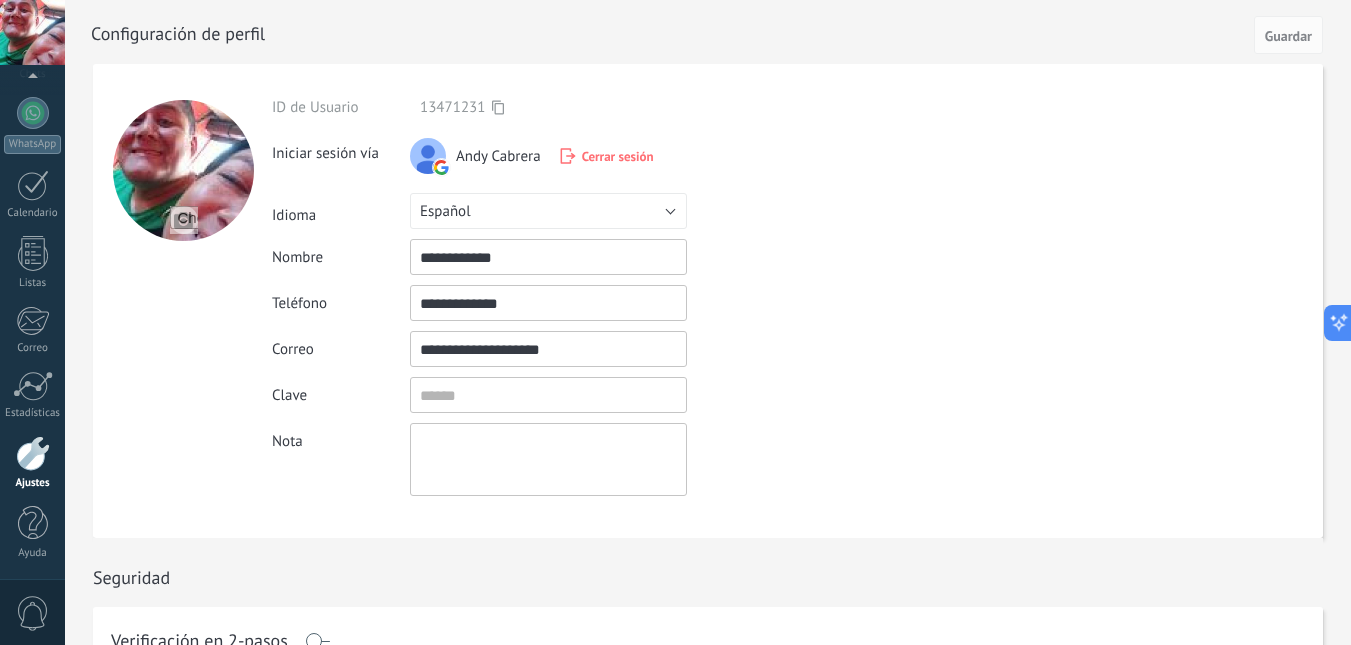 click on "Andy Cabrera" at bounding box center [498, 156] 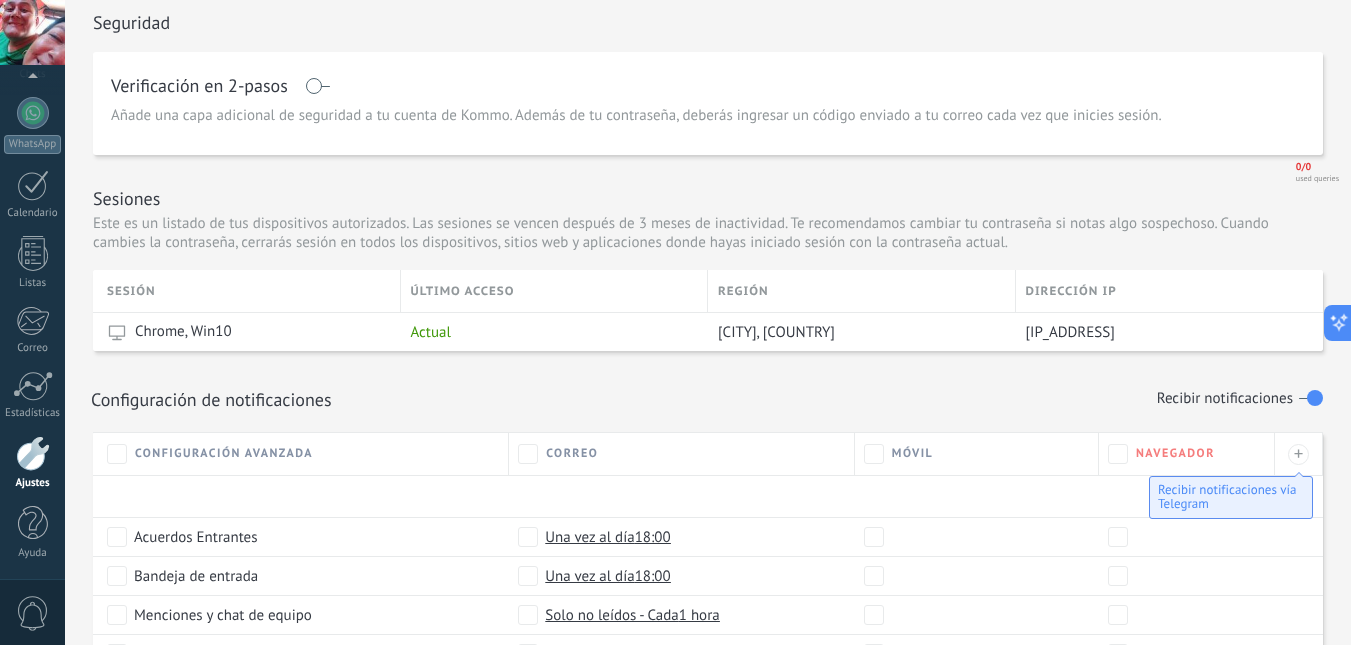 scroll, scrollTop: 400, scrollLeft: 0, axis: vertical 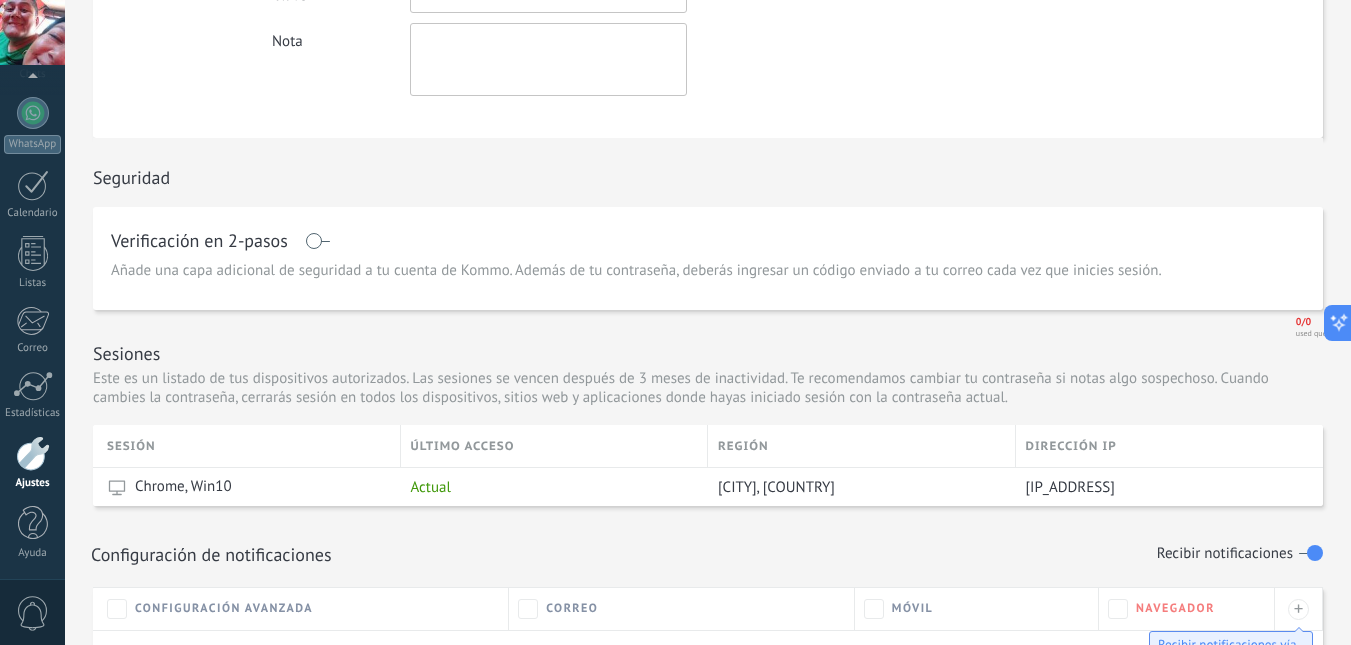 click at bounding box center (317, 241) 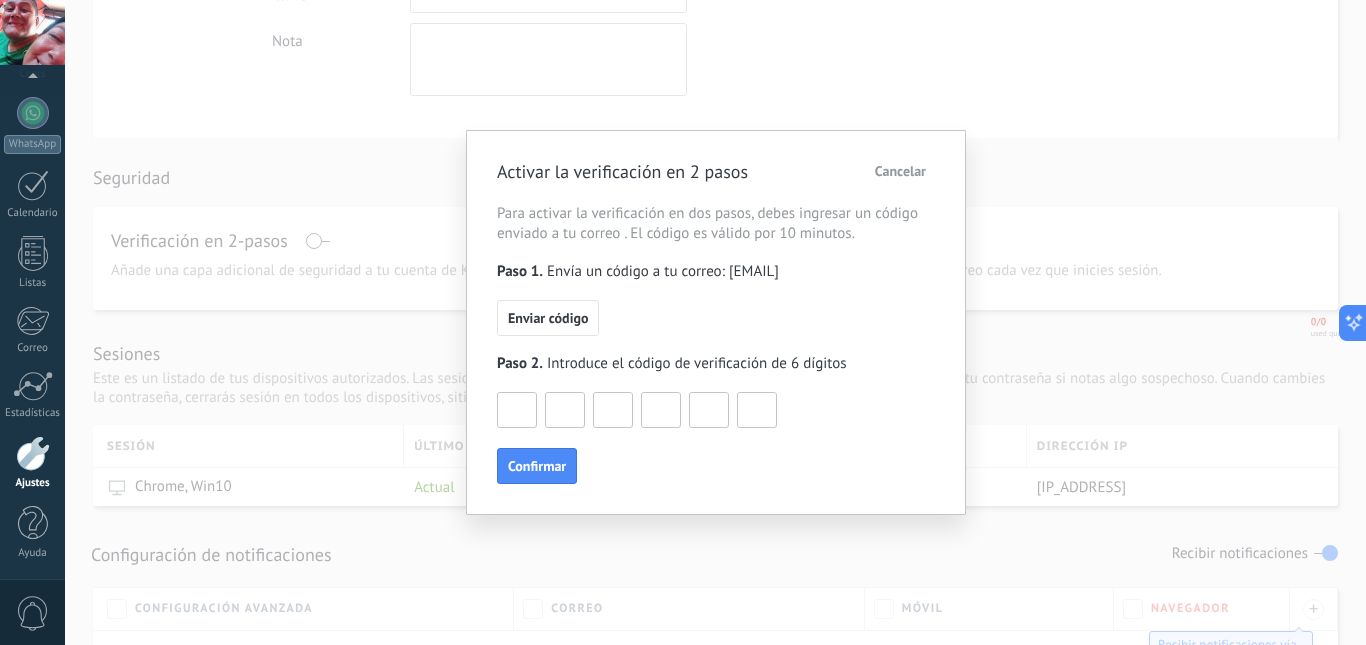 click on "Cancelar" at bounding box center [900, 171] 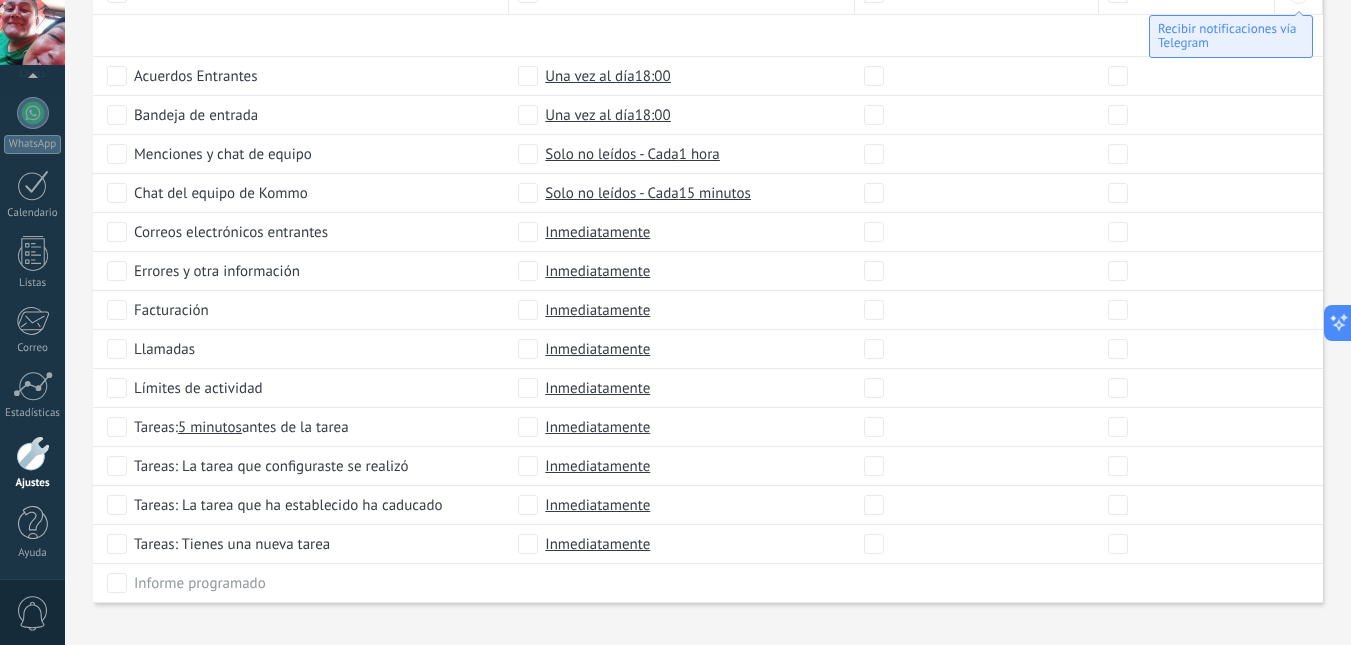 scroll, scrollTop: 1049, scrollLeft: 0, axis: vertical 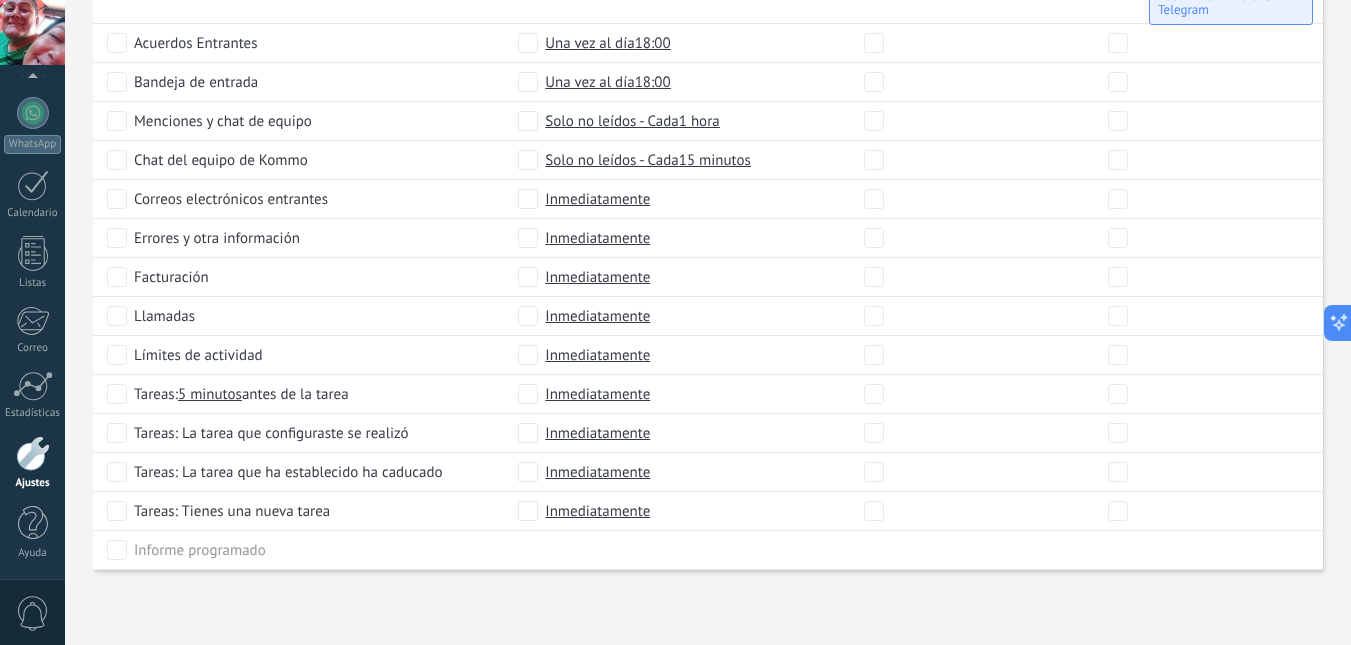 click on "Ajustes" at bounding box center [32, 463] 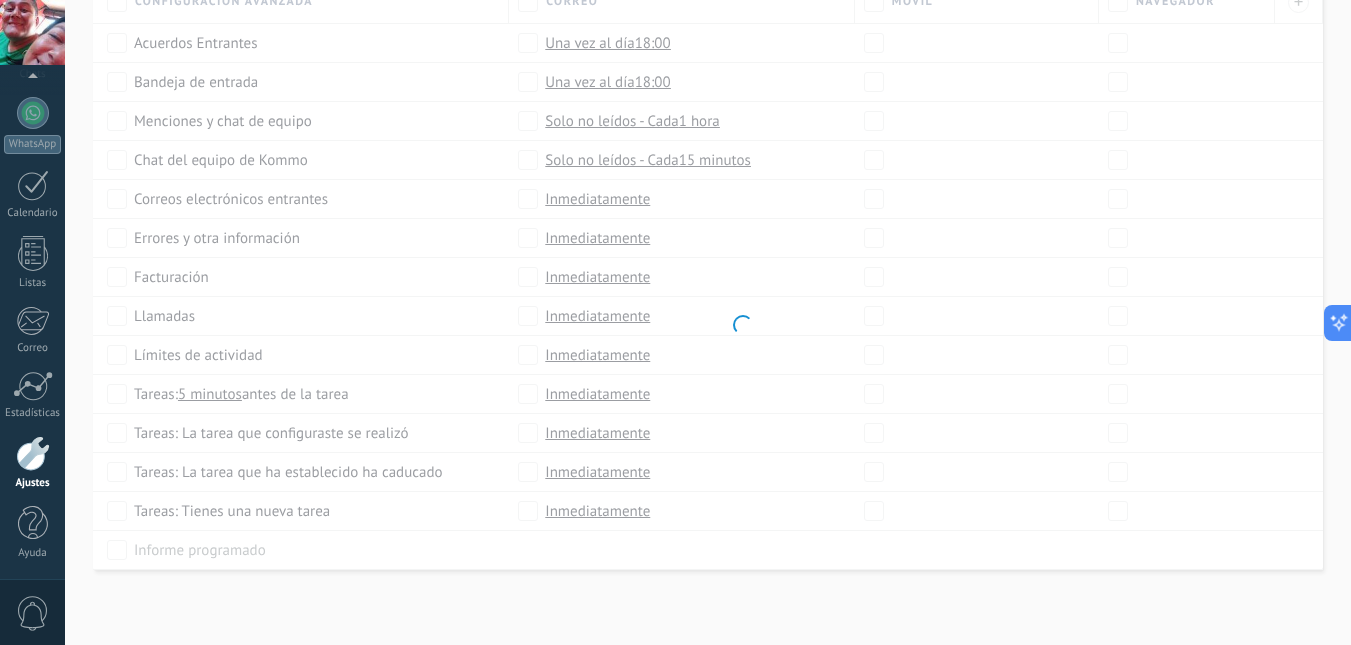 scroll, scrollTop: 1006, scrollLeft: 0, axis: vertical 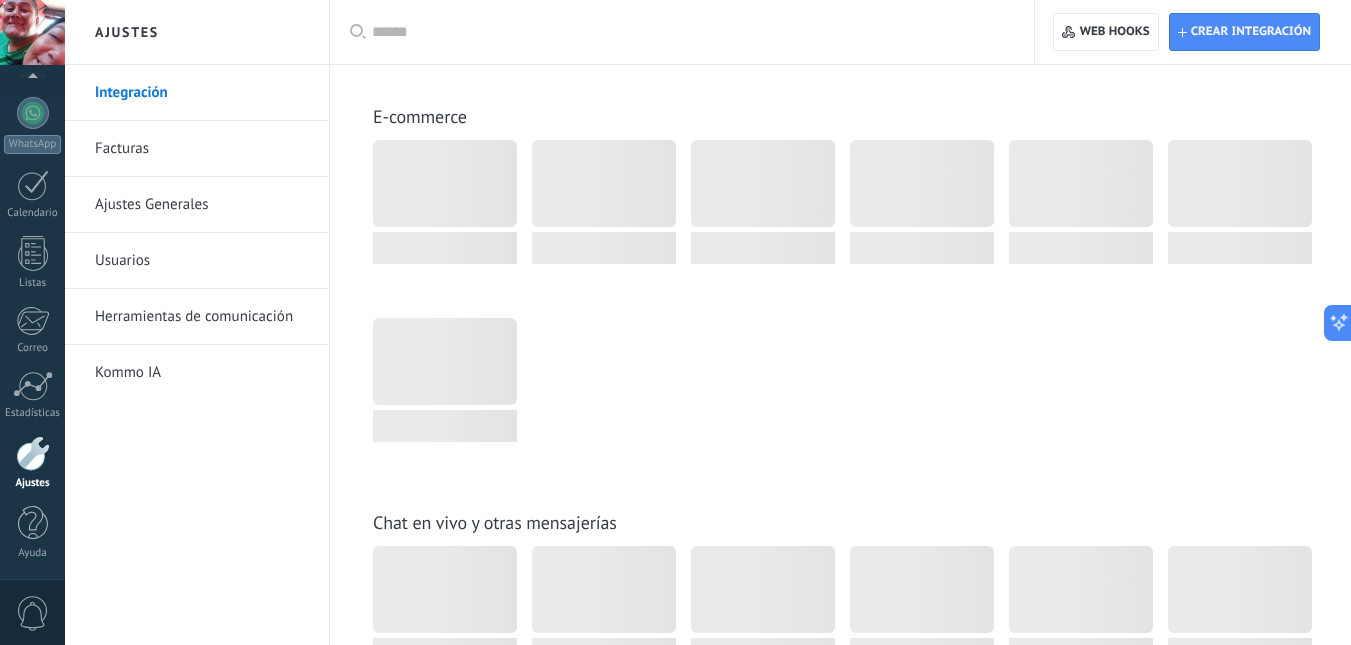 click at bounding box center (33, 453) 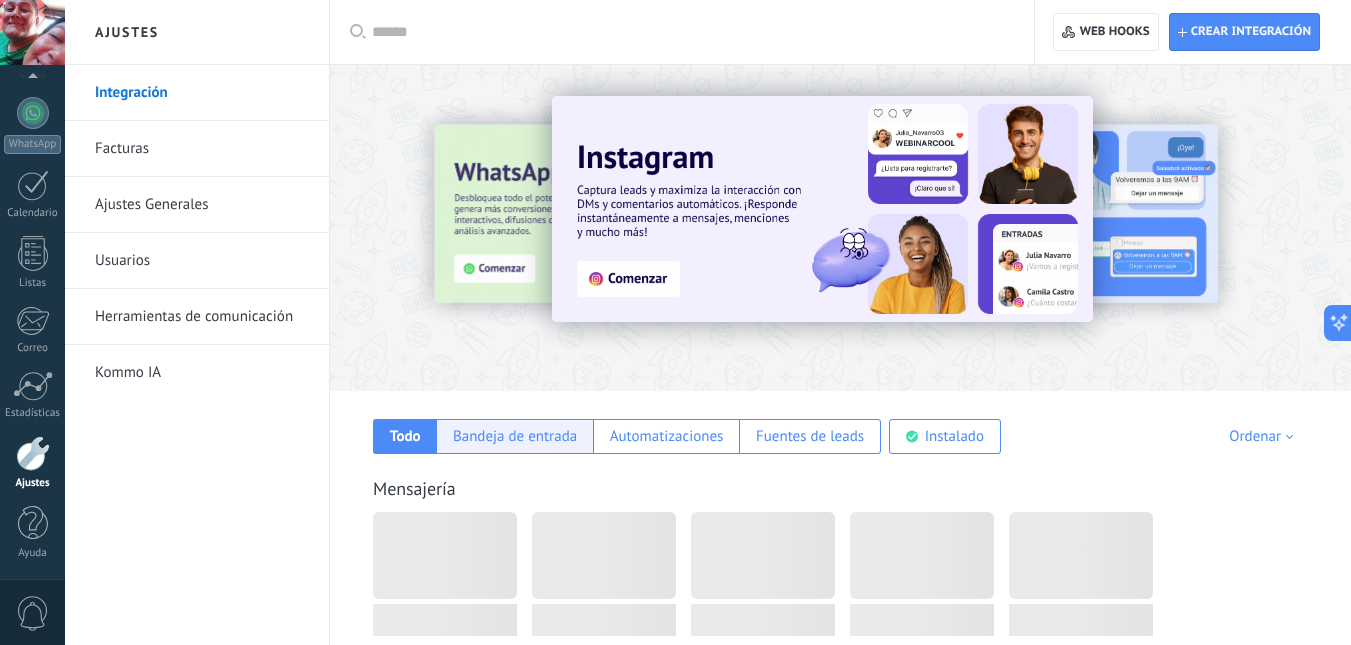 click on "Mensajería" at bounding box center (840, 551) 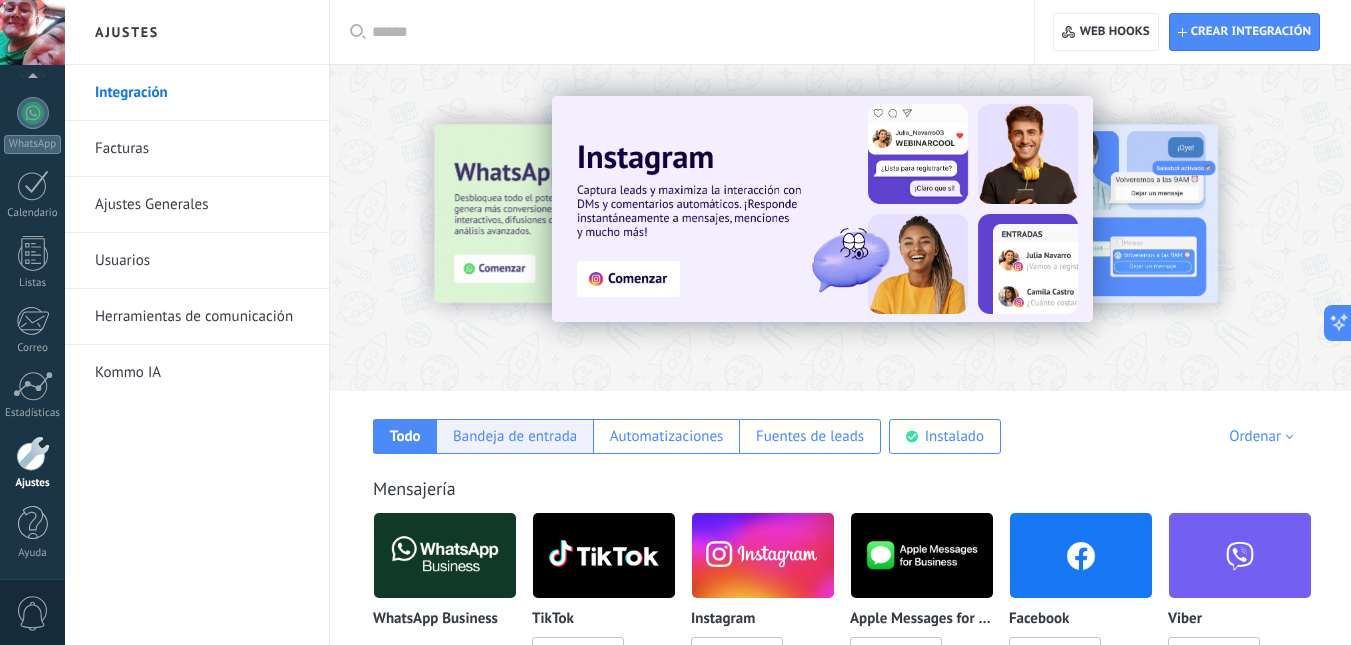 click on "Bandeja de entrada" at bounding box center [405, 436] 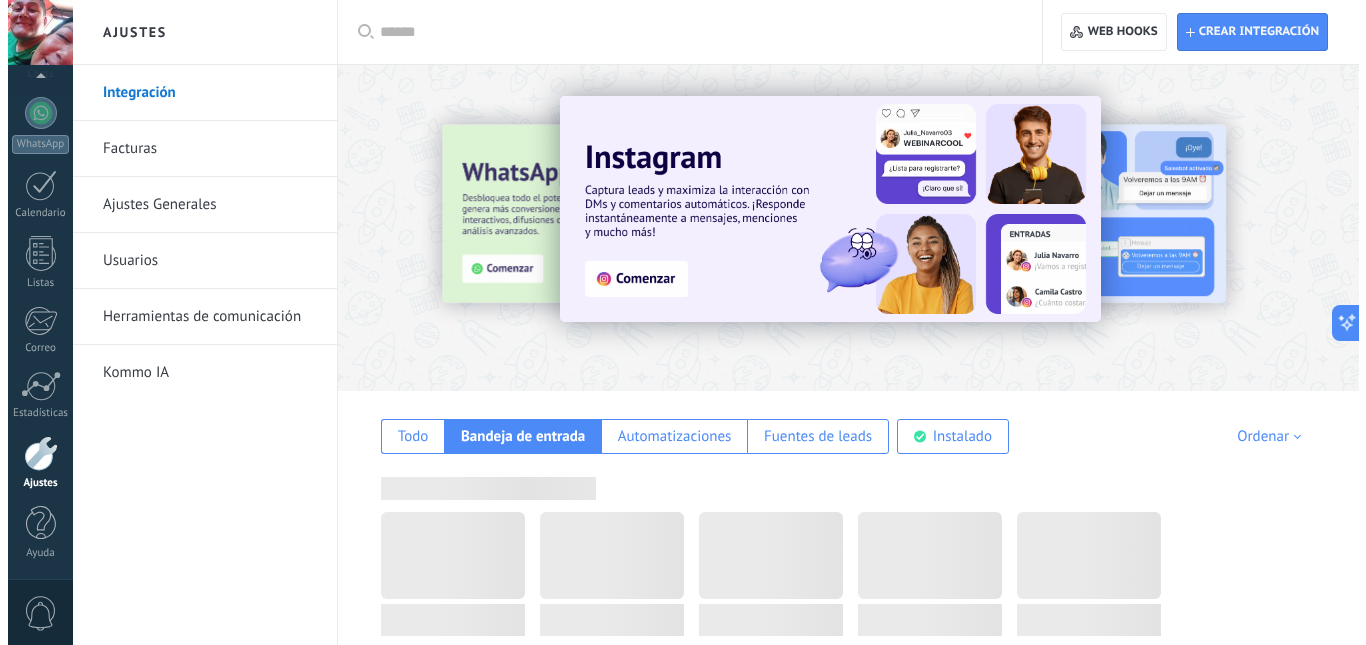 scroll, scrollTop: 400, scrollLeft: 0, axis: vertical 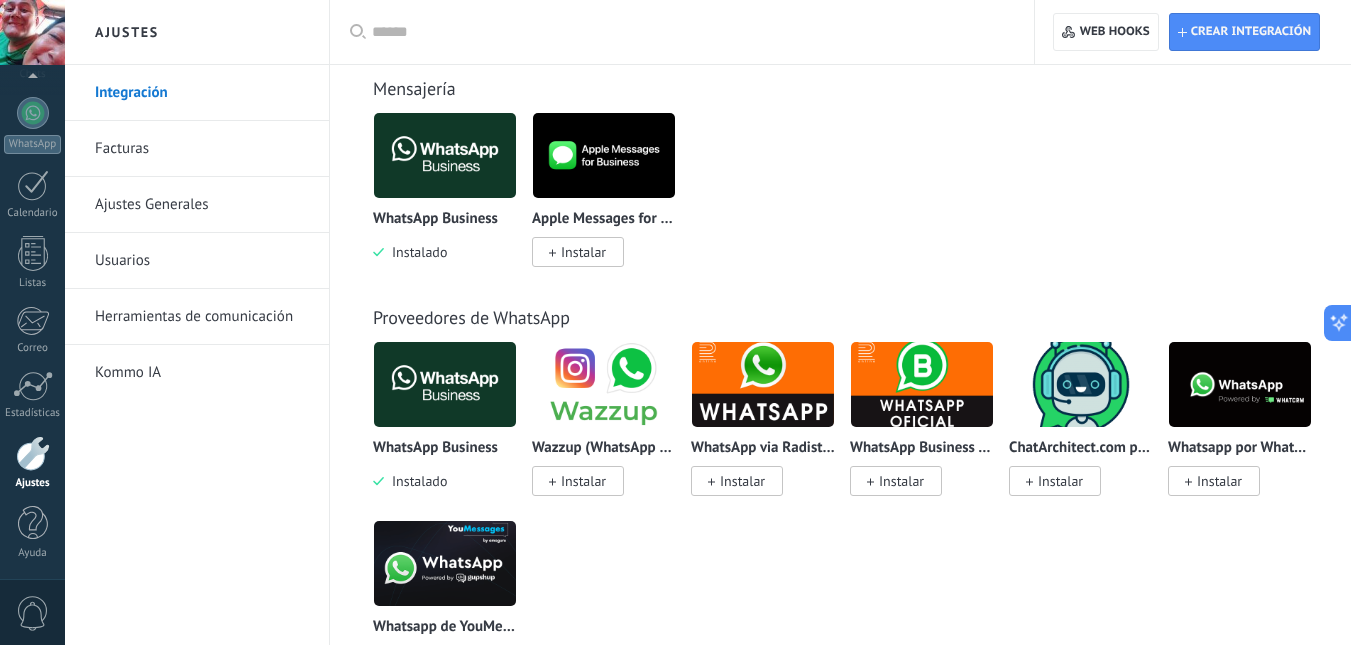 click at bounding box center (445, 155) 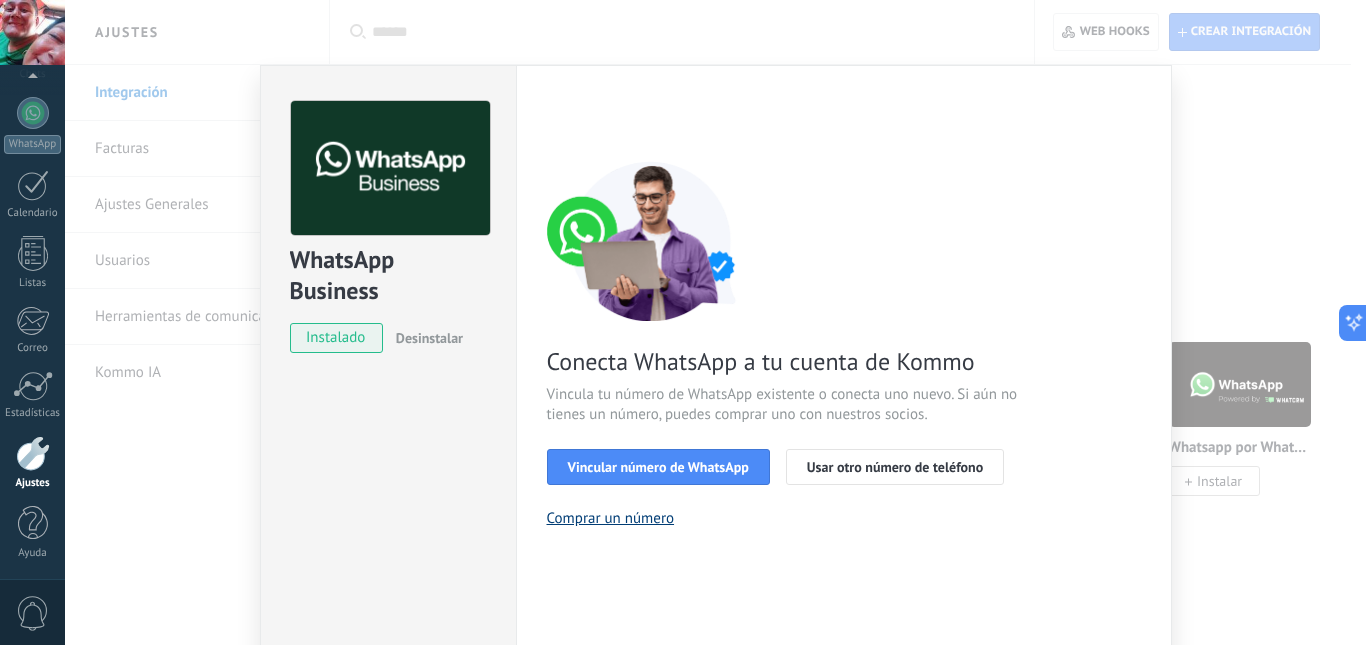 click on "Comprar un número" at bounding box center [611, 518] 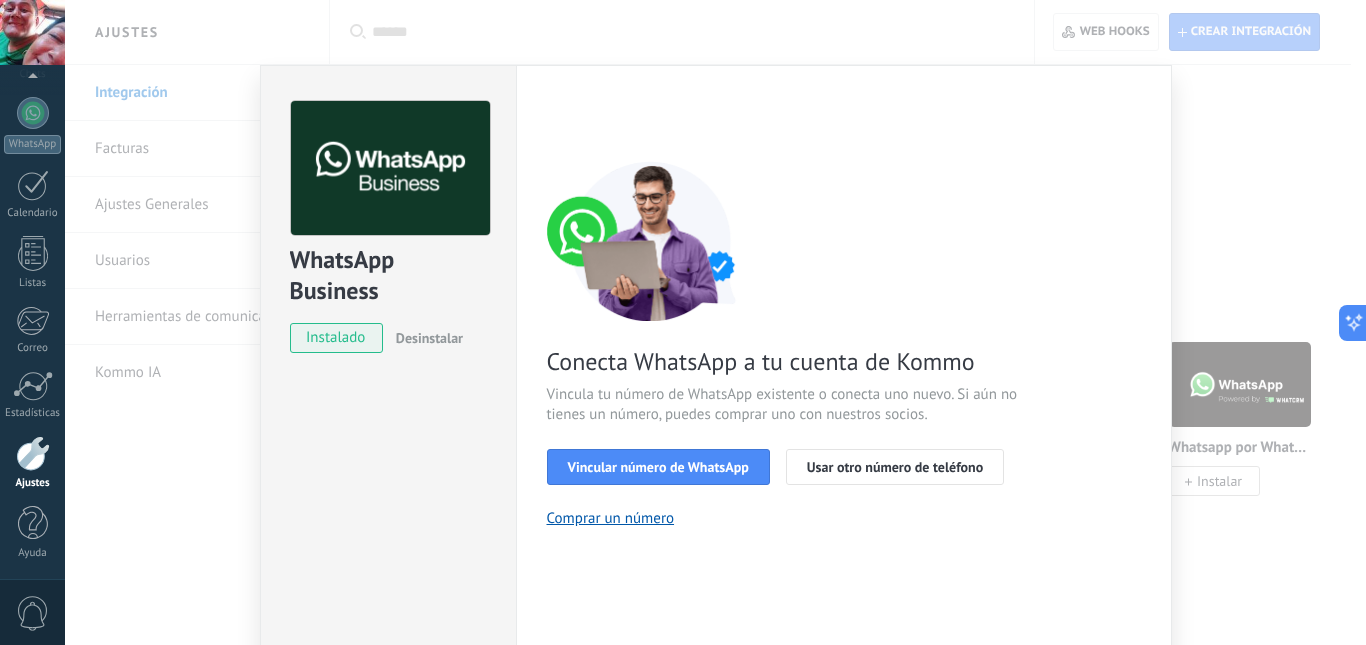 click on "WhatsApp Business instalado Desinstalar ¿Quieres probar la integración primero?   Escanea el código QR   para ver cómo funciona. Configuraciones Autorizaciones Esta pestaña registra a los usuarios que han concedido acceso a las integración a esta cuenta. Si deseas remover la posibilidad que un usuario pueda enviar solicitudes a la cuenta en nombre de esta integración, puedes revocar el acceso. Si el acceso a todos los usuarios es revocado, la integración dejará de funcionar. Esta aplicacion está instalada, pero nadie le ha dado acceso aun. WhatsApp Cloud API más _:  Guardar < Volver 1 Seleccionar aplicación 2 Conectar Facebook  3 Finalizar configuración Conecta WhatsApp a tu cuenta de Kommo Vincula tu número de WhatsApp existente o conecta uno nuevo. Si aún no tienes un número, puedes comprar uno con nuestros socios. Vincular número de WhatsApp Usar otro número de teléfono Comprar un número ¿Necesitas ayuda?" at bounding box center [715, 322] 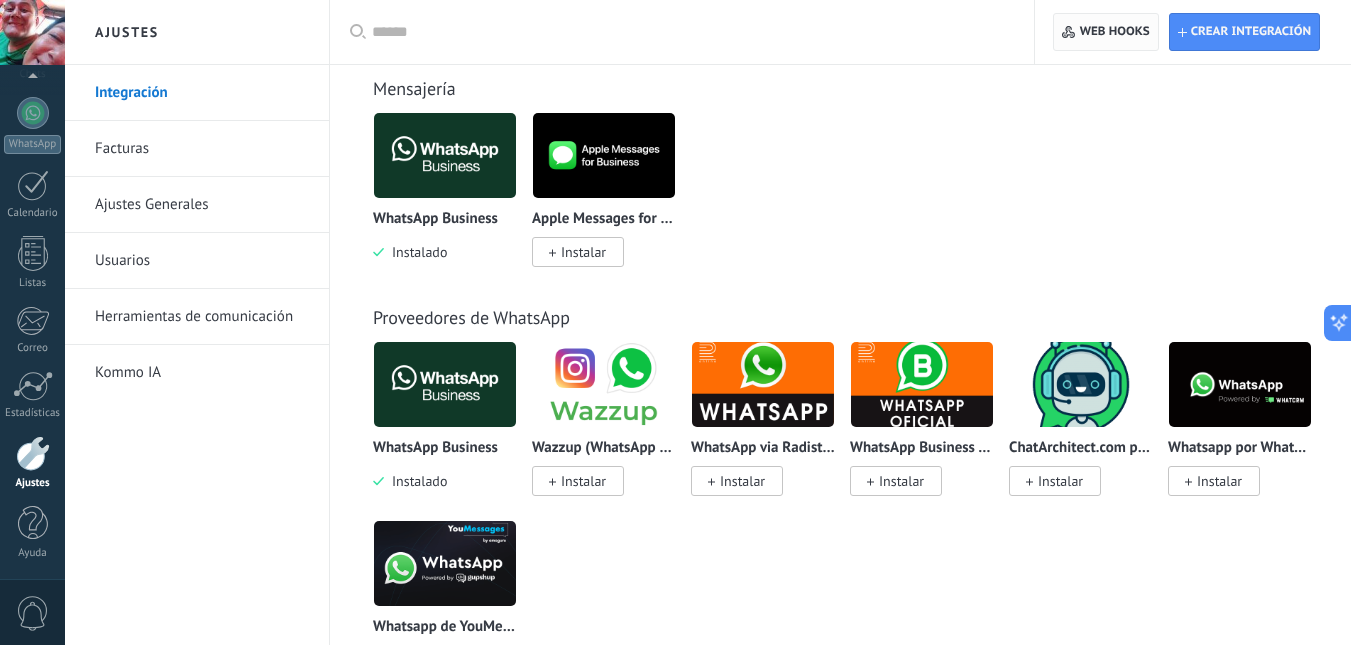 click on "Web hooks  0" at bounding box center (1105, 32) 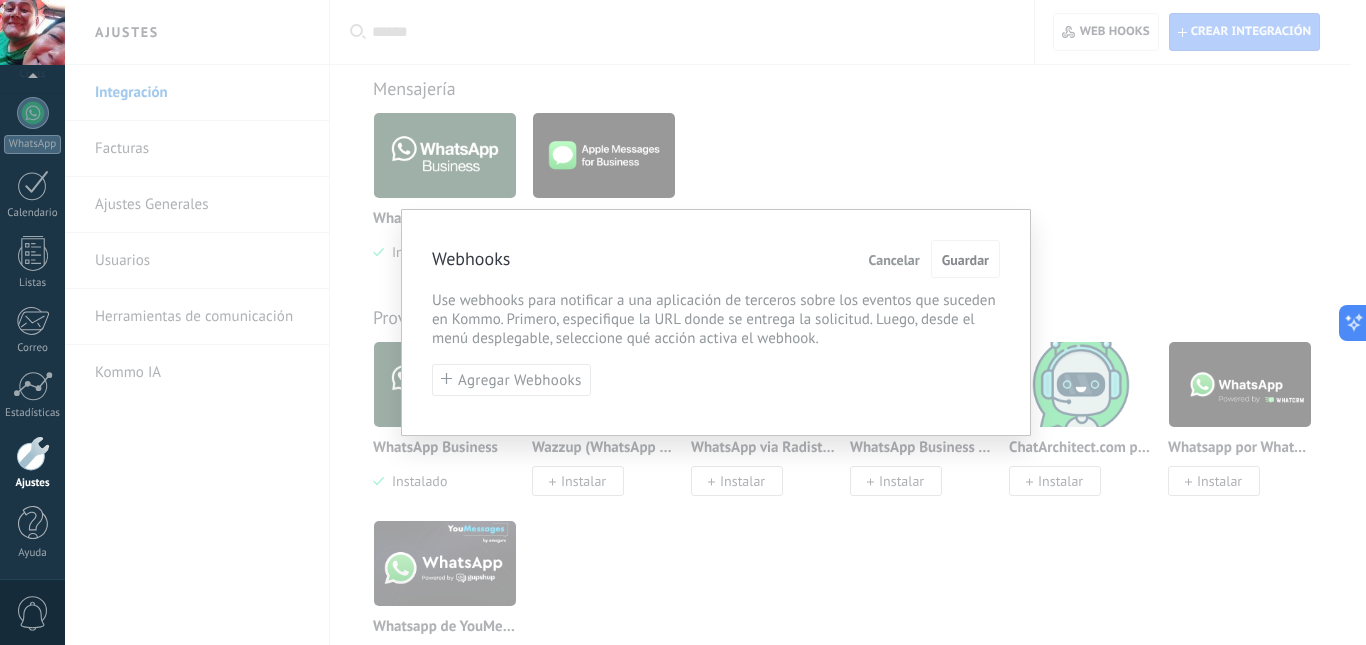 click on "Cancelar" at bounding box center [894, 260] 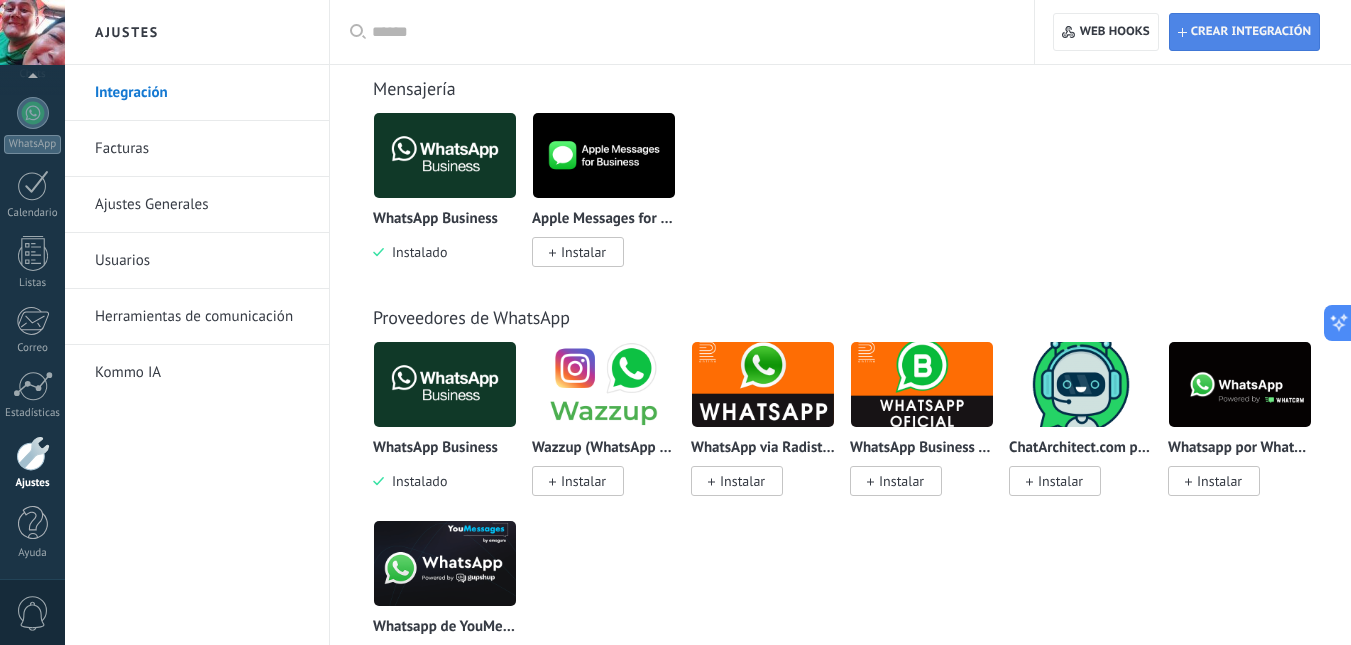 click on "Crear integración" at bounding box center [1244, 32] 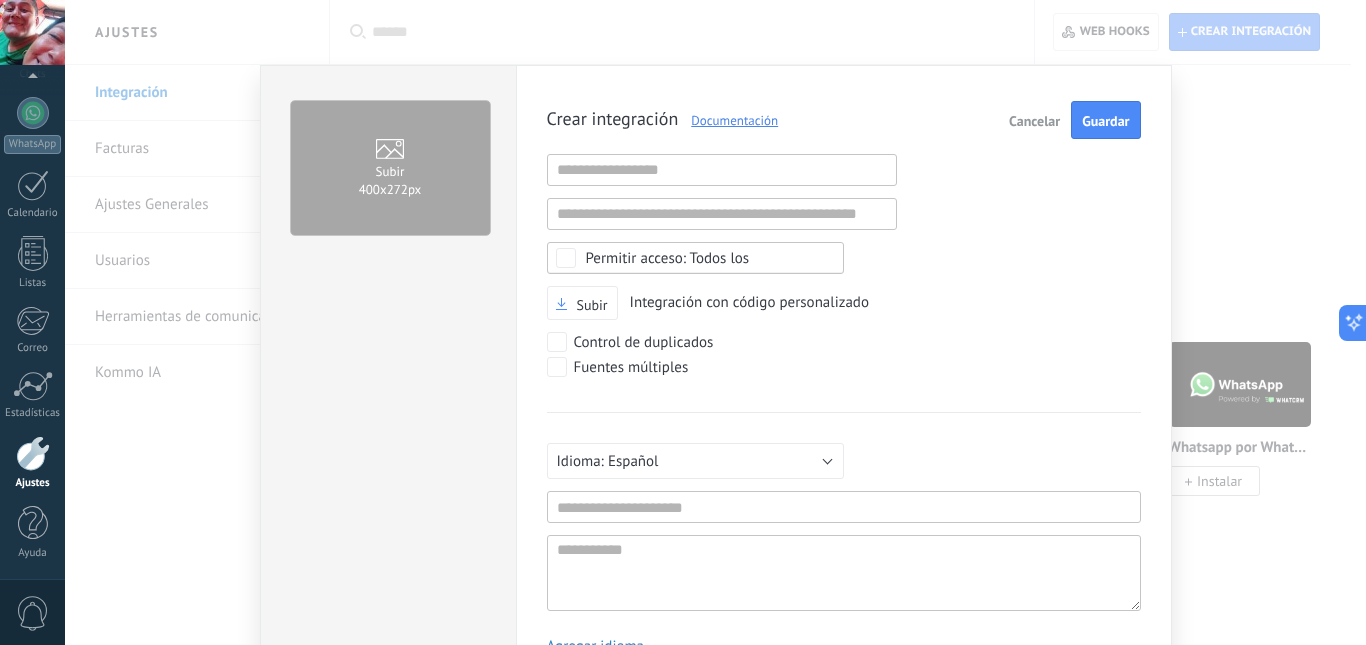 scroll, scrollTop: 19, scrollLeft: 0, axis: vertical 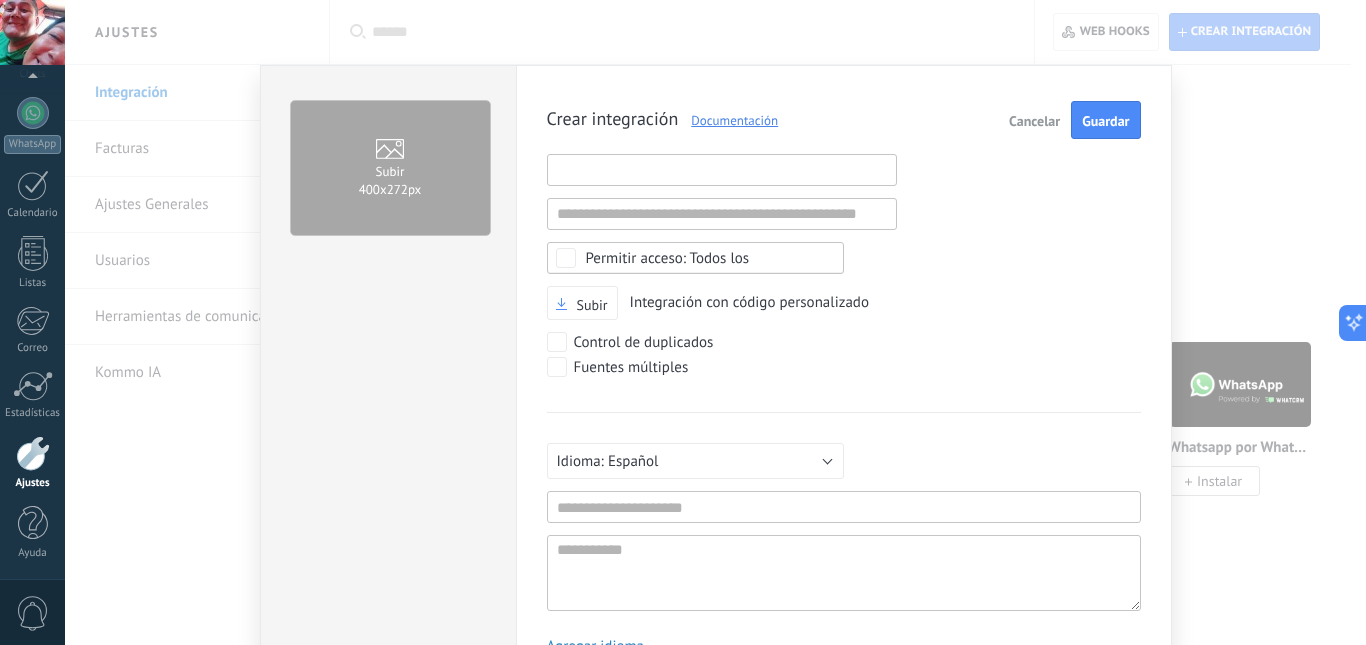 click at bounding box center [722, 170] 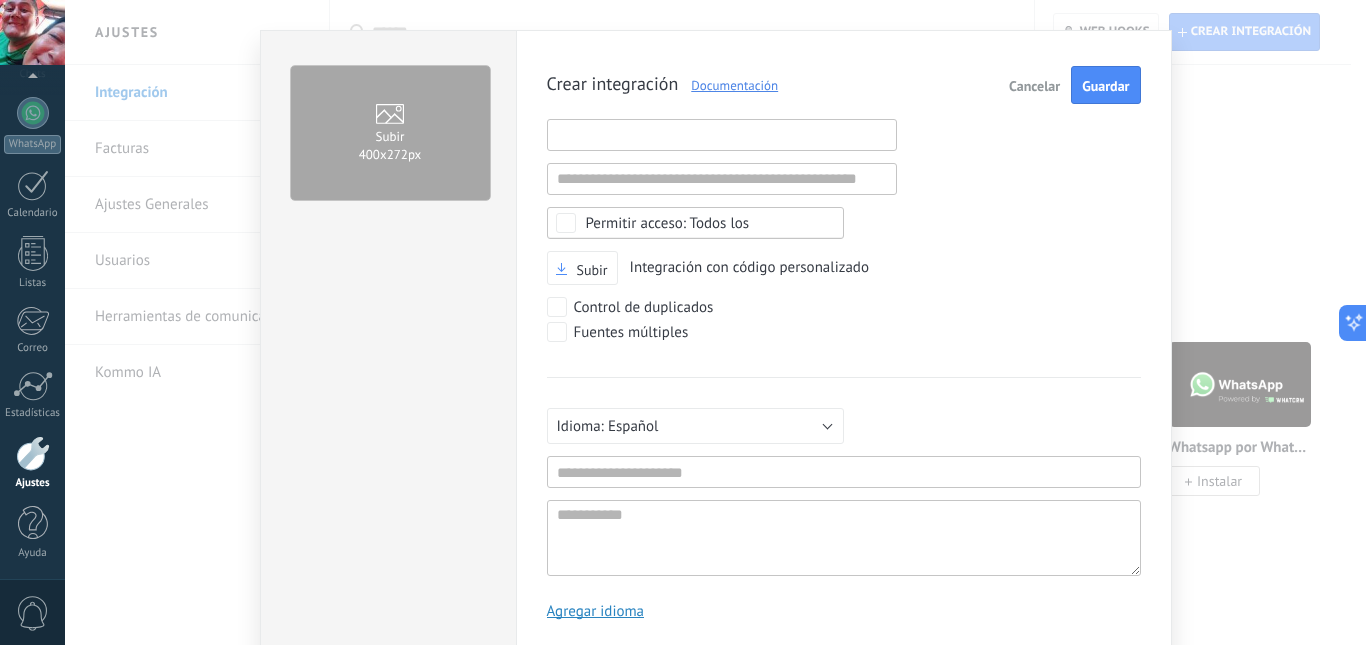 scroll, scrollTop: 0, scrollLeft: 0, axis: both 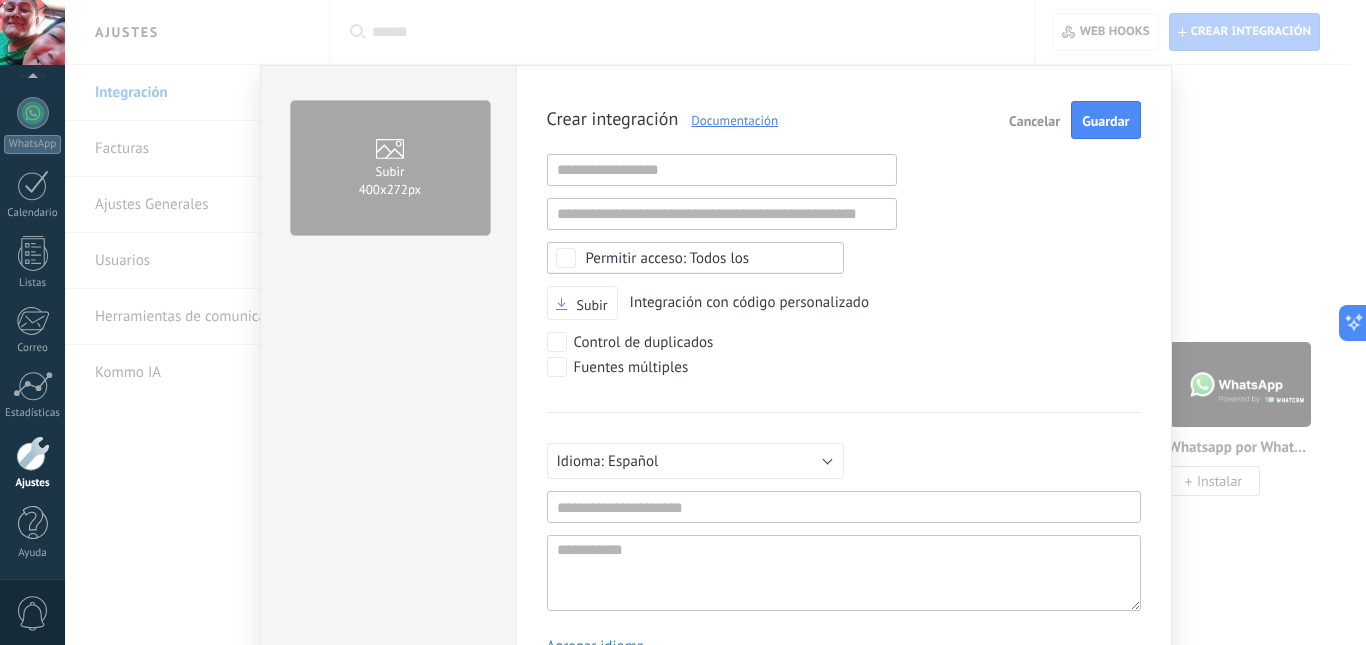 click on "Subir 400х272px Crear integración Documentación Cancelar Guardar URL inválida URL inválida Ninguno Acceder a la información de la cuenta Centro de notificaciones Acceso a archivos Eliminación de archivos Todos los Subir Integración con código personalizado Control de duplicados Fuentes múltiples Русский English Español Português Indonesia Türkçe Español Mínimo 3 caracteres Mínimo de 5 caracteres Agregar idioma" at bounding box center [715, 322] 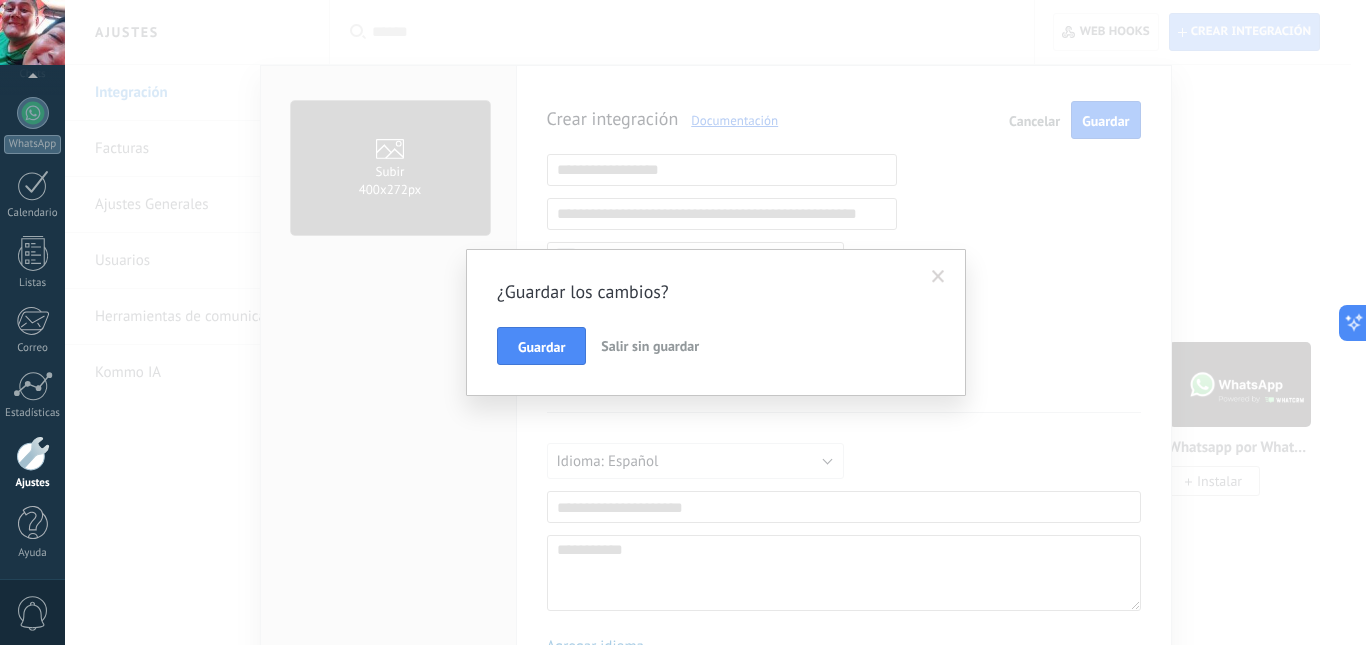 click on "Salir sin guardar" at bounding box center (650, 346) 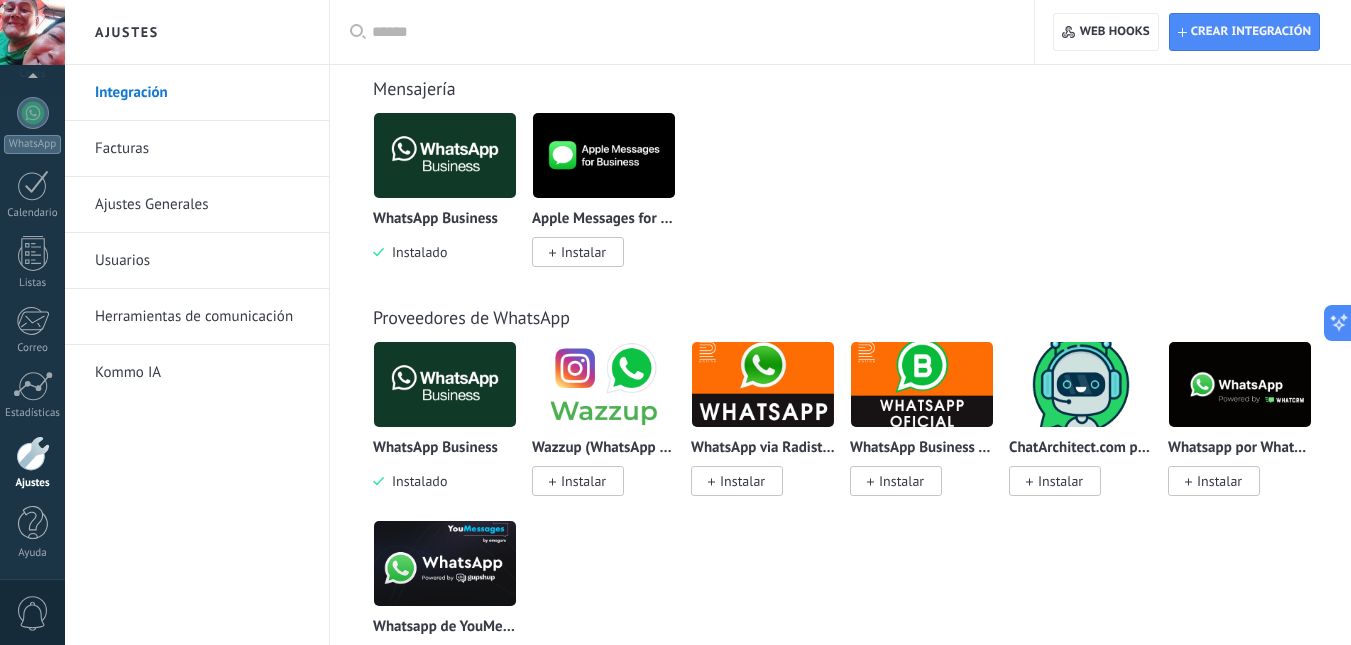 click on "Instalar" at bounding box center (901, 481) 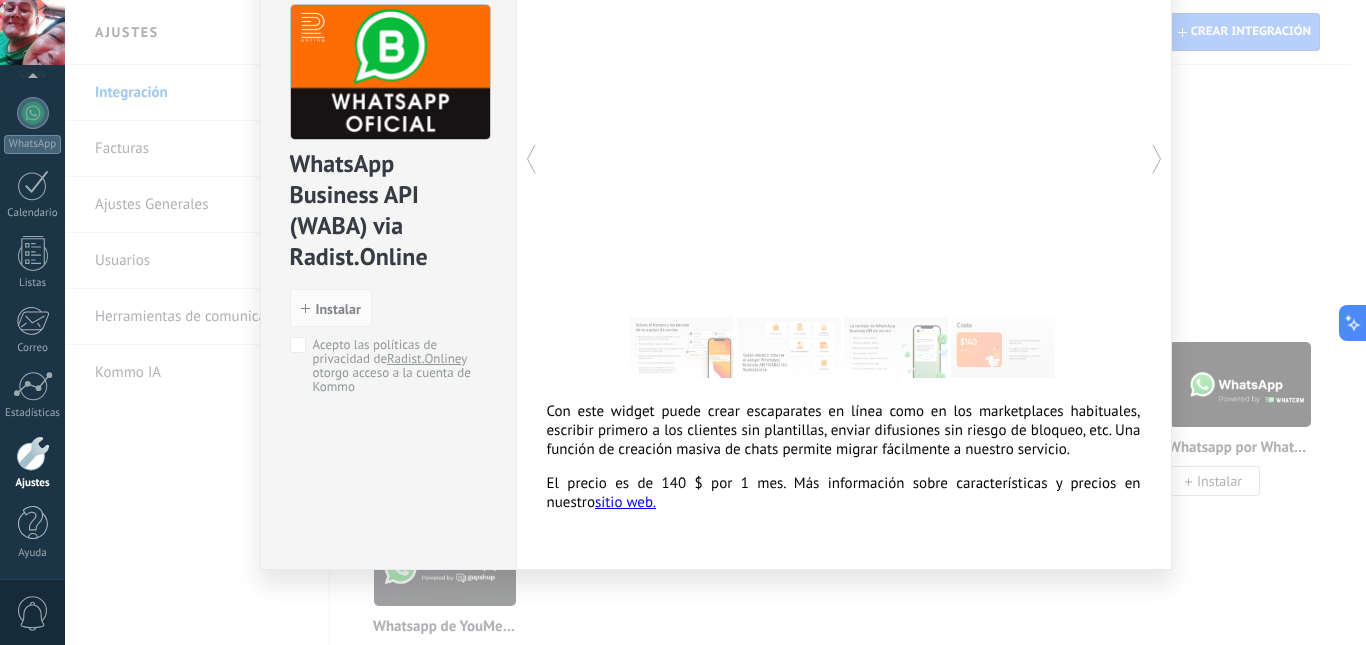scroll, scrollTop: 0, scrollLeft: 0, axis: both 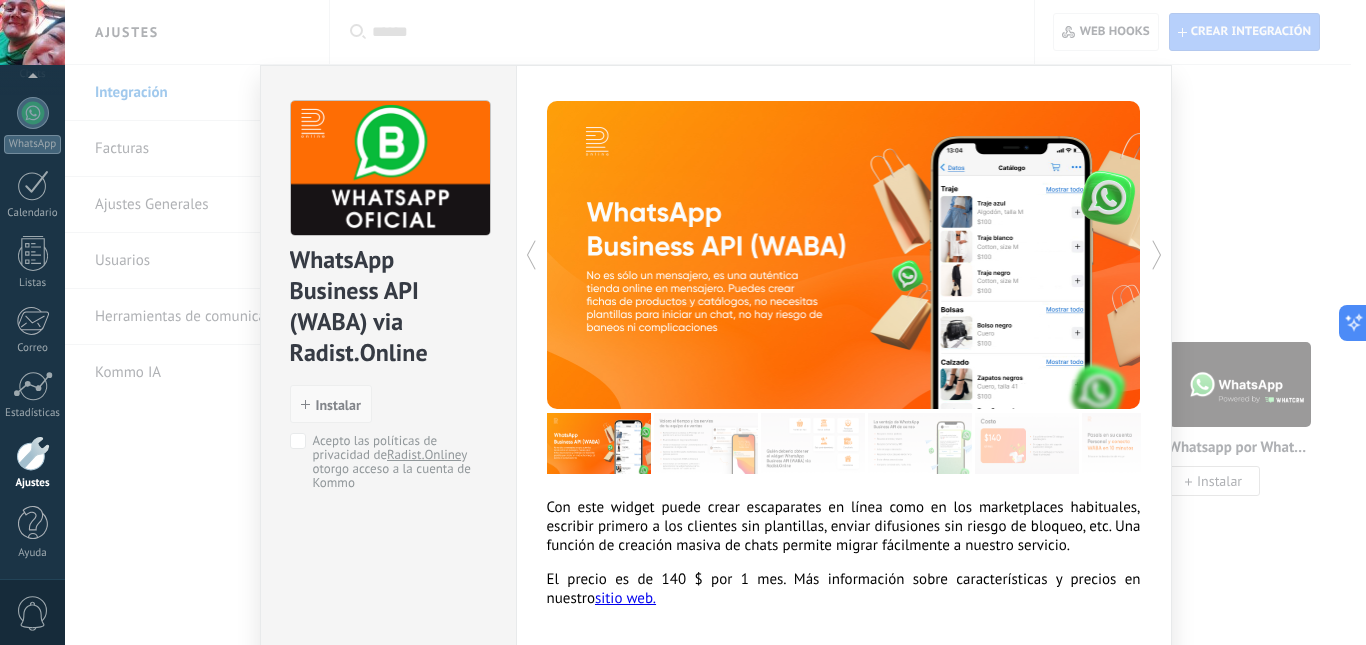 click on "Instalar" at bounding box center [331, 405] 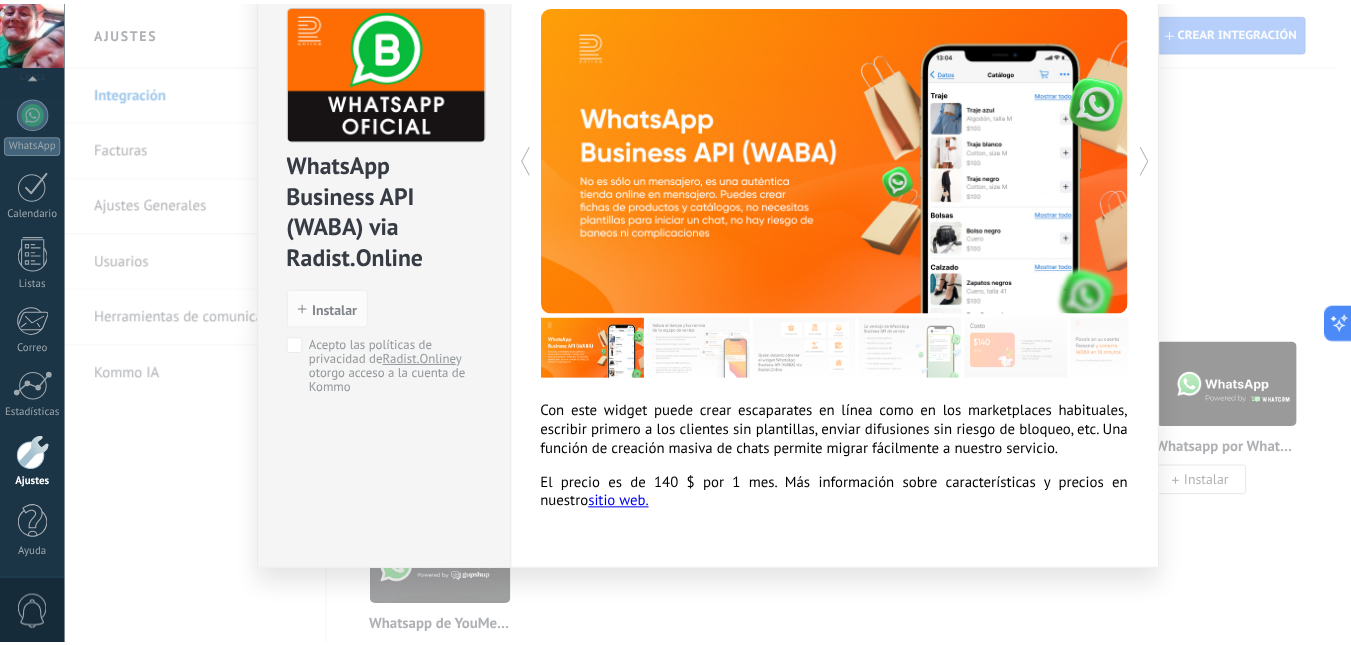 scroll, scrollTop: 0, scrollLeft: 0, axis: both 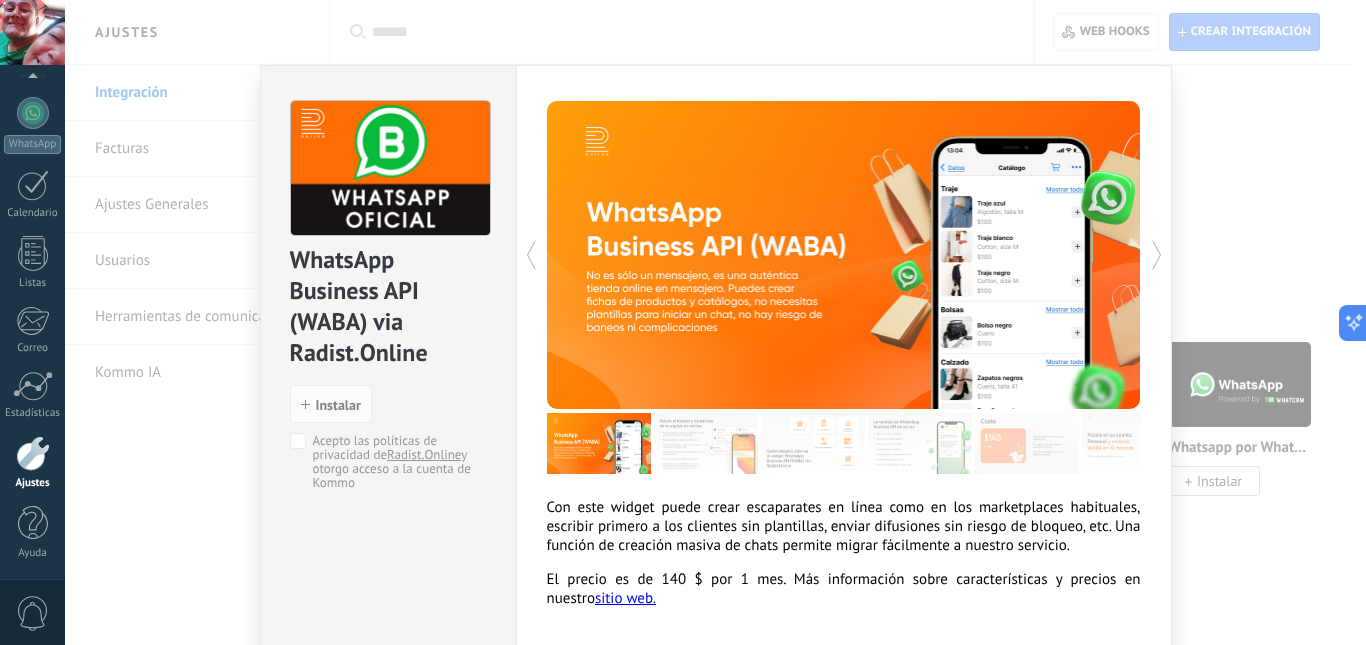 click on "WhatsApp Business API (WABA) via Radist.Online install Instalar Acepto las políticas de privacidad de Radist.Online y otorgo acceso a la cuenta de Kommo
Con este widget puede crear escaparates en línea como en los marketplaces habituales, escribir primero a los clientes sin plantillas, enviar difusiones sin riesgo de bloqueo, etc. Una función de creación masiva de chats permite migrar fácilmente a nuestro servicio.
El precio es de 140 $ por 1 mes. Más información sobre características y precios en nuestro sitio web.
más" at bounding box center [715, 322] 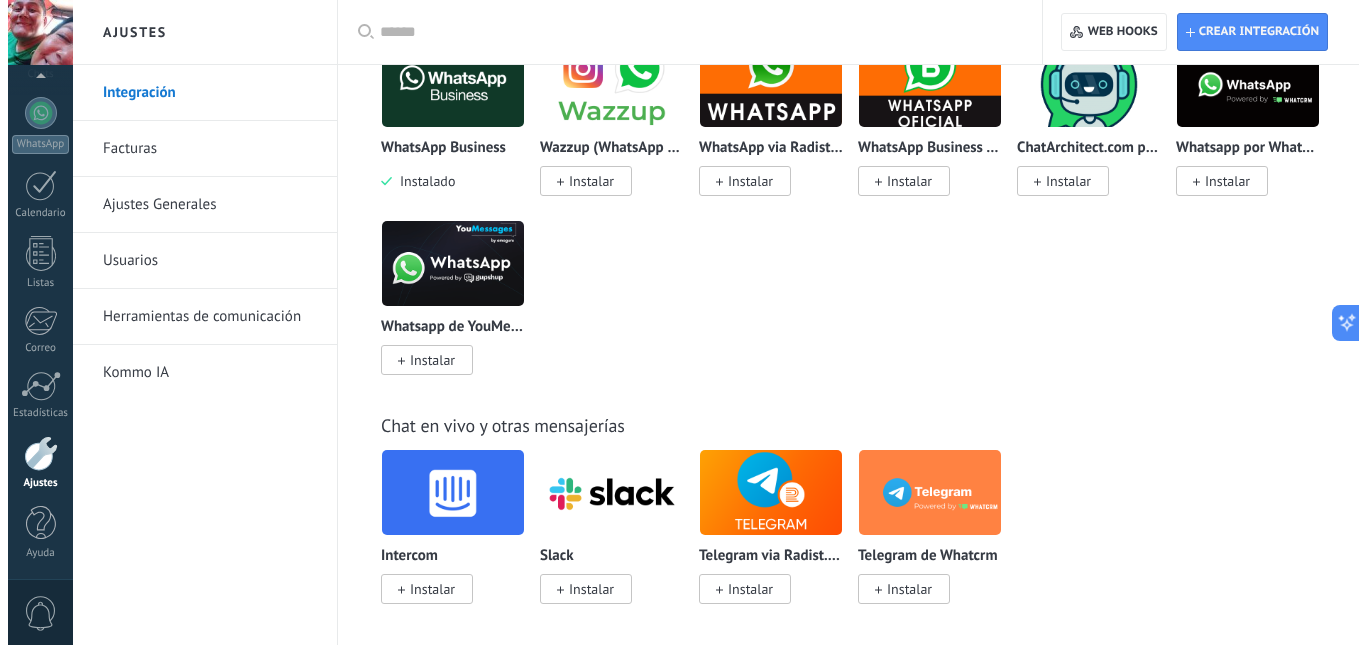 scroll, scrollTop: 500, scrollLeft: 0, axis: vertical 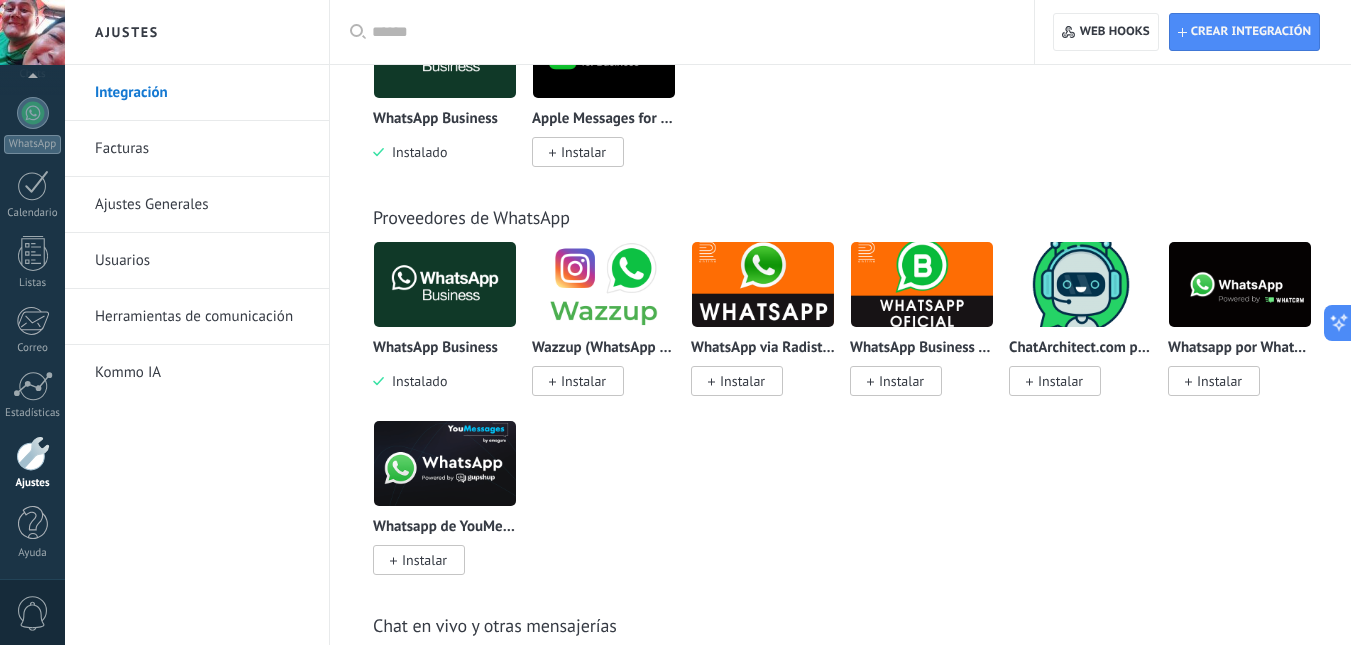 click at bounding box center (763, 284) 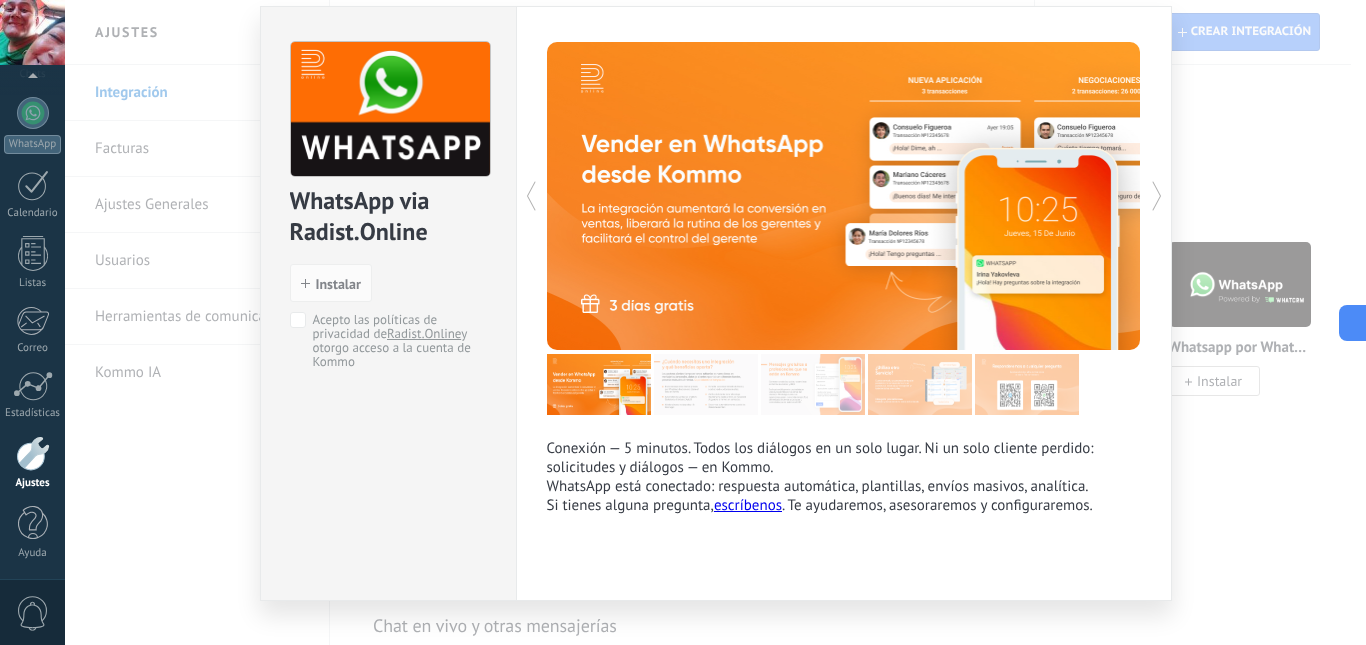 scroll, scrollTop: 90, scrollLeft: 0, axis: vertical 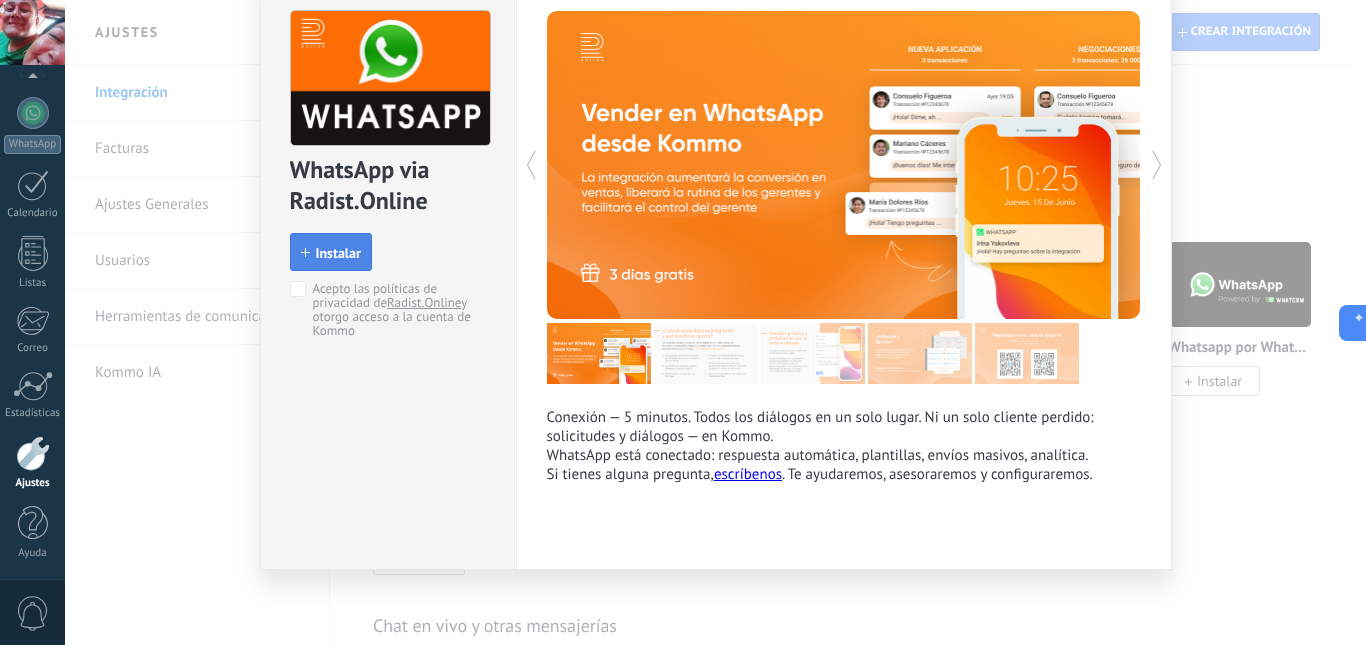 click on "Instalar" at bounding box center (338, 253) 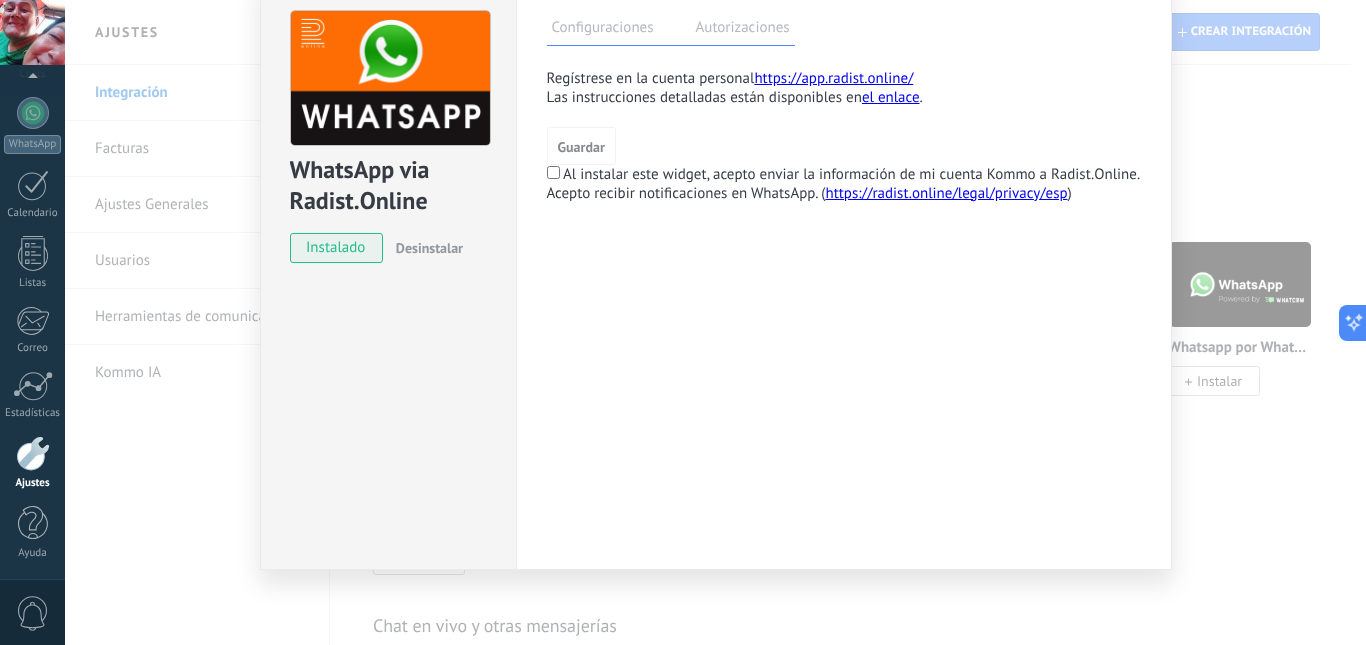 scroll, scrollTop: 0, scrollLeft: 0, axis: both 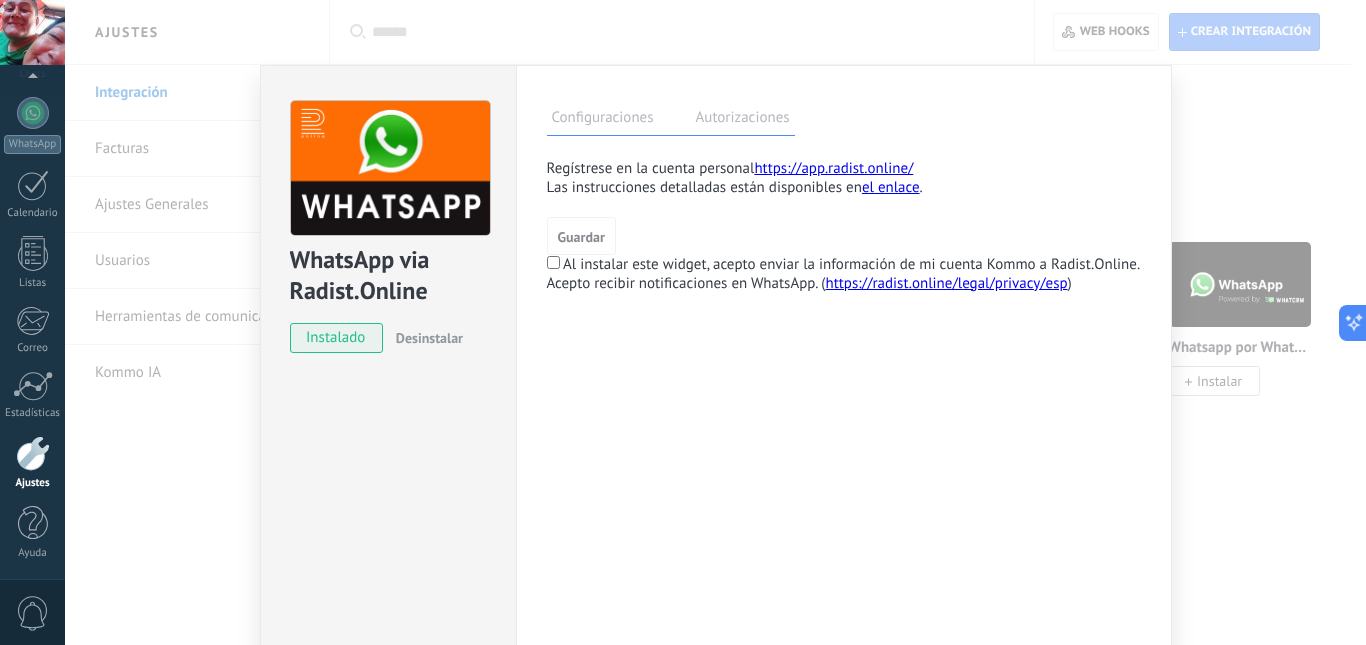 click on "https://app.radist.online/" at bounding box center (833, 168) 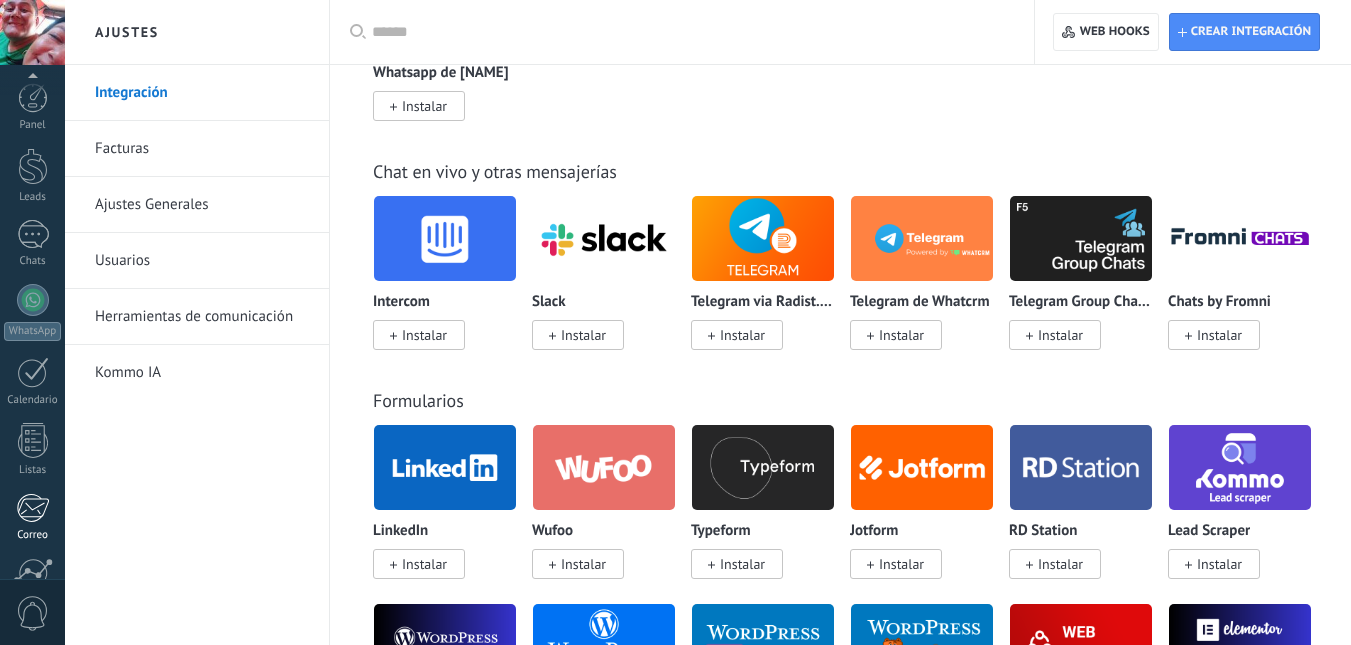 scroll, scrollTop: 1331, scrollLeft: 0, axis: vertical 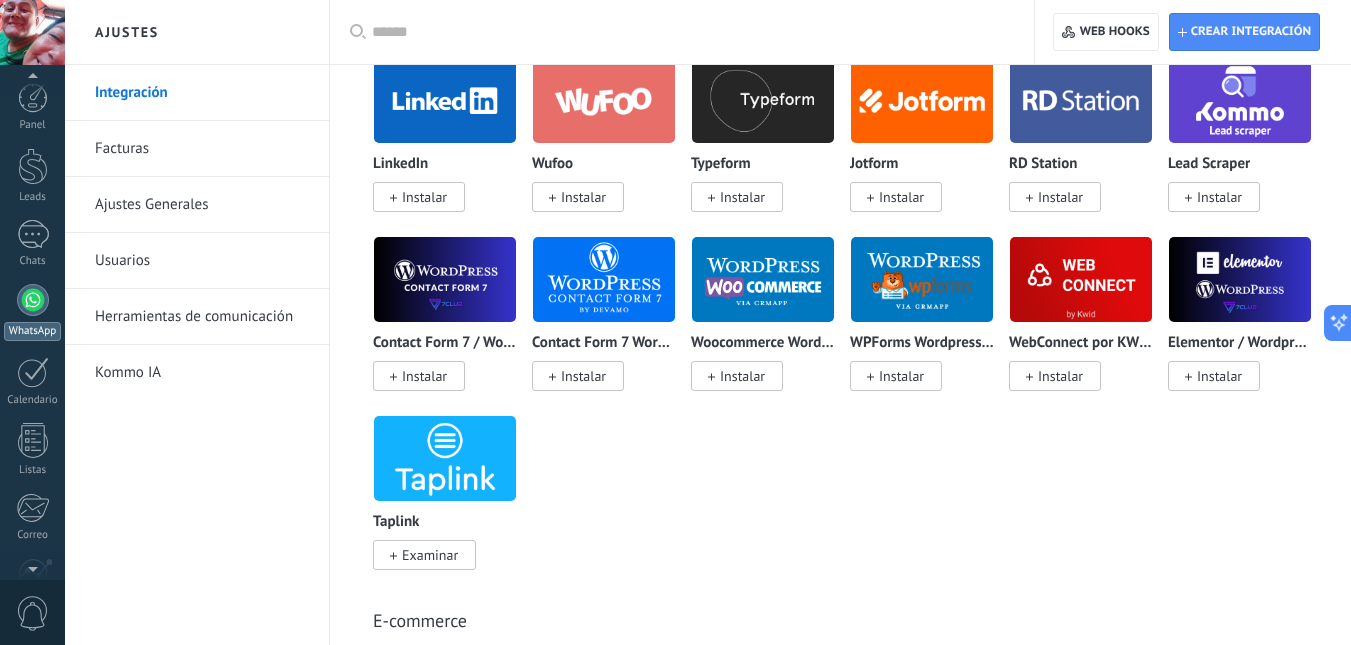 click at bounding box center [33, 300] 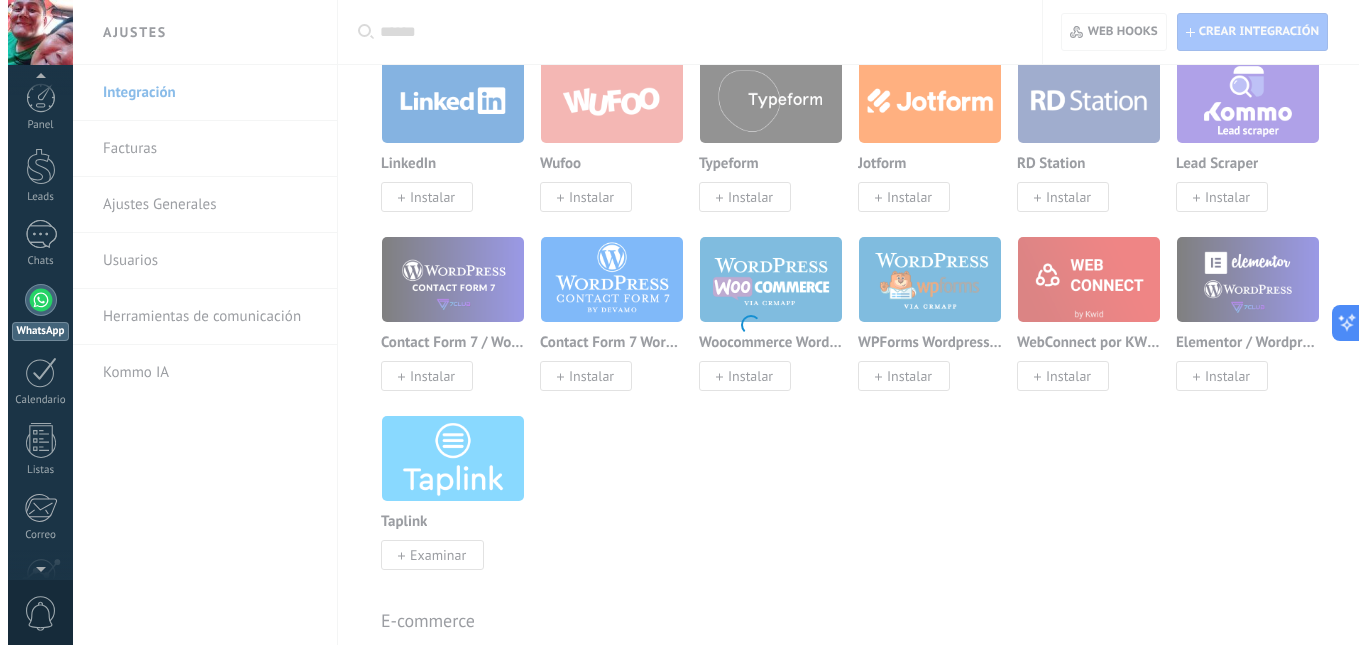 scroll, scrollTop: 0, scrollLeft: 0, axis: both 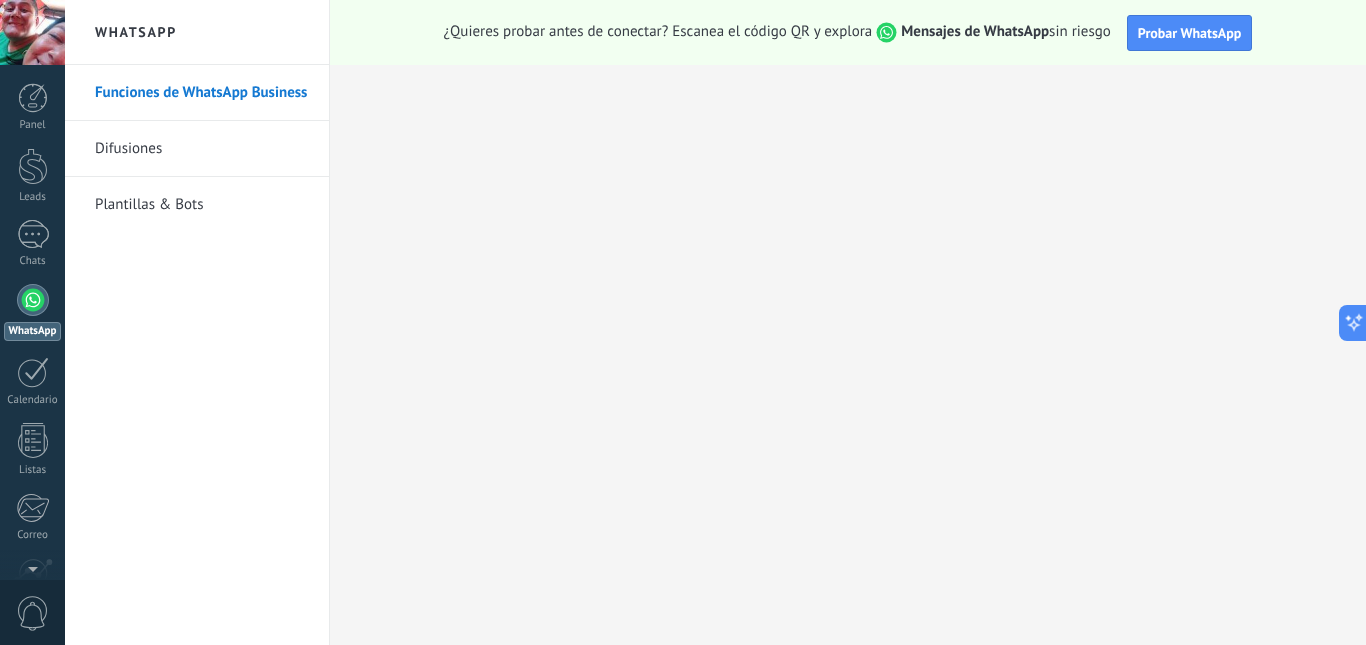 click at bounding box center (33, 300) 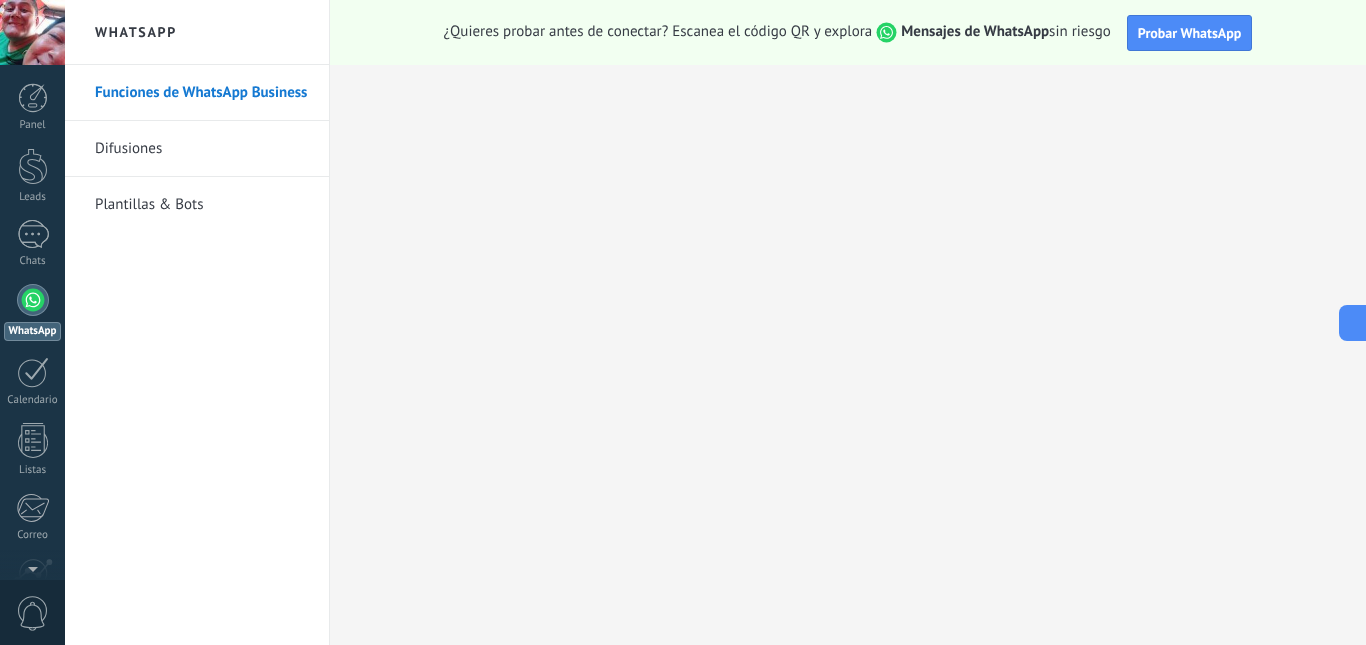 click on "Difusiones" at bounding box center [202, 149] 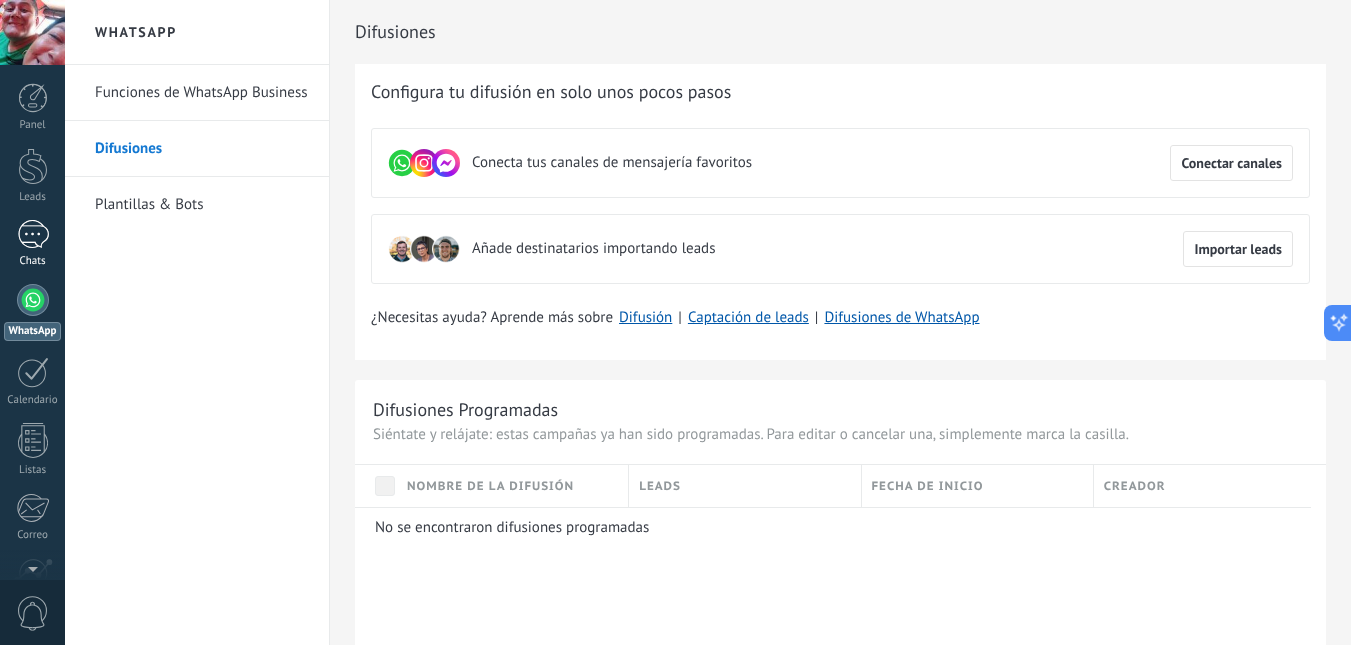 click at bounding box center (33, 234) 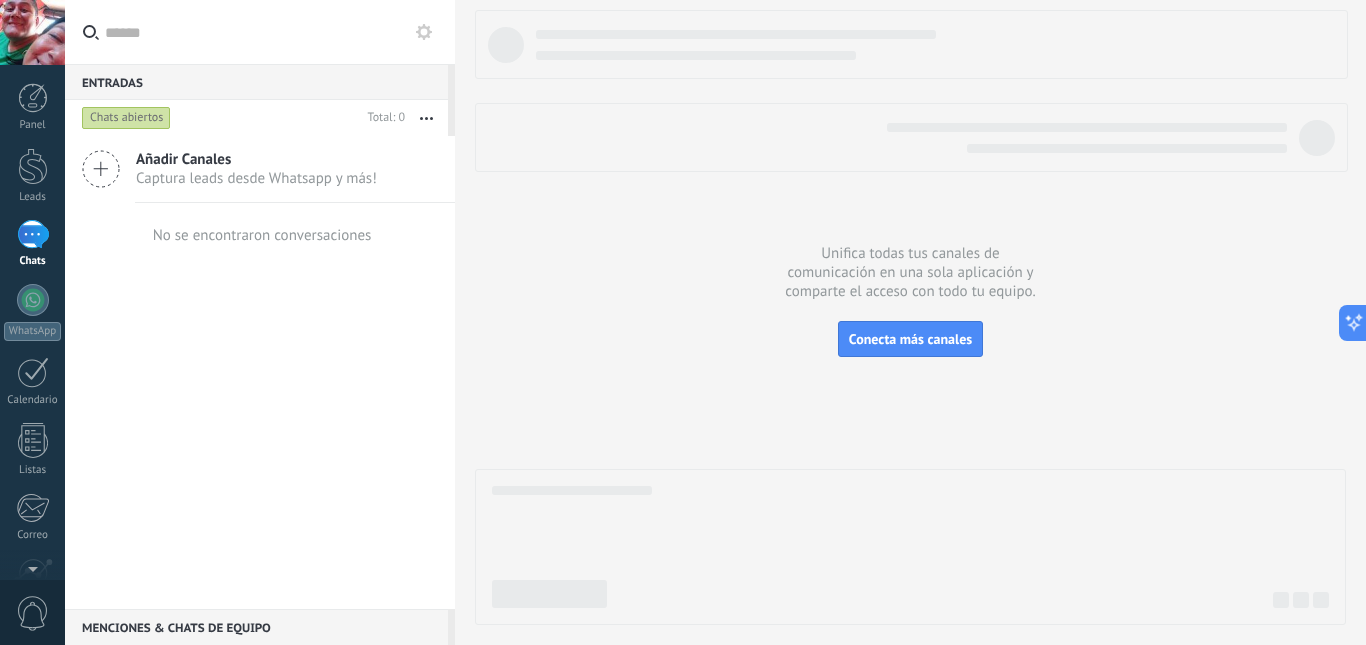 click on "Captura leads desde Whatsapp y más!" at bounding box center [256, 178] 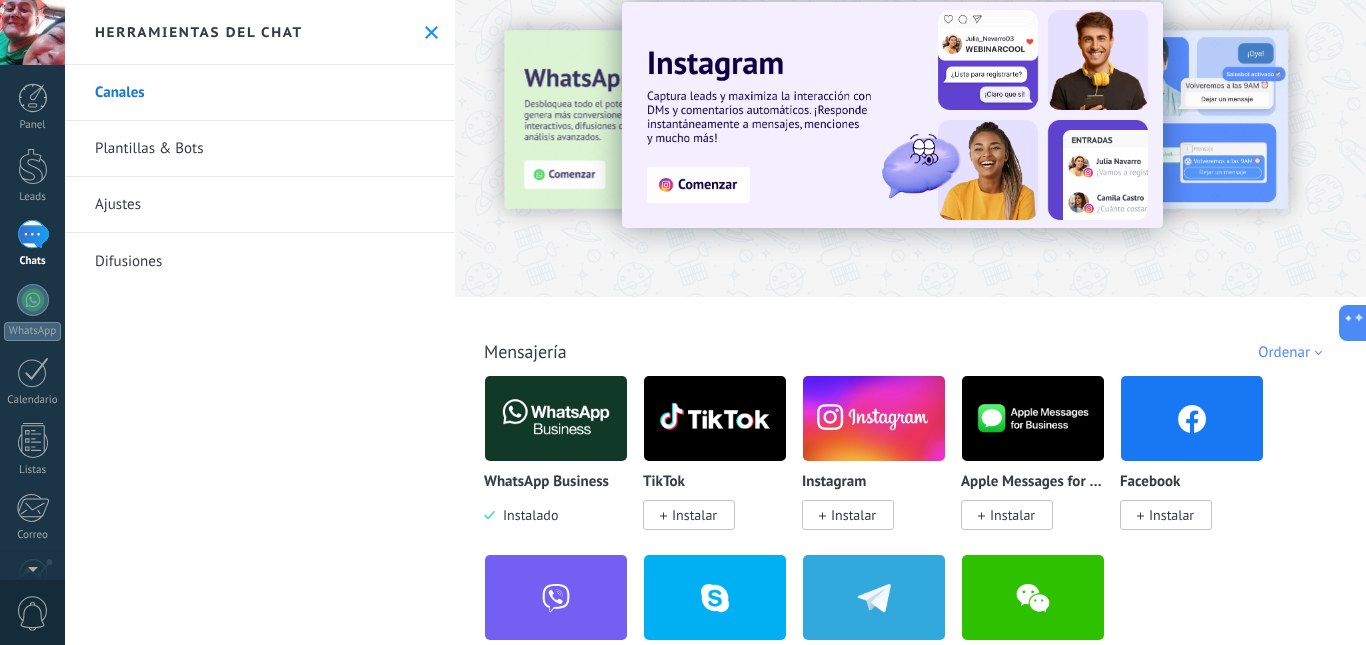 scroll, scrollTop: 0, scrollLeft: 0, axis: both 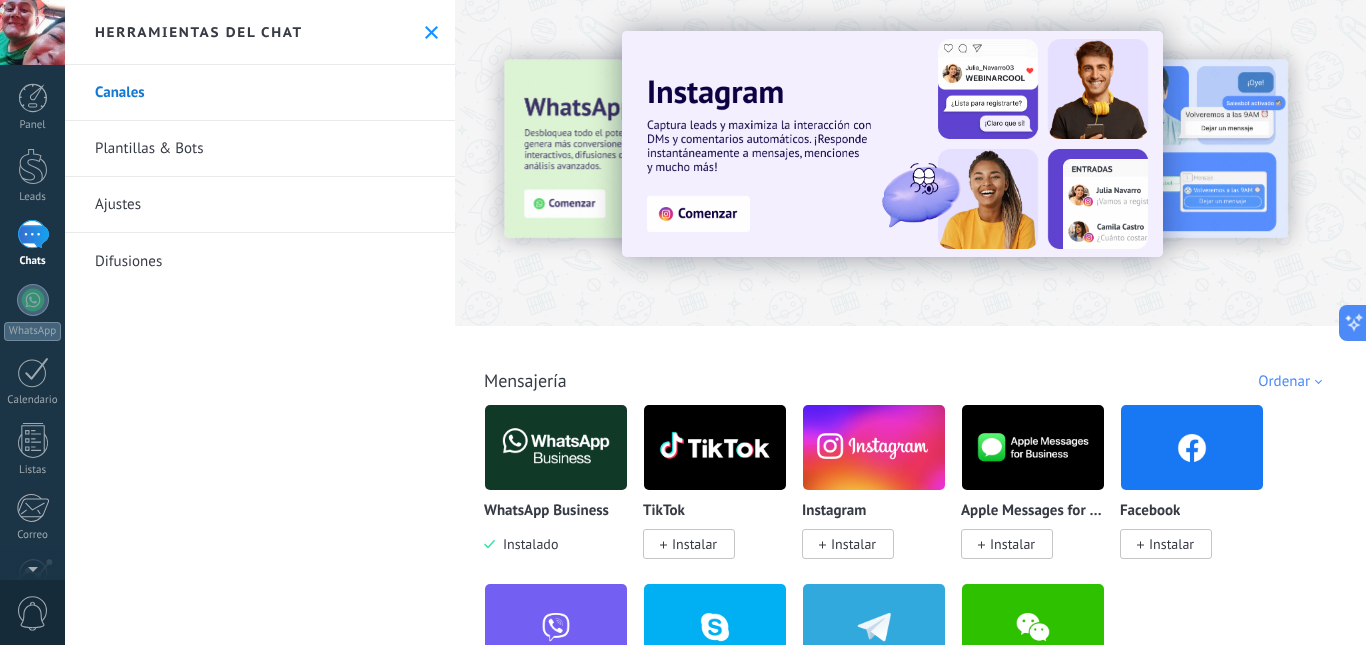 click at bounding box center [556, 447] 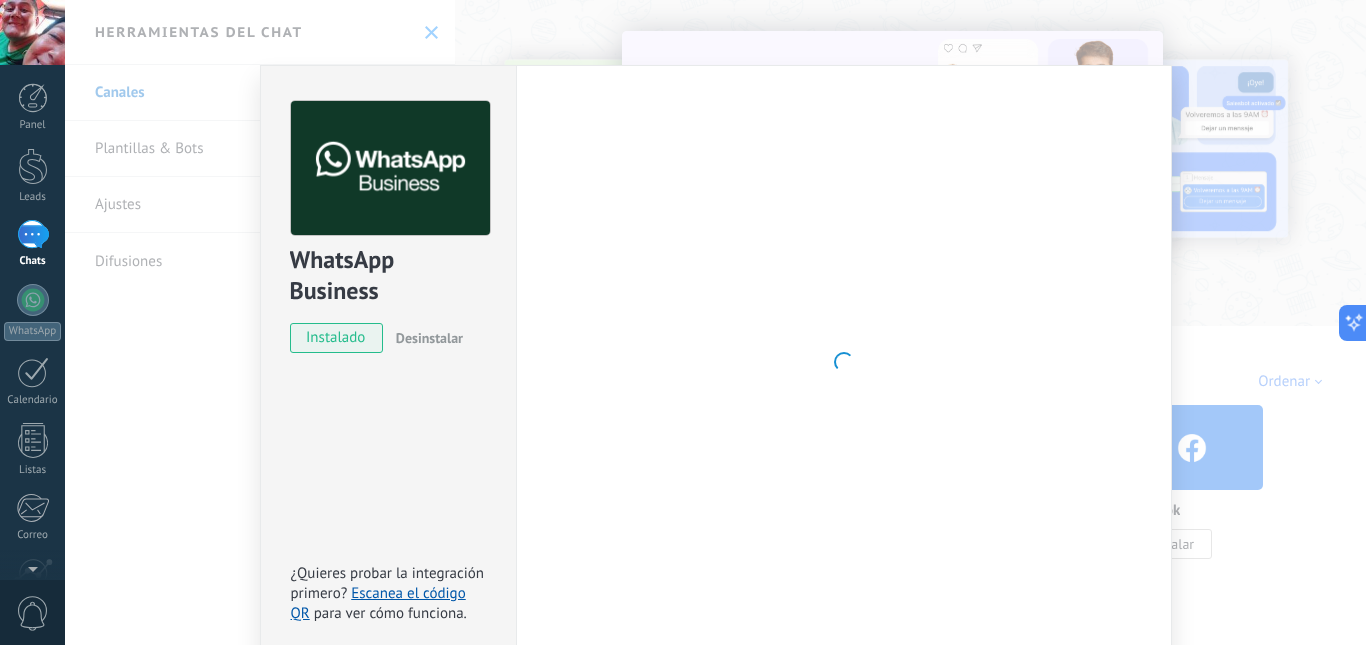 scroll, scrollTop: 90, scrollLeft: 0, axis: vertical 